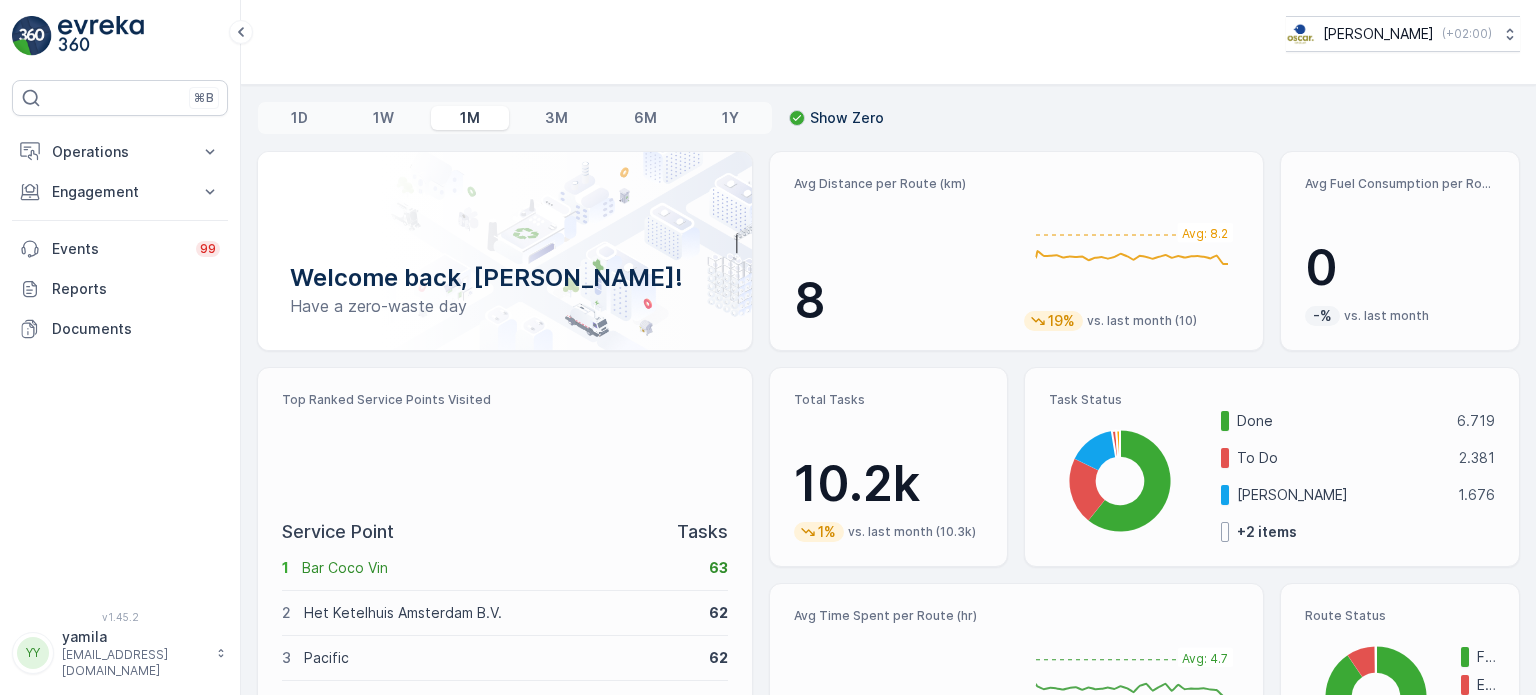 scroll, scrollTop: 0, scrollLeft: 0, axis: both 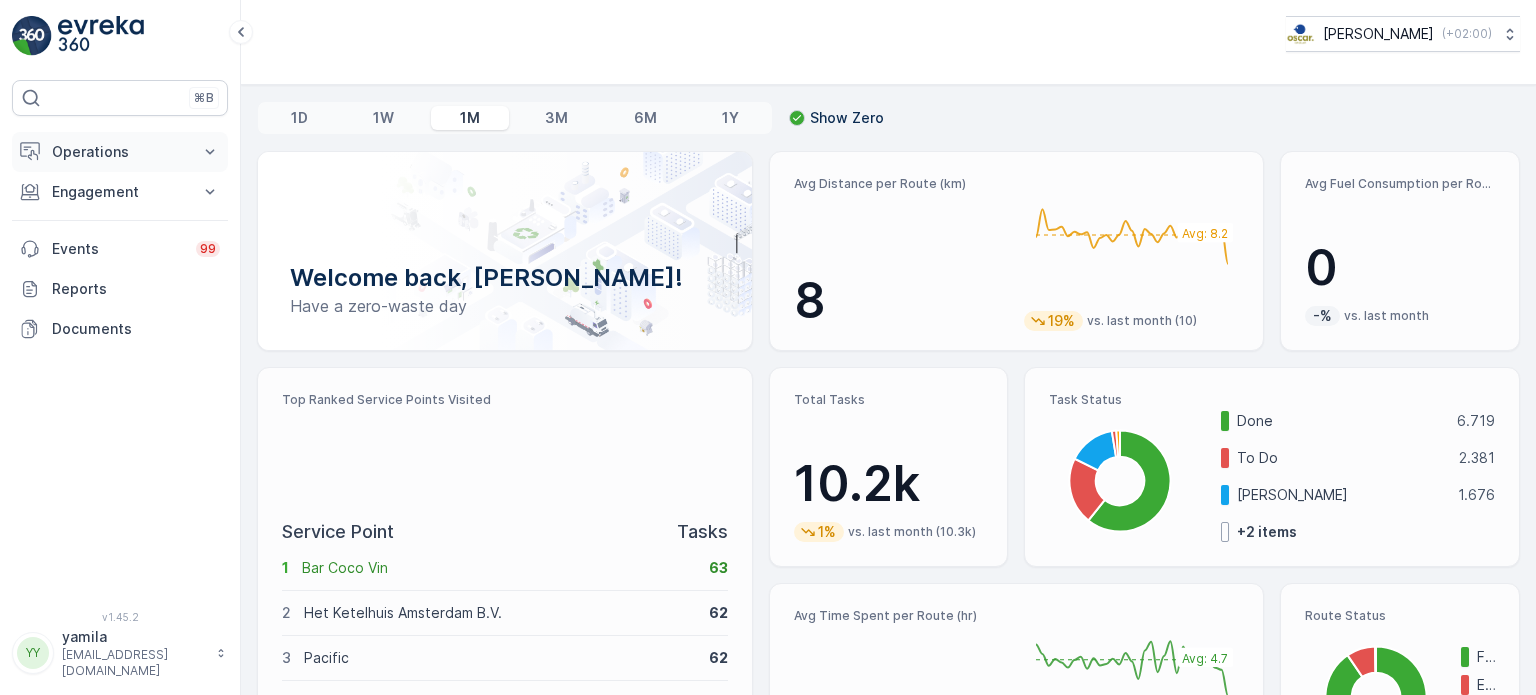 click on "Operations" at bounding box center [120, 152] 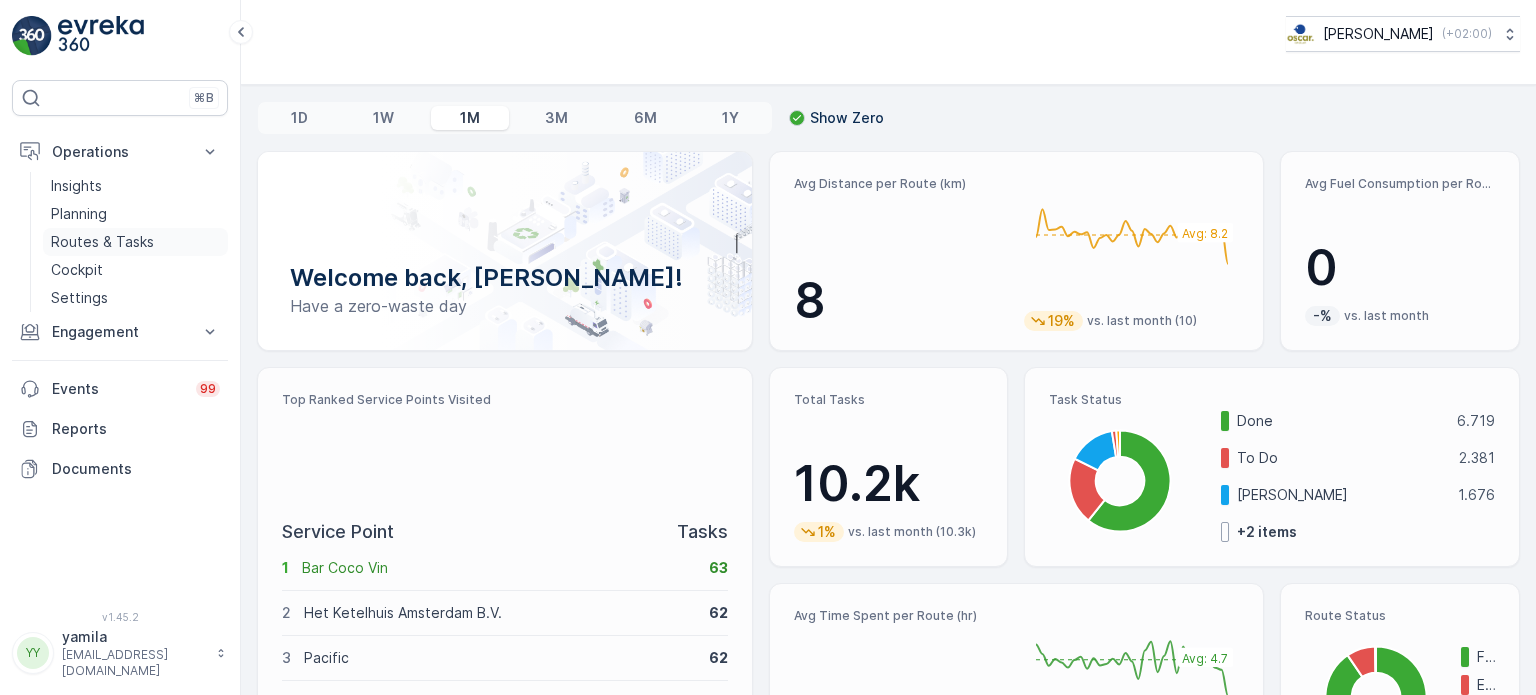 click on "Routes & Tasks" at bounding box center (102, 242) 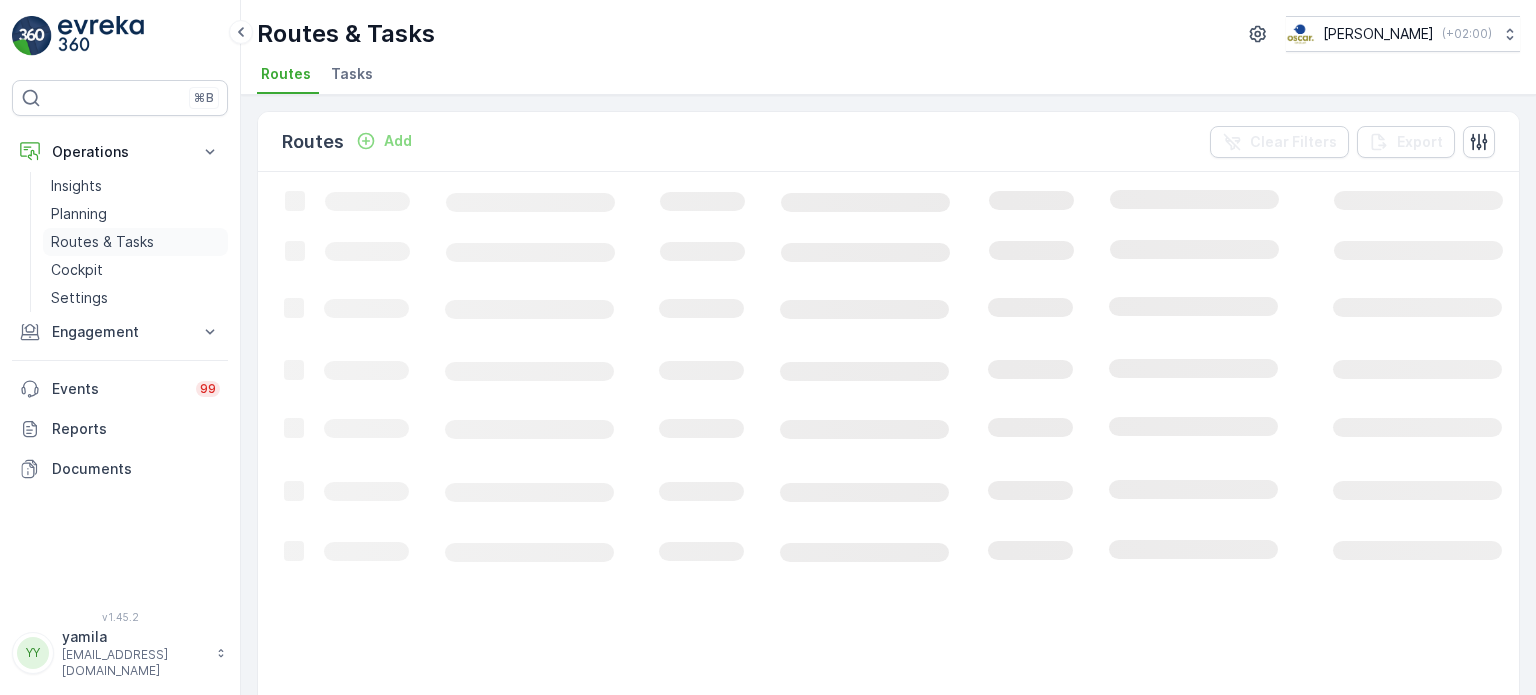click on "Routes & Tasks" at bounding box center (102, 242) 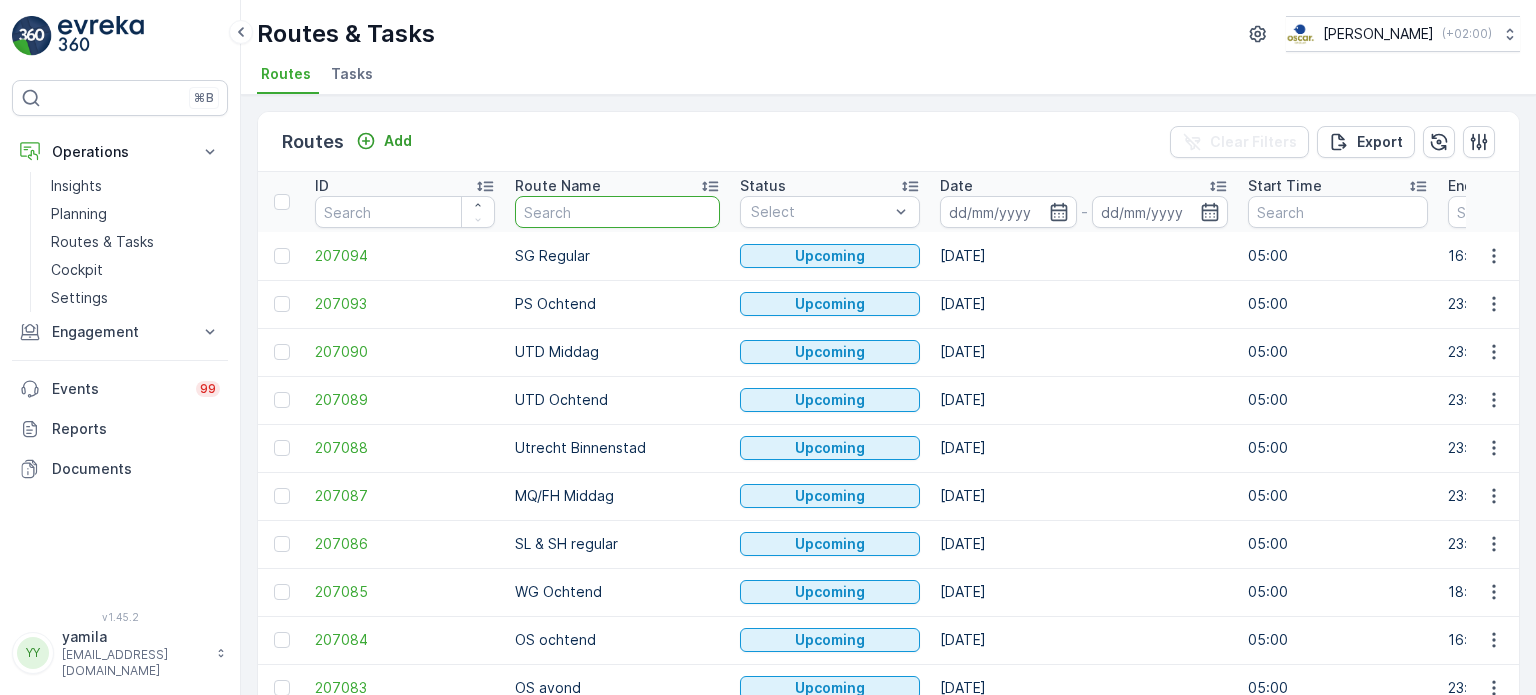 click at bounding box center (617, 212) 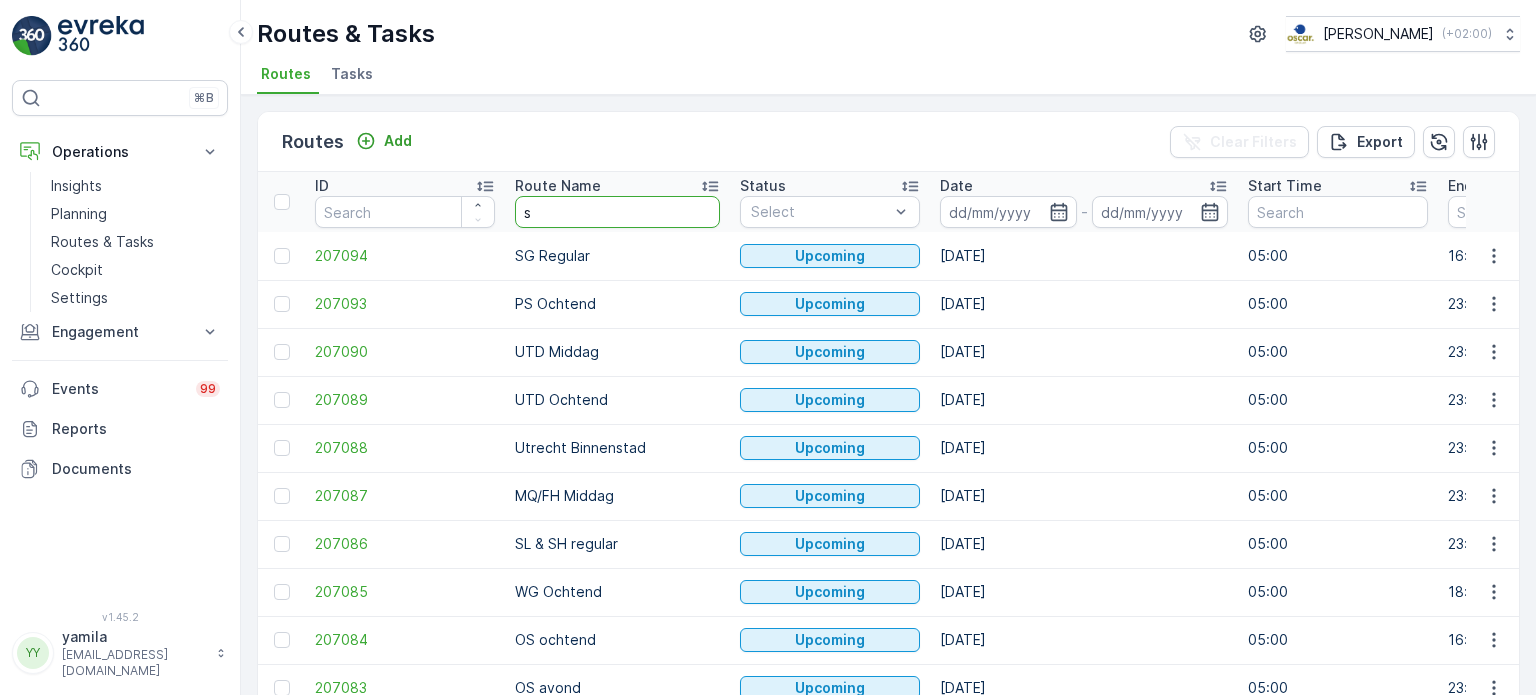 type on "sl" 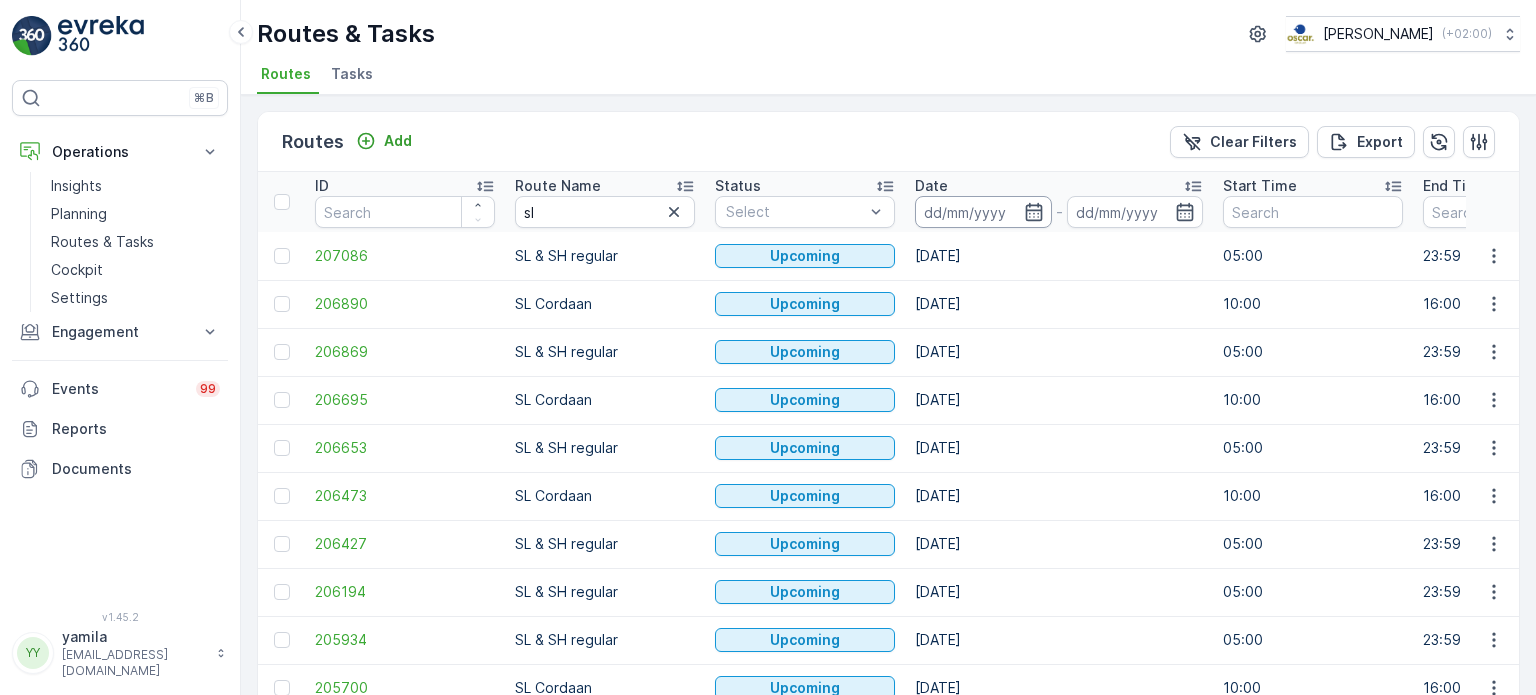 click at bounding box center [983, 212] 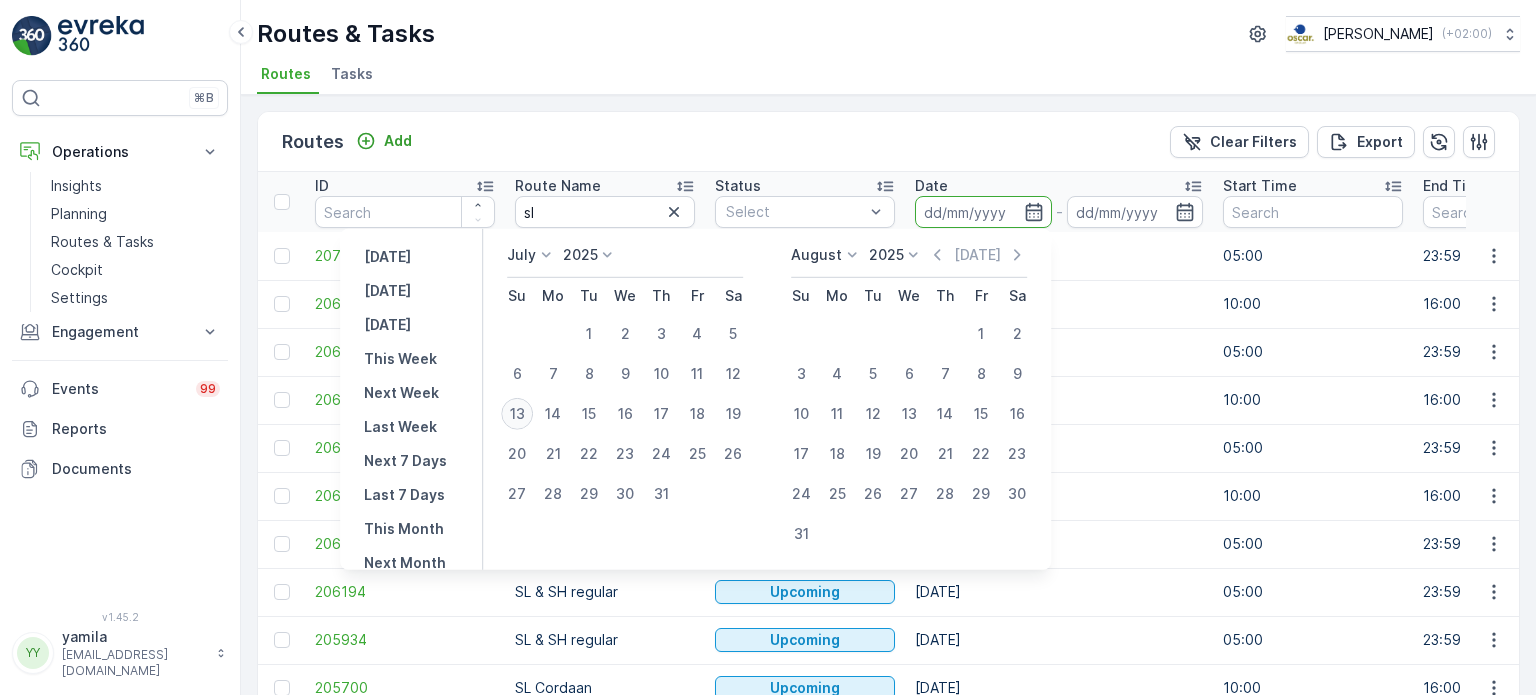 click on "13" at bounding box center [517, 414] 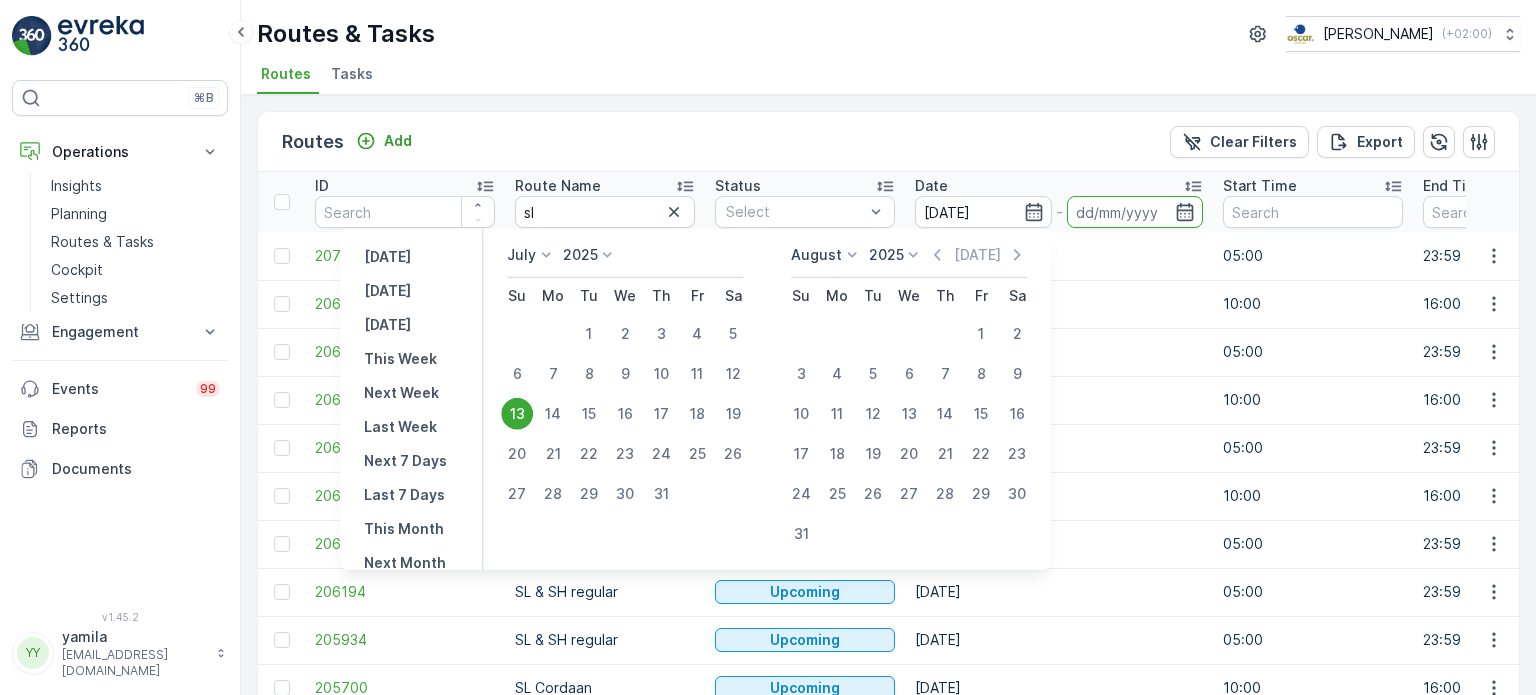 click on "13" at bounding box center [517, 414] 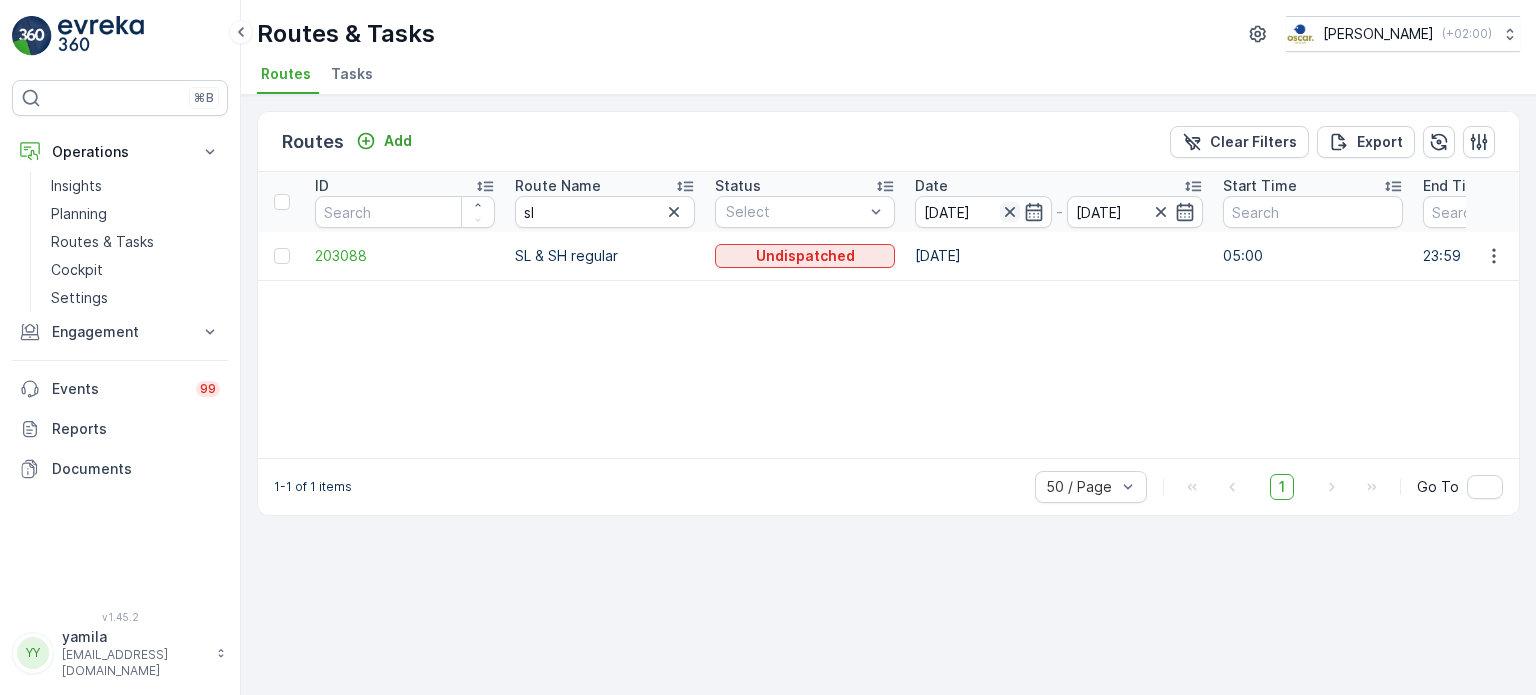 click 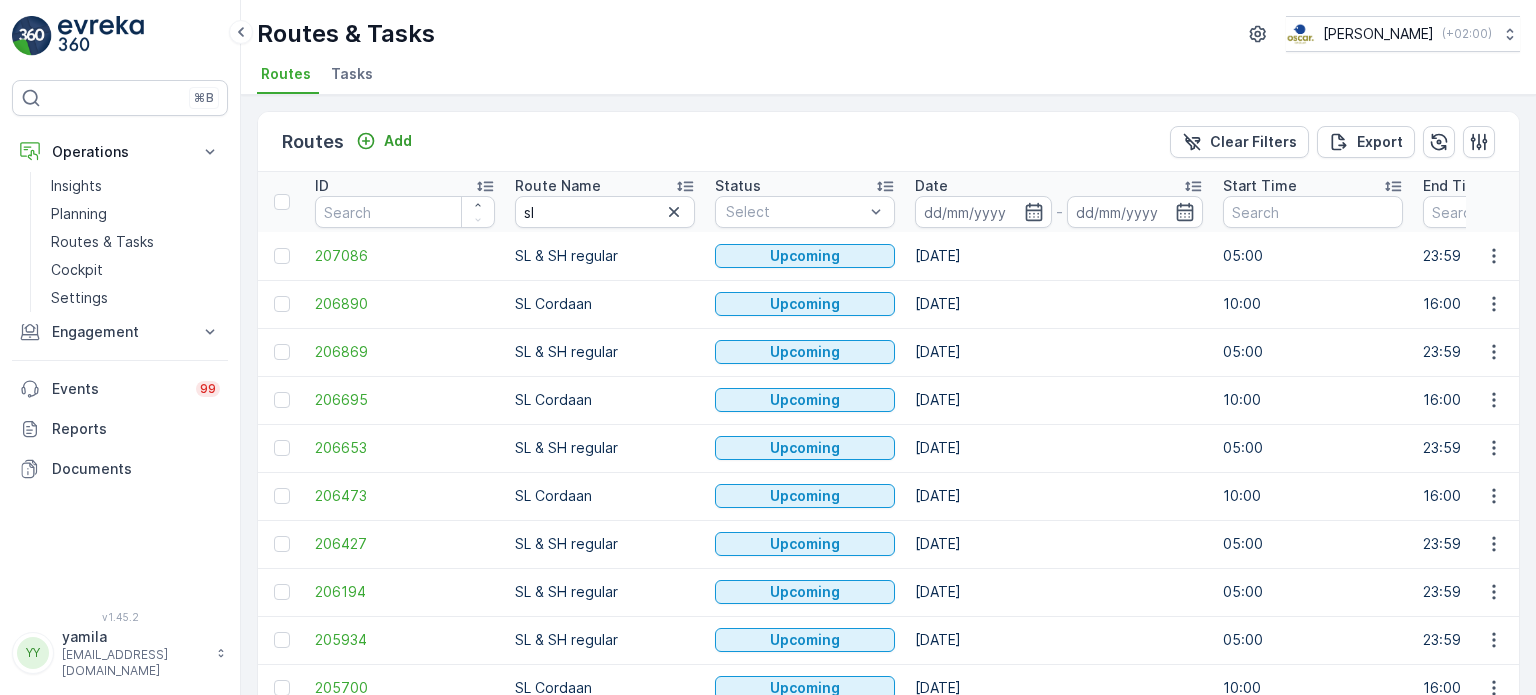 click 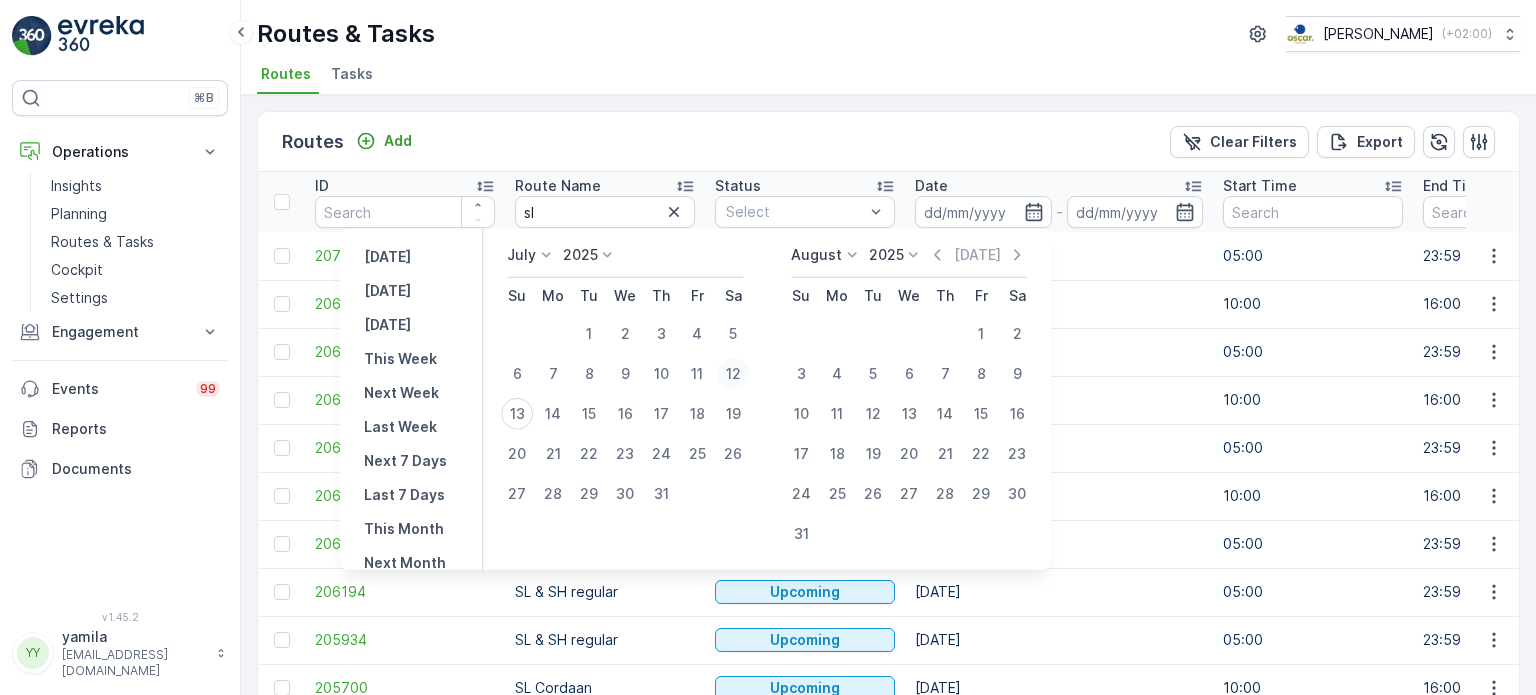 click on "12" at bounding box center [733, 374] 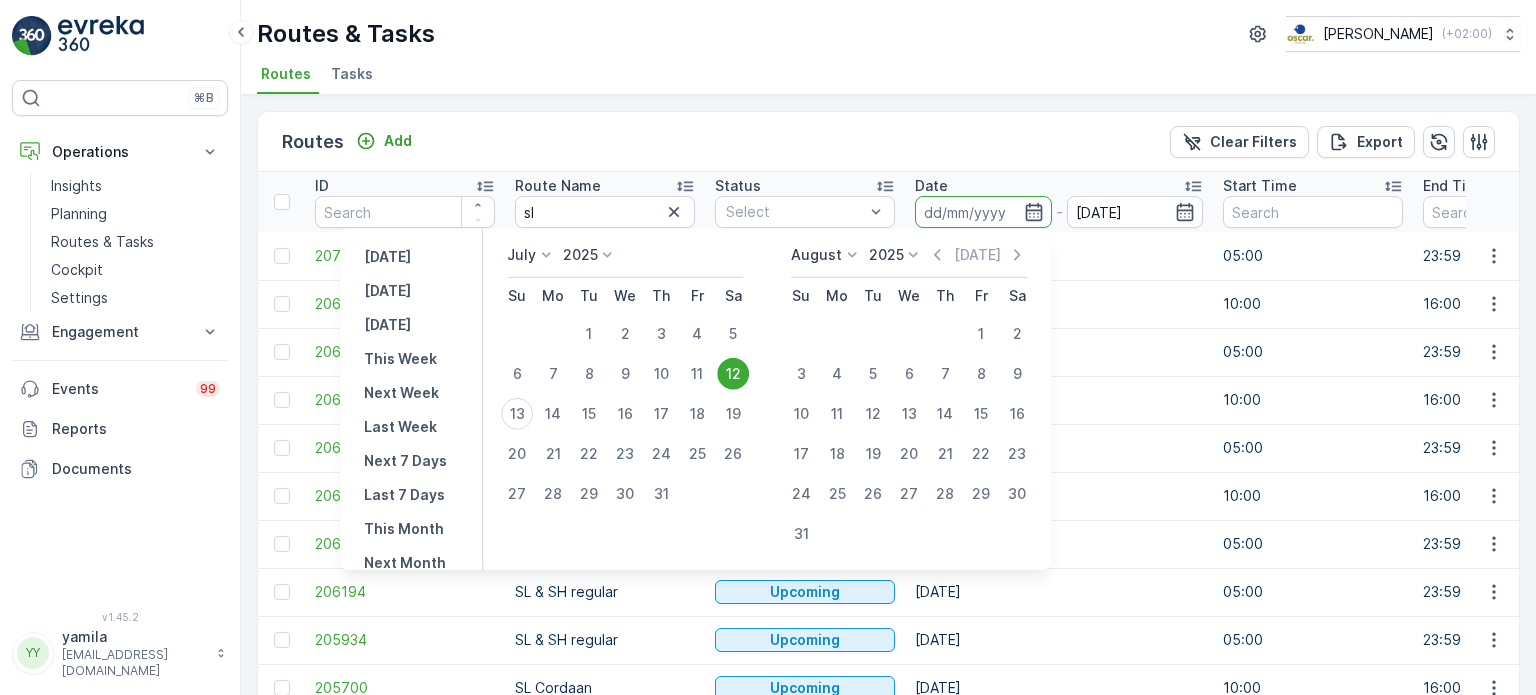 click on "12" at bounding box center [733, 374] 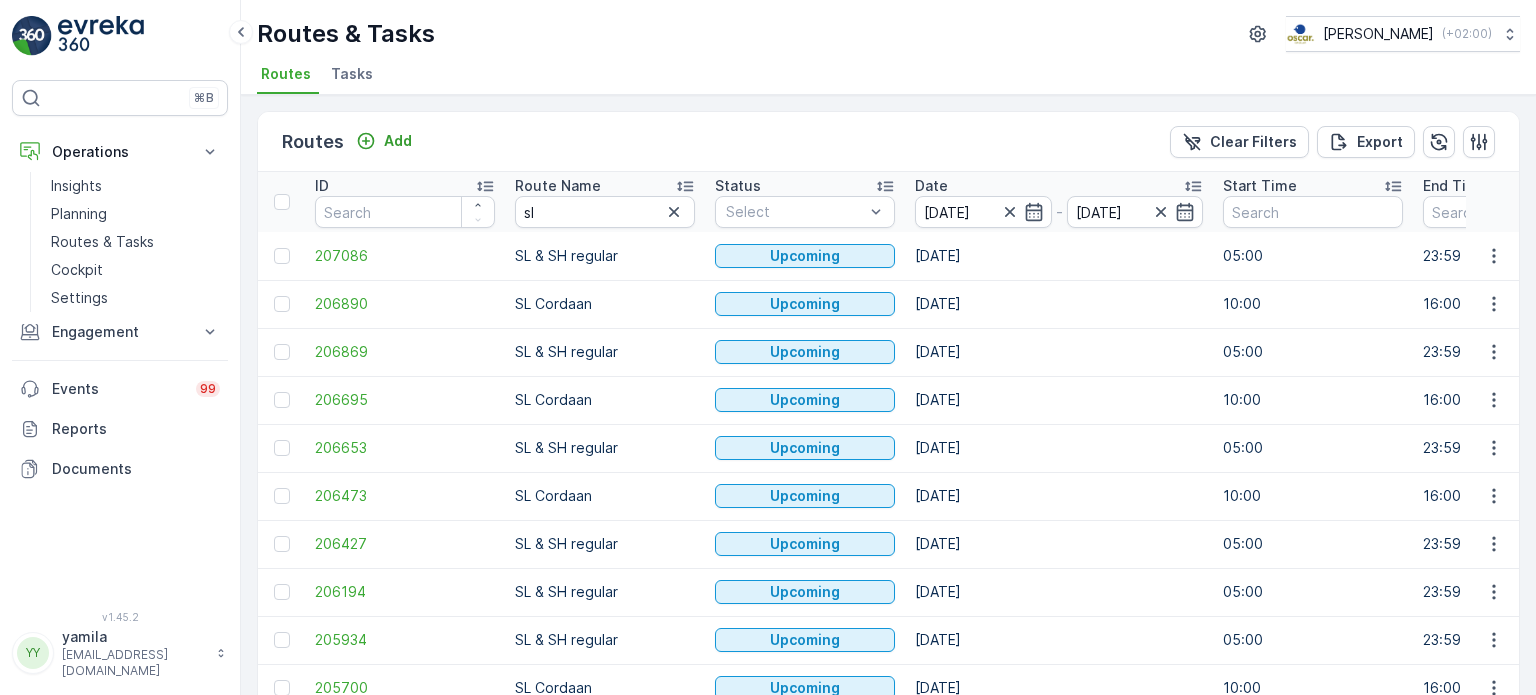 click on "Routes Add Clear Filters Export" at bounding box center (888, 142) 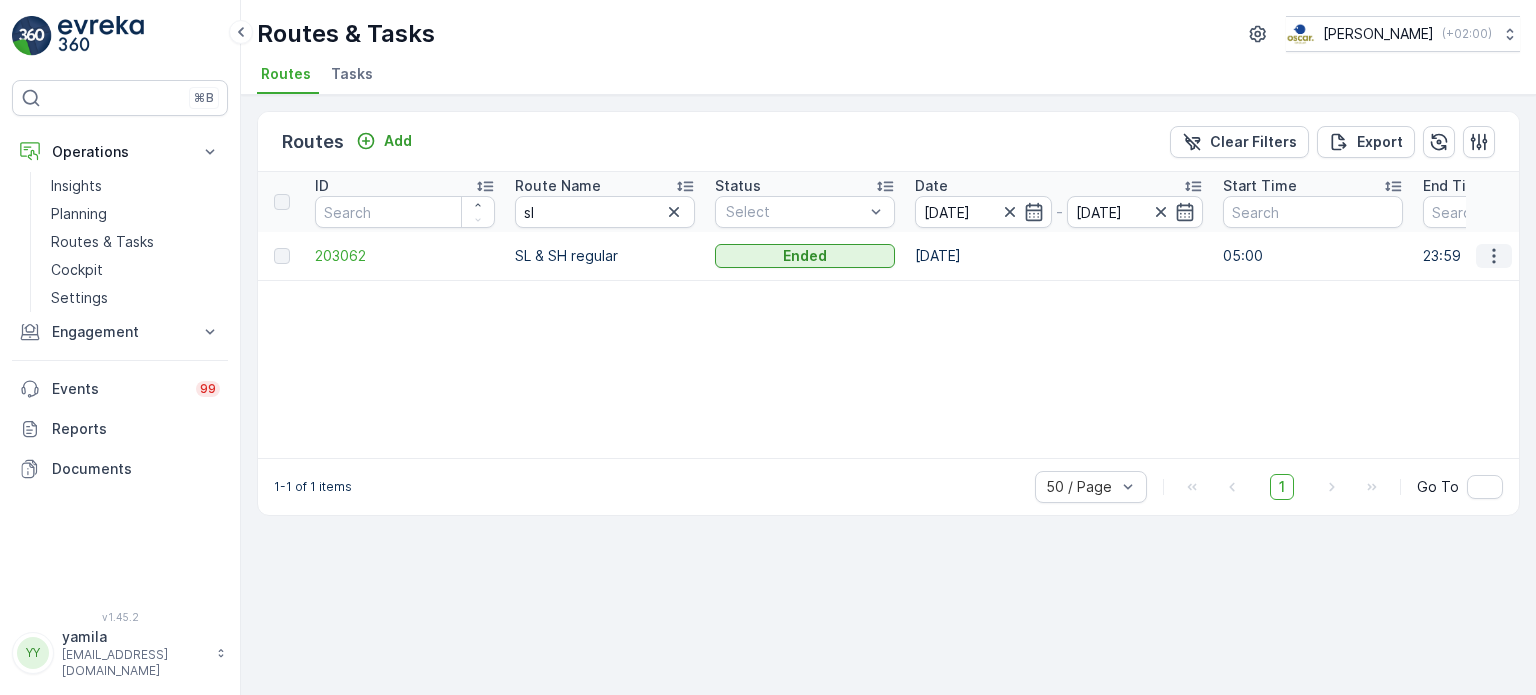 click 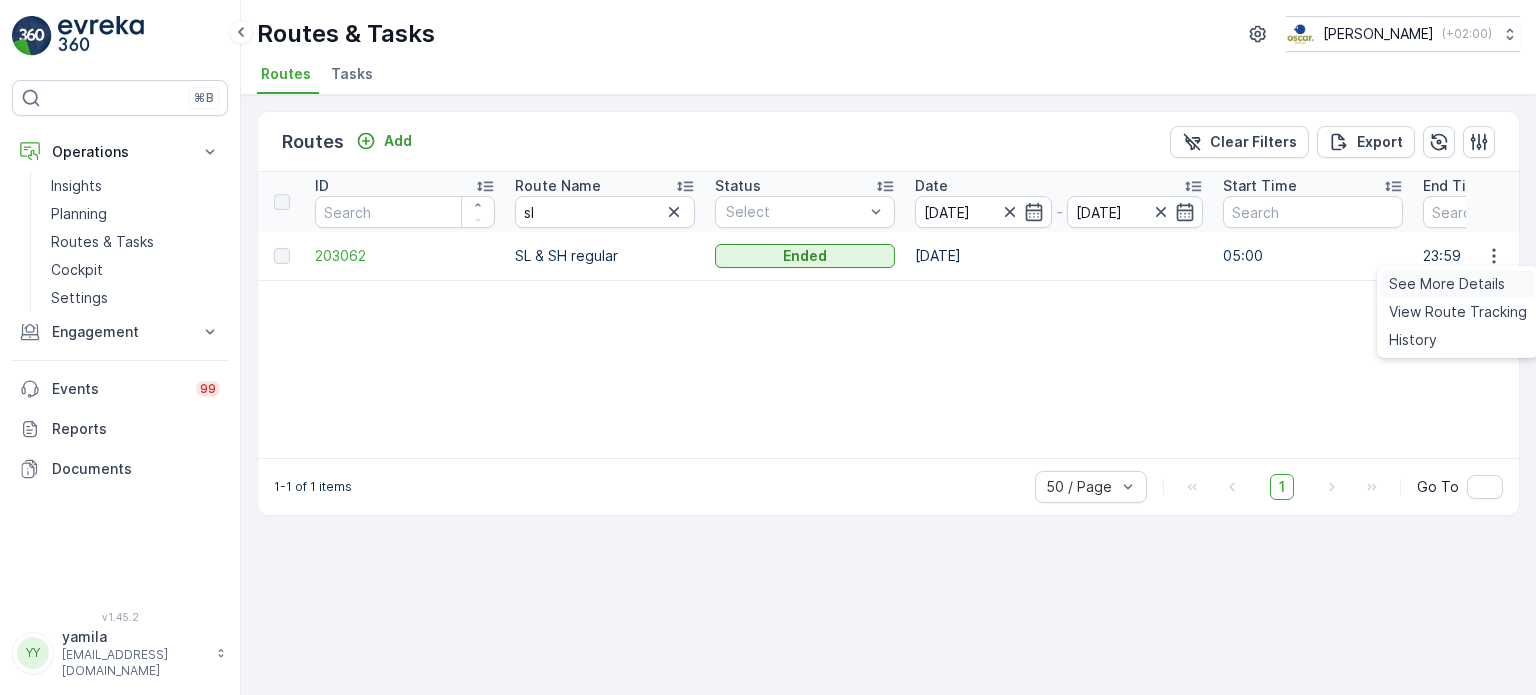 click on "See More Details" at bounding box center (1447, 284) 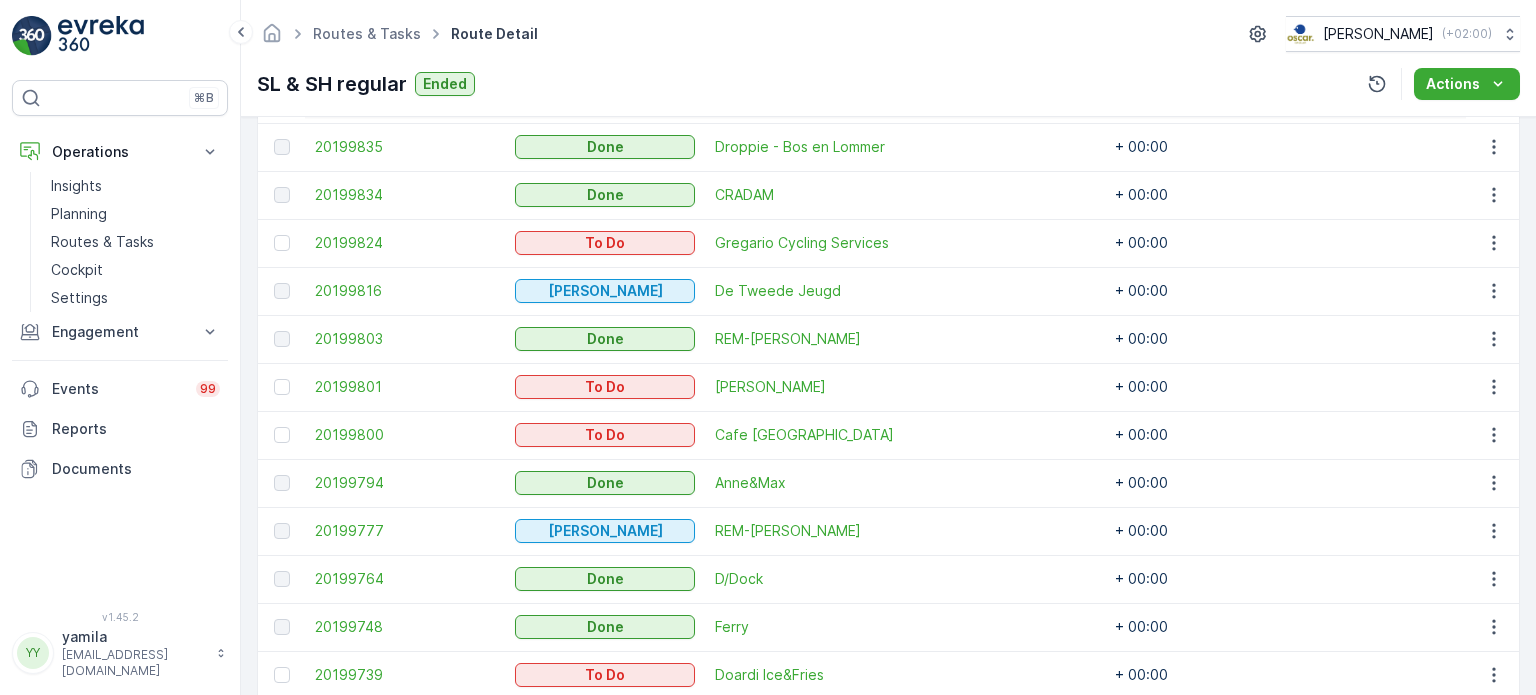 scroll, scrollTop: 733, scrollLeft: 0, axis: vertical 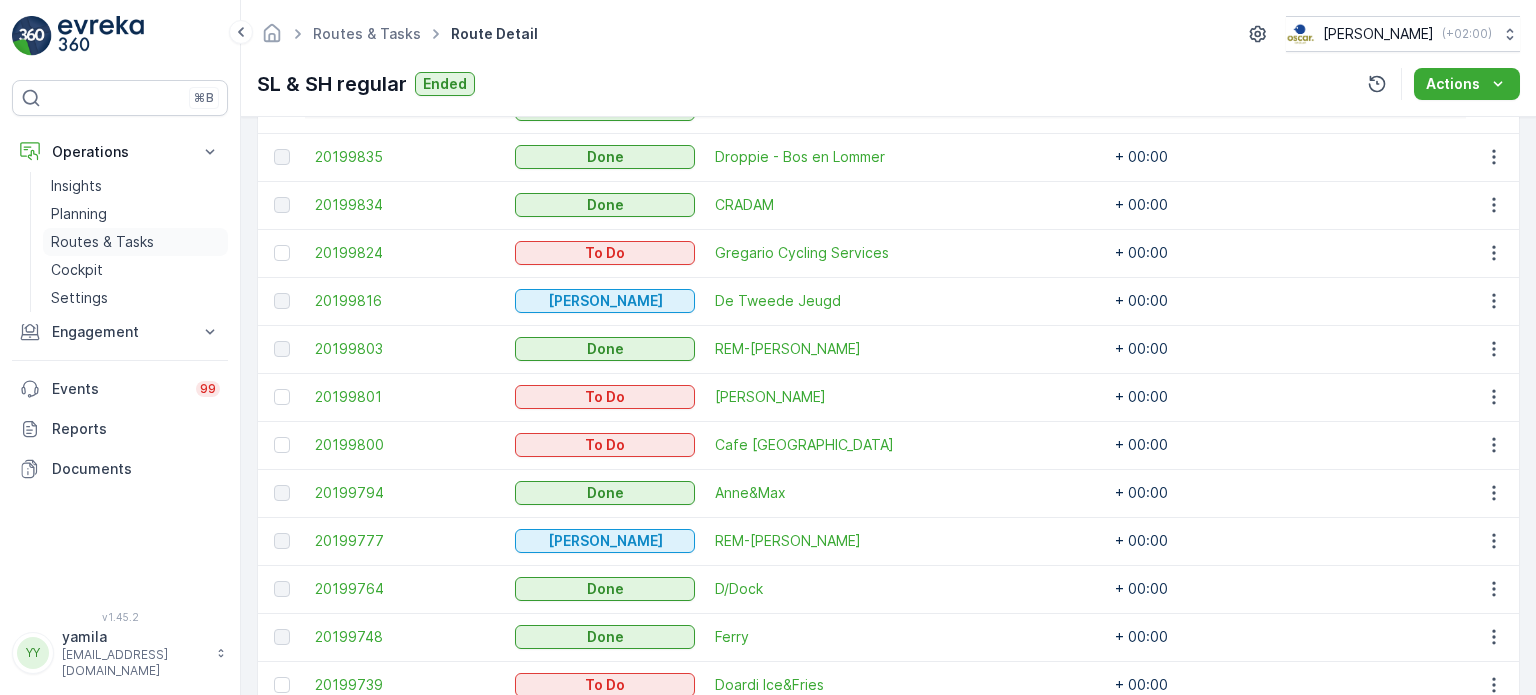 click on "Routes & Tasks" at bounding box center (102, 242) 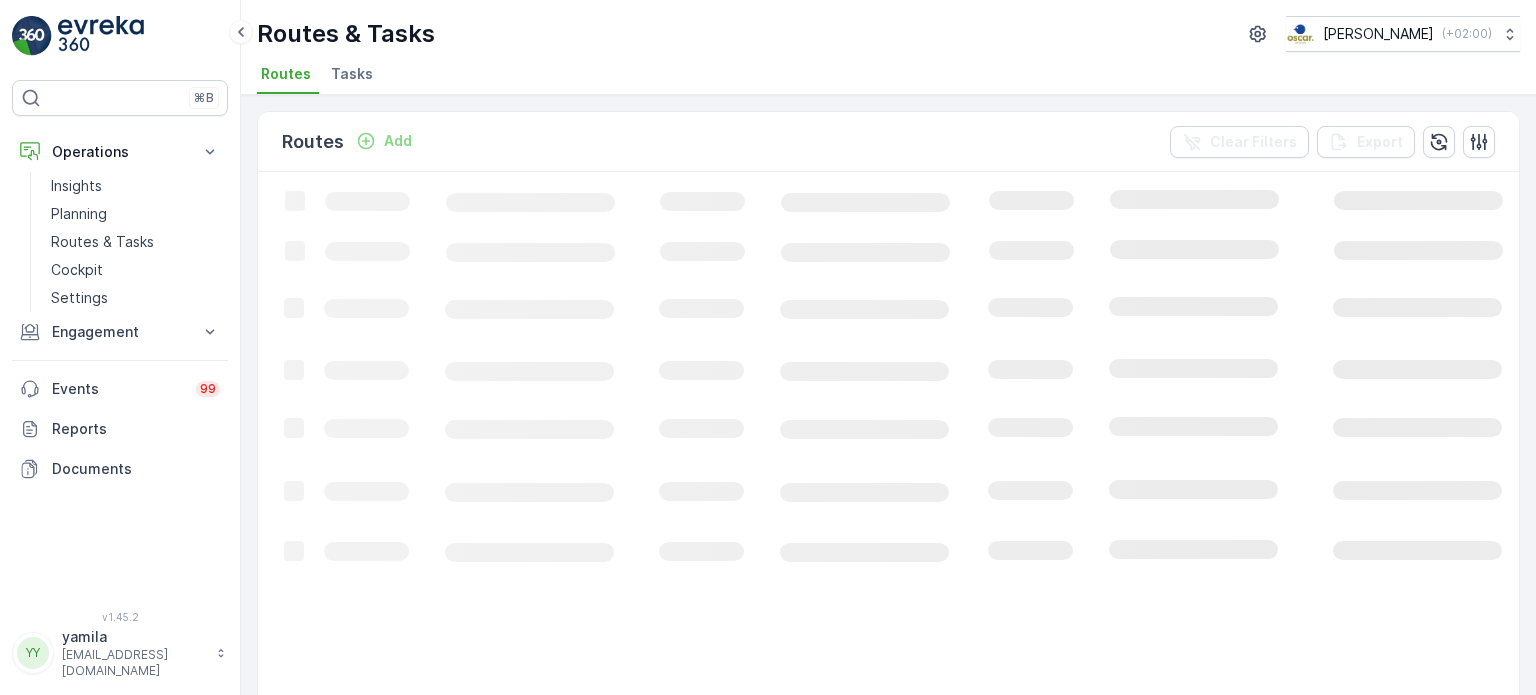 click on "Tasks" at bounding box center (352, 74) 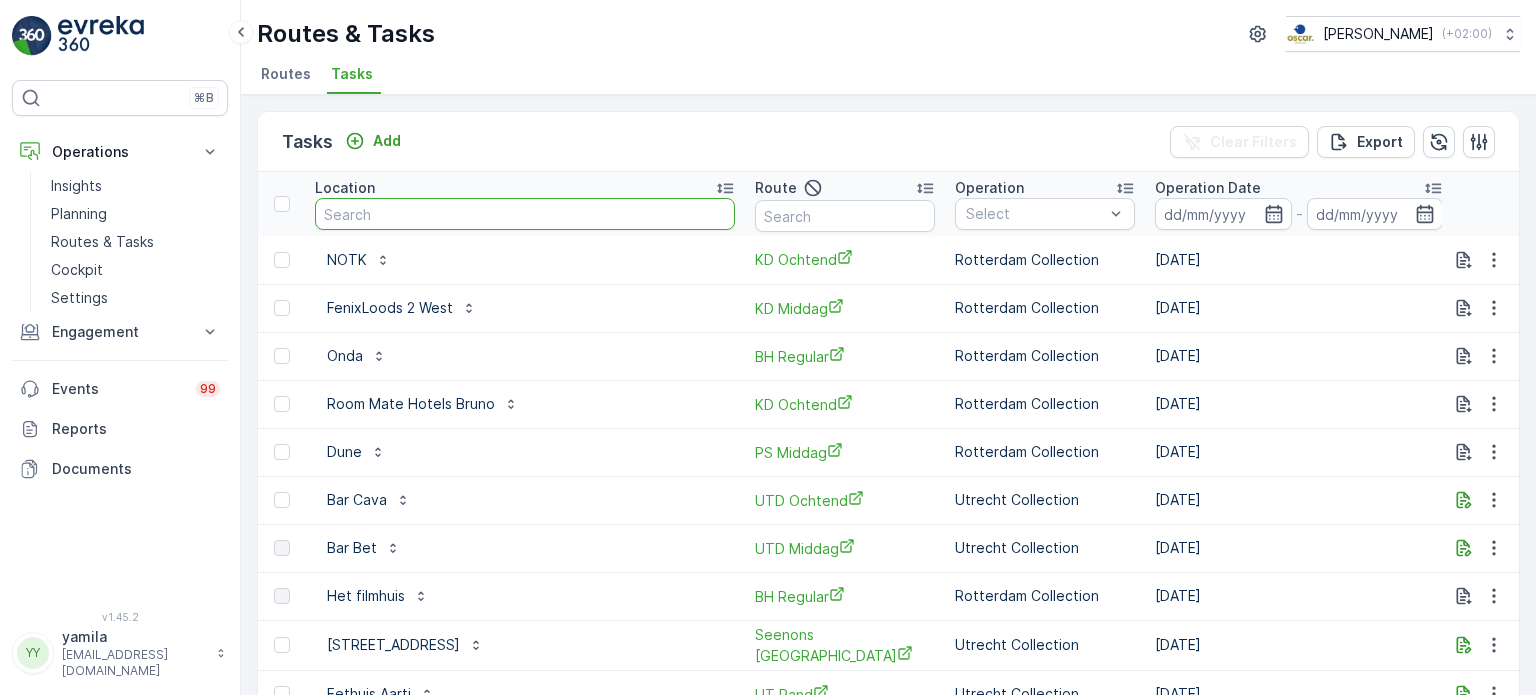 click at bounding box center (525, 214) 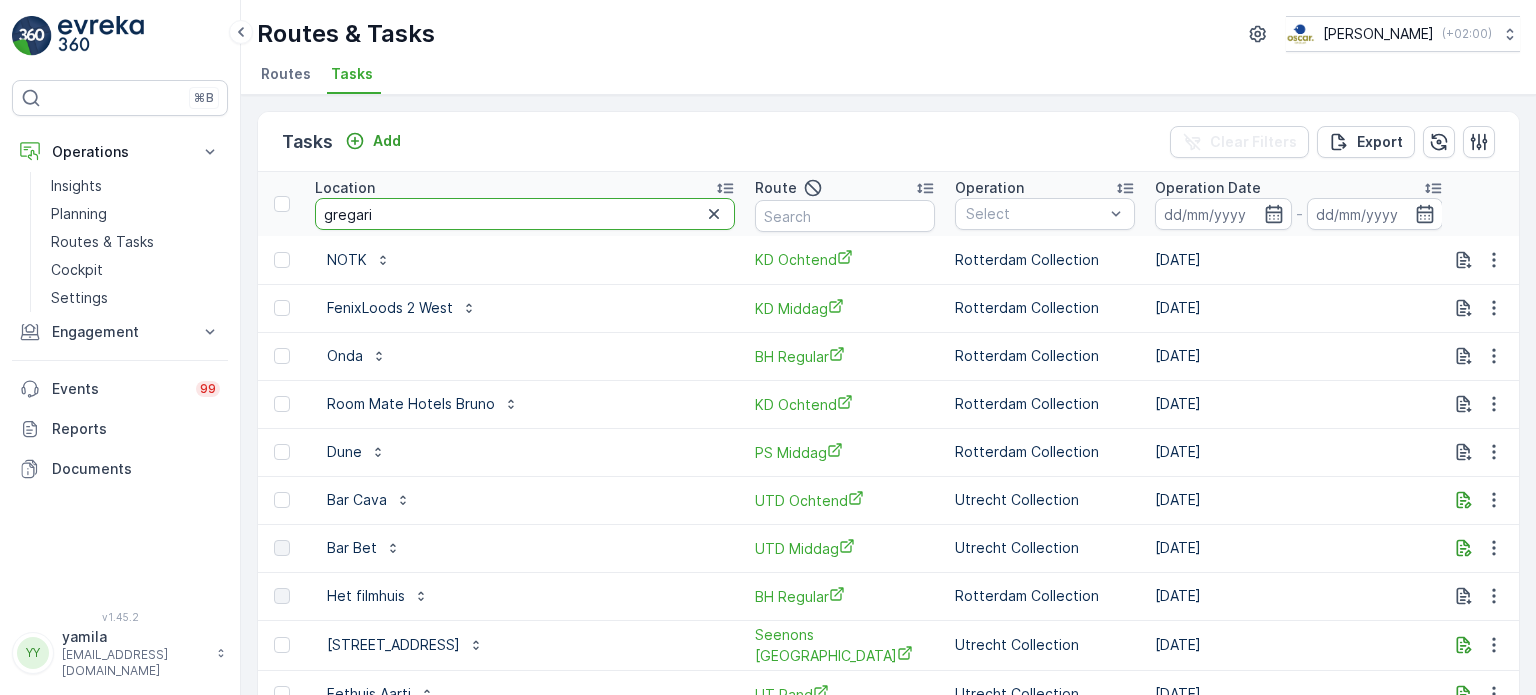 type on "gregario" 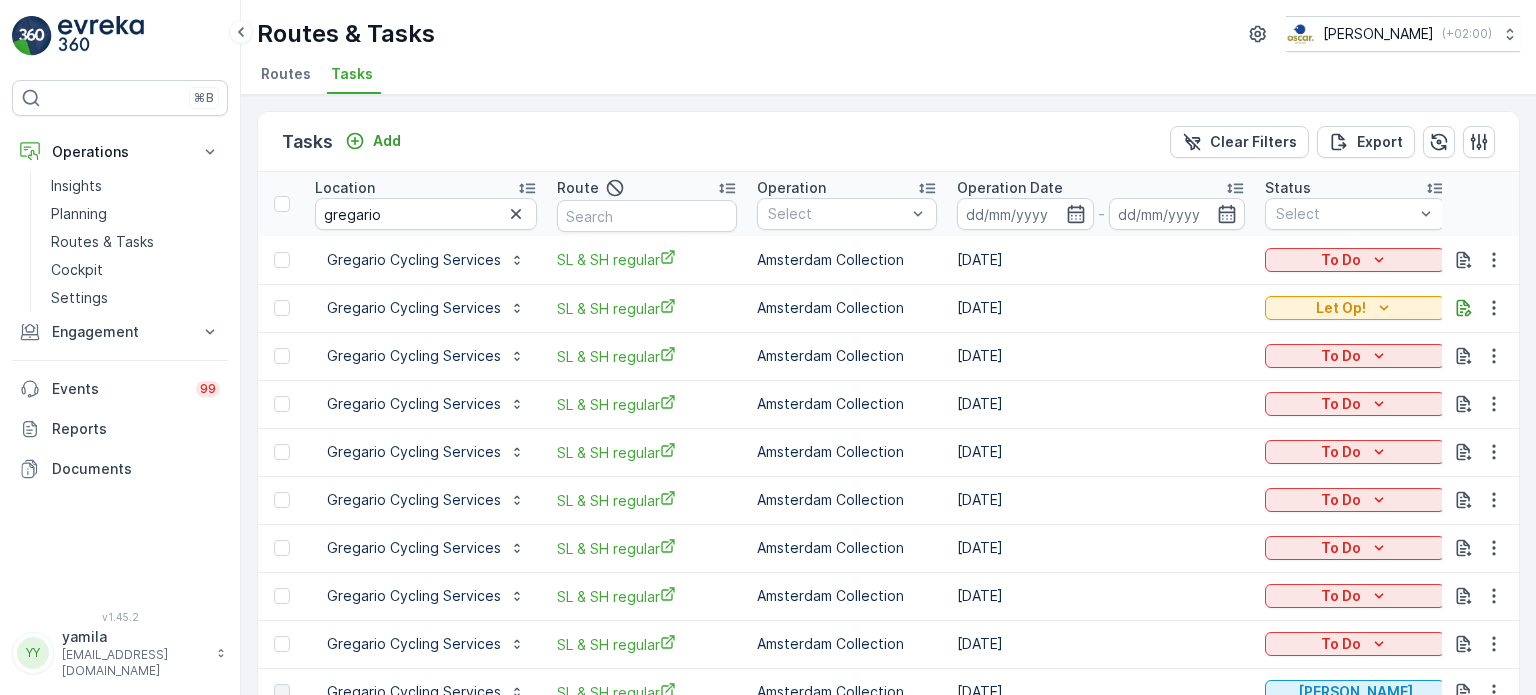 scroll, scrollTop: 0, scrollLeft: 0, axis: both 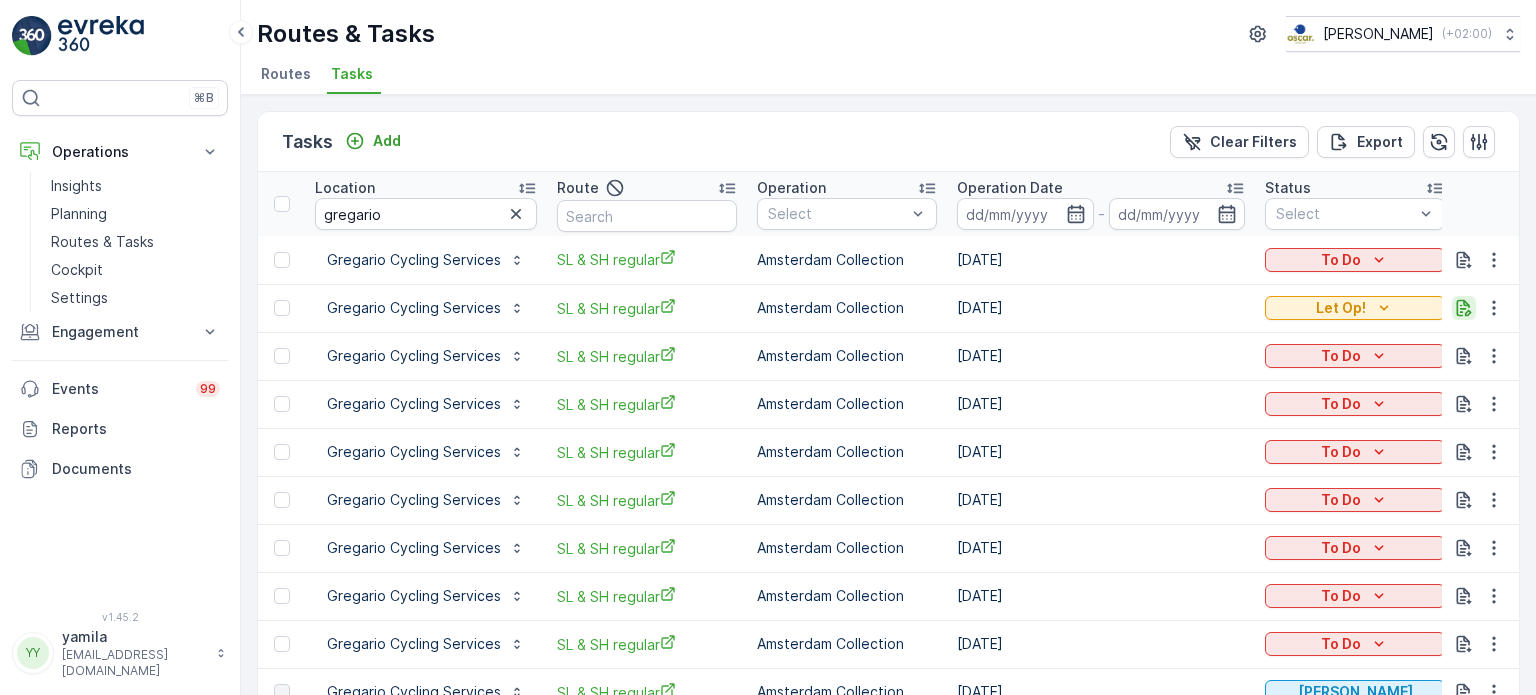 click 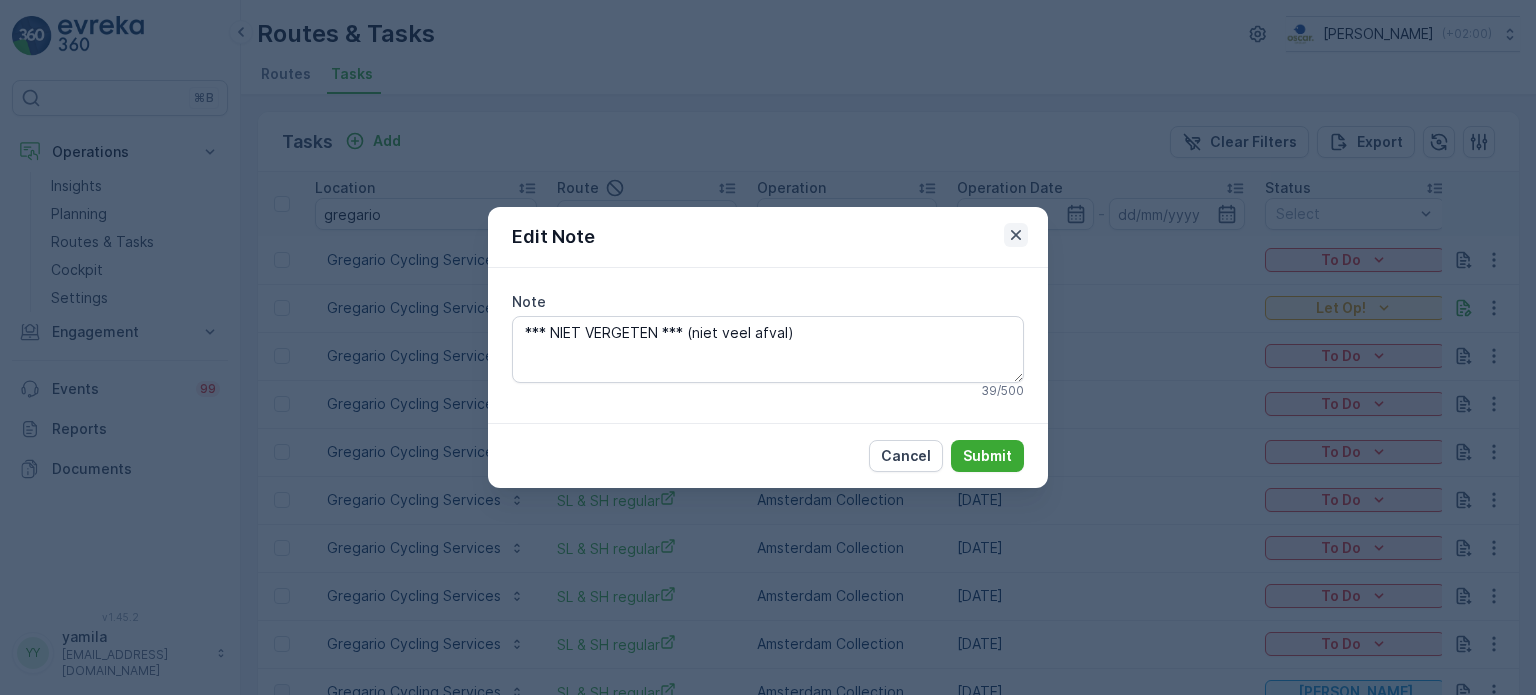 click 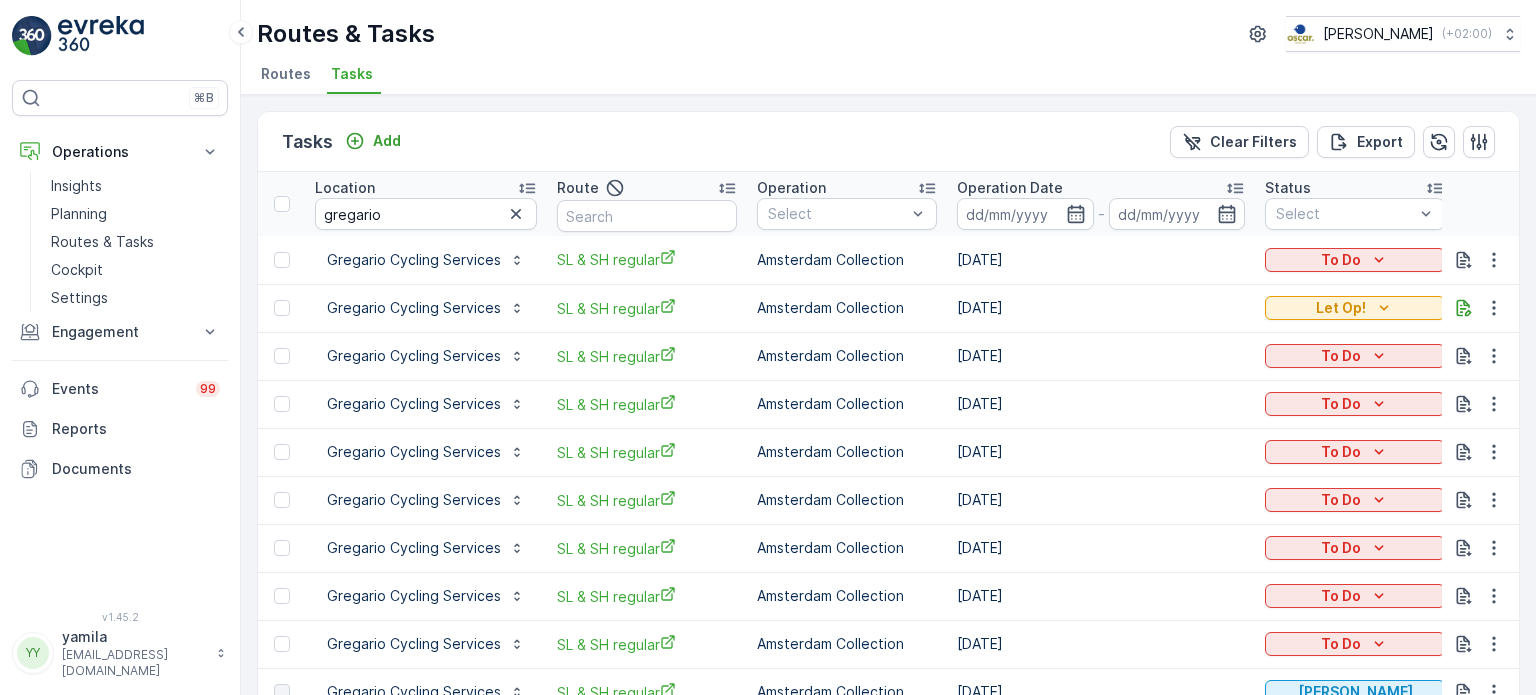 click on "Routes" at bounding box center [286, 74] 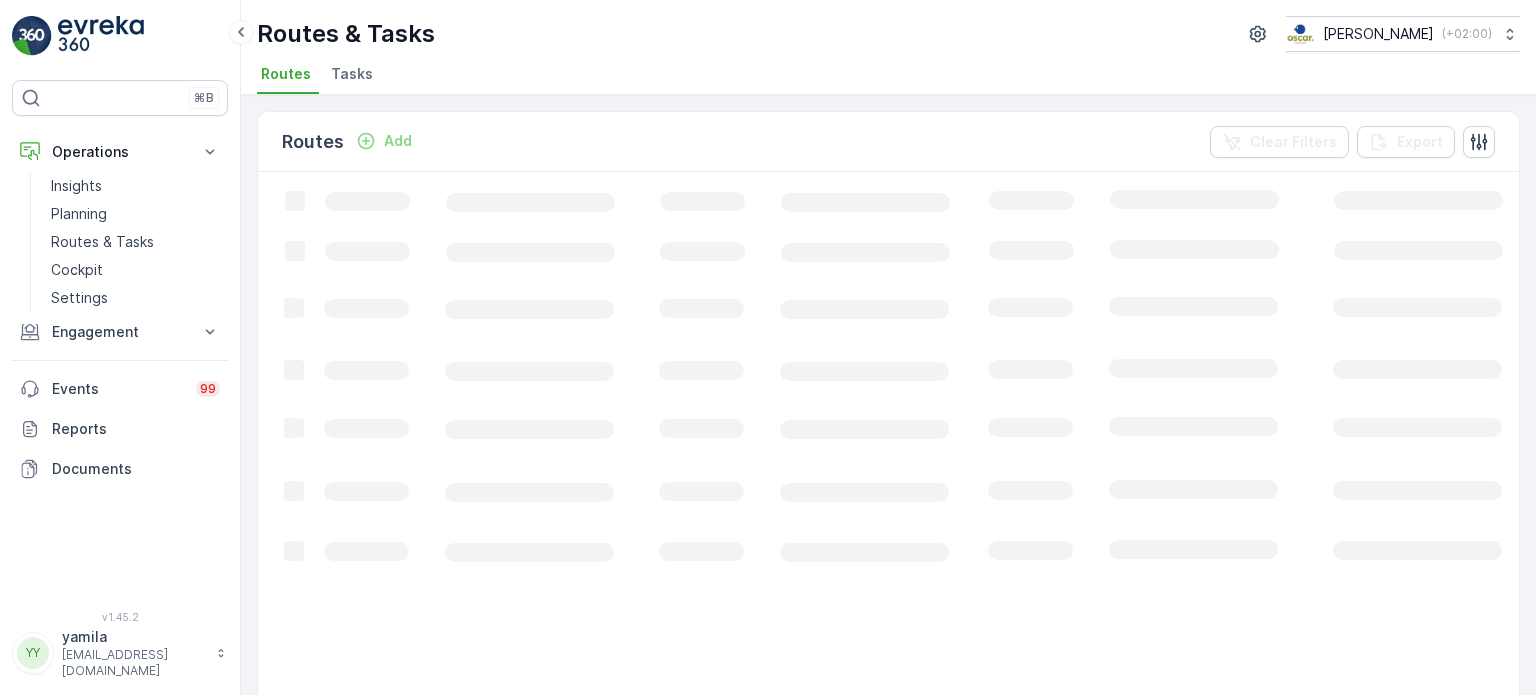 scroll, scrollTop: 0, scrollLeft: 0, axis: both 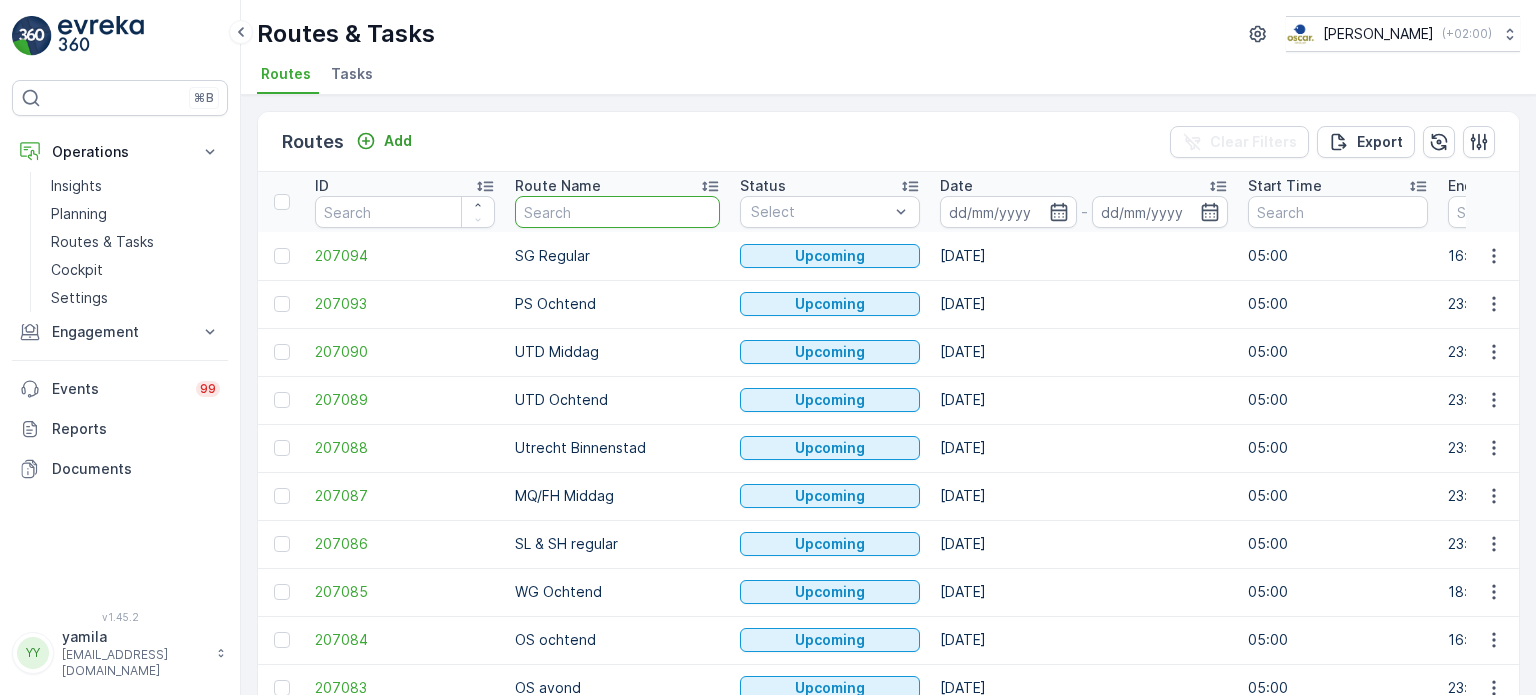 click at bounding box center (617, 212) 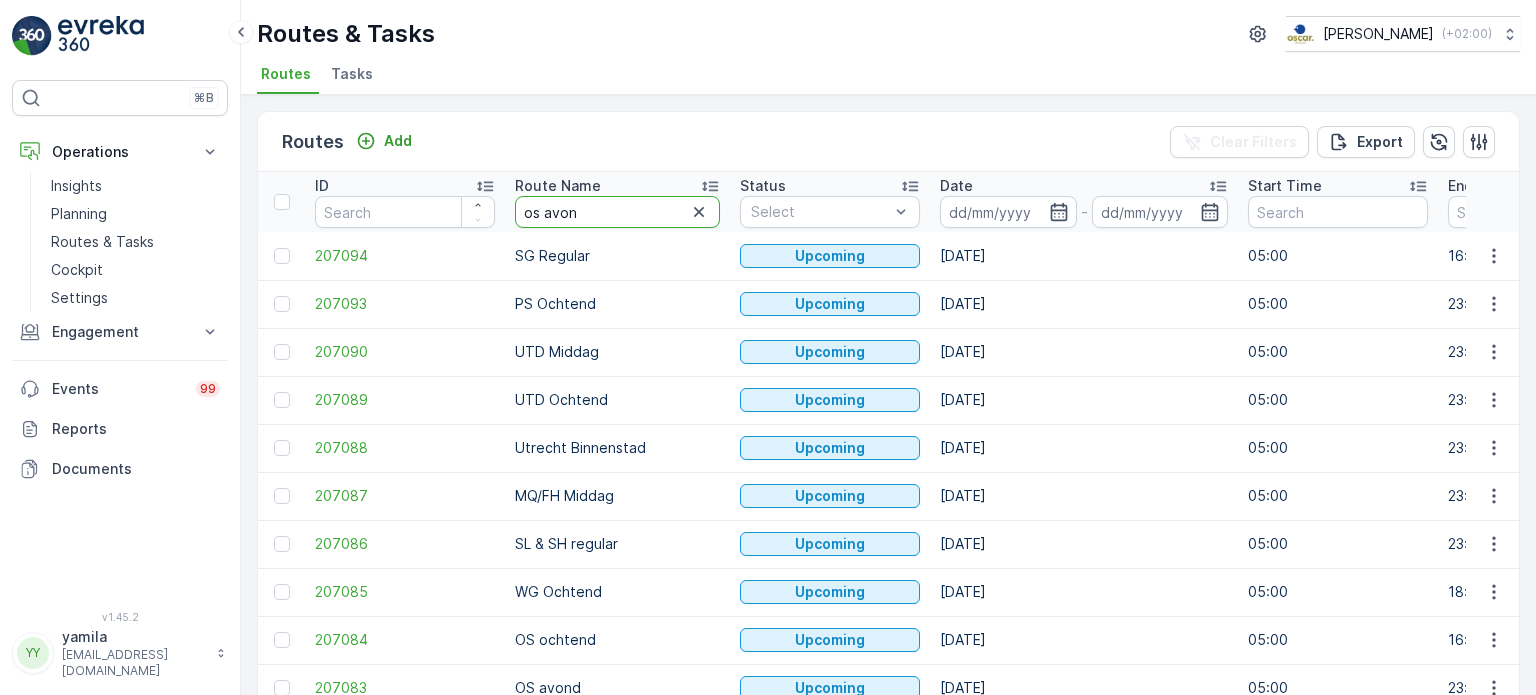 type on "os avond" 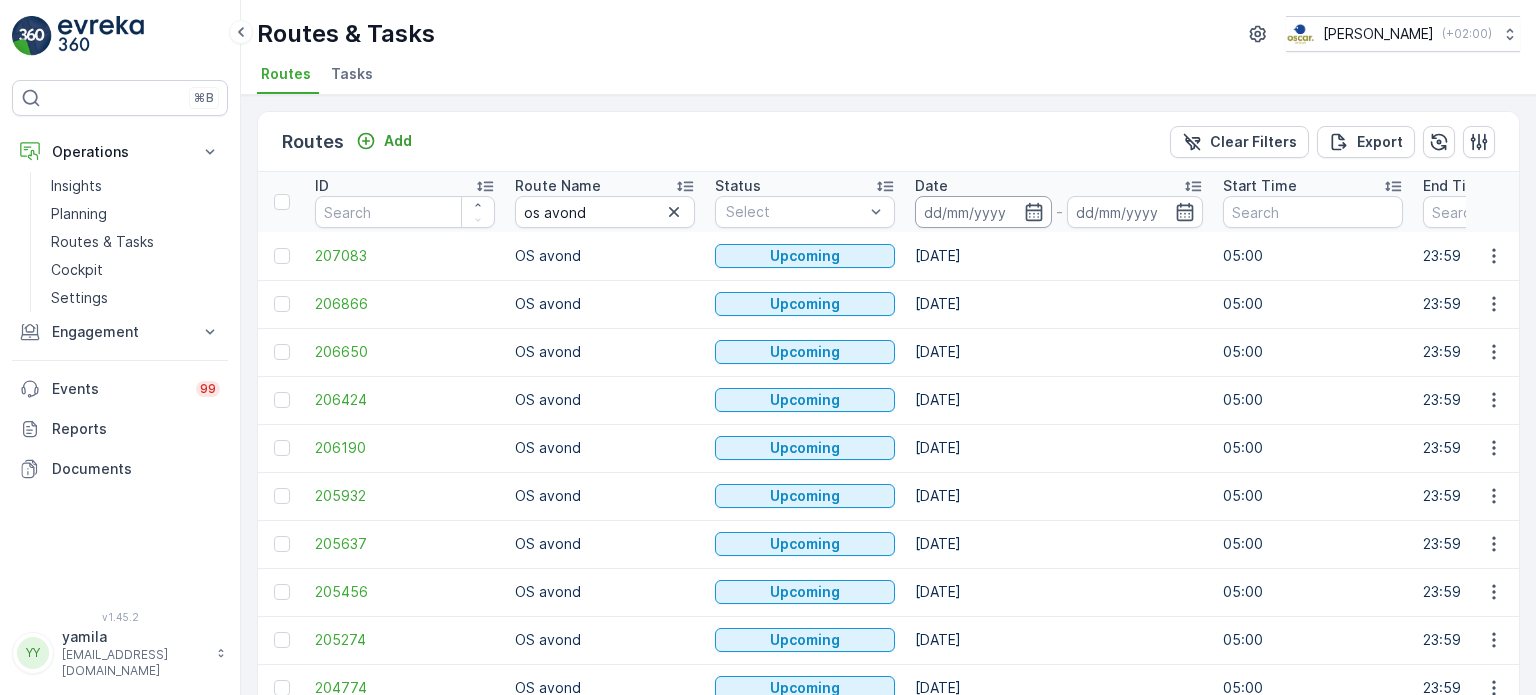 click at bounding box center (983, 212) 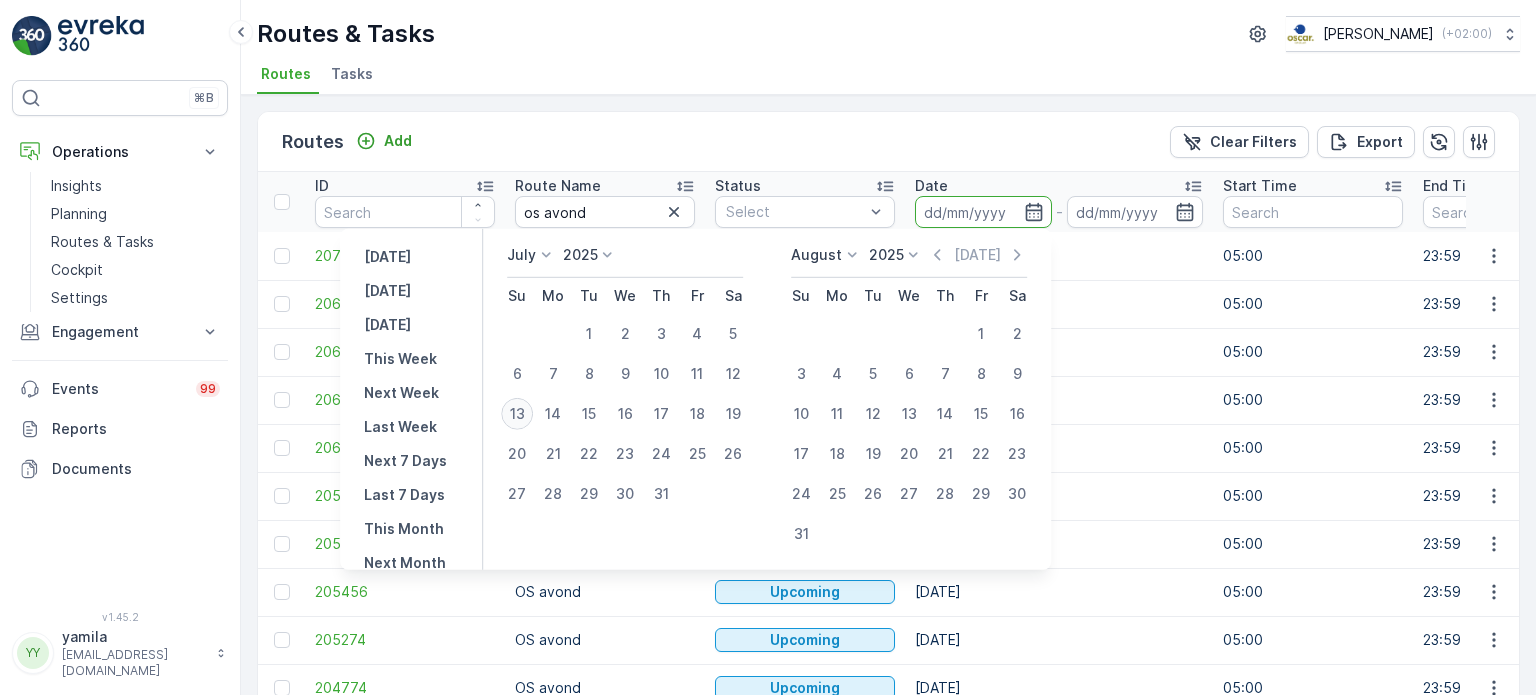 click on "13" at bounding box center [517, 414] 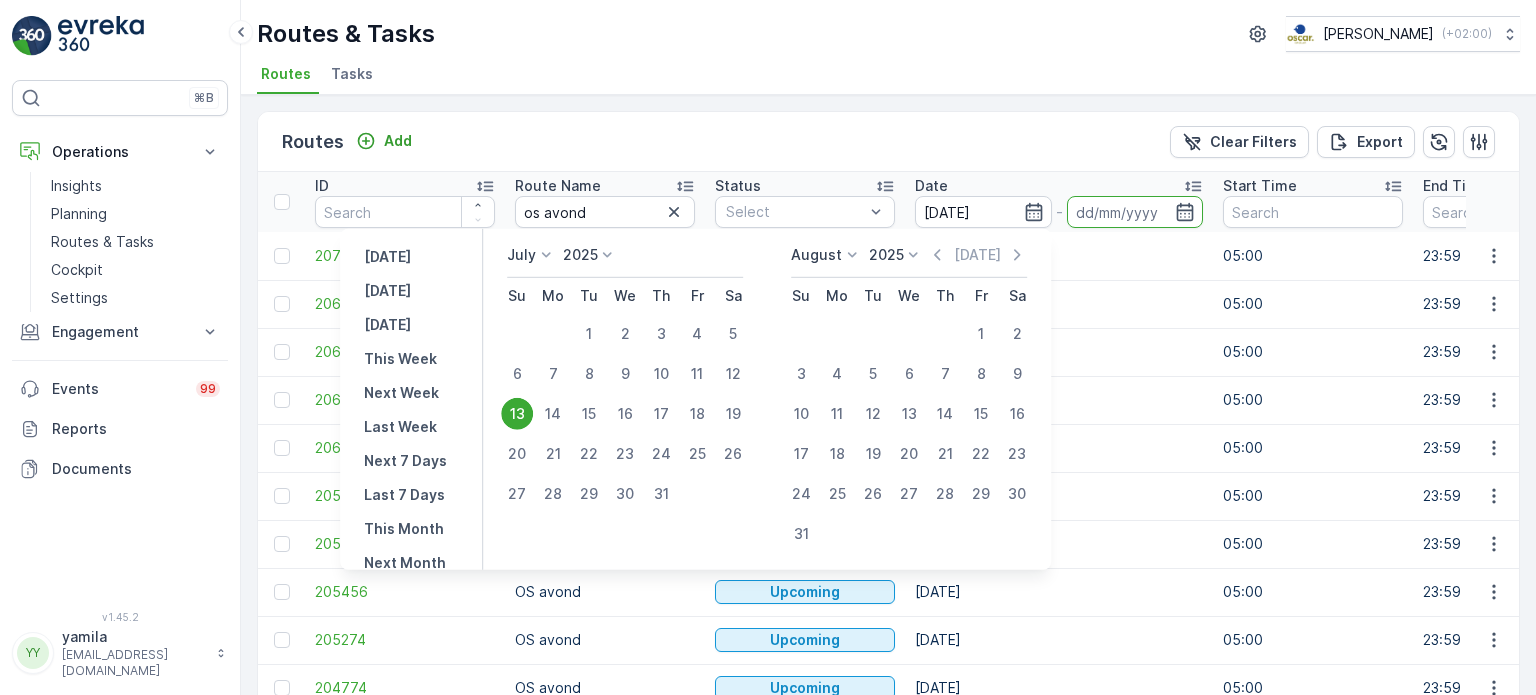 click on "13" at bounding box center (517, 414) 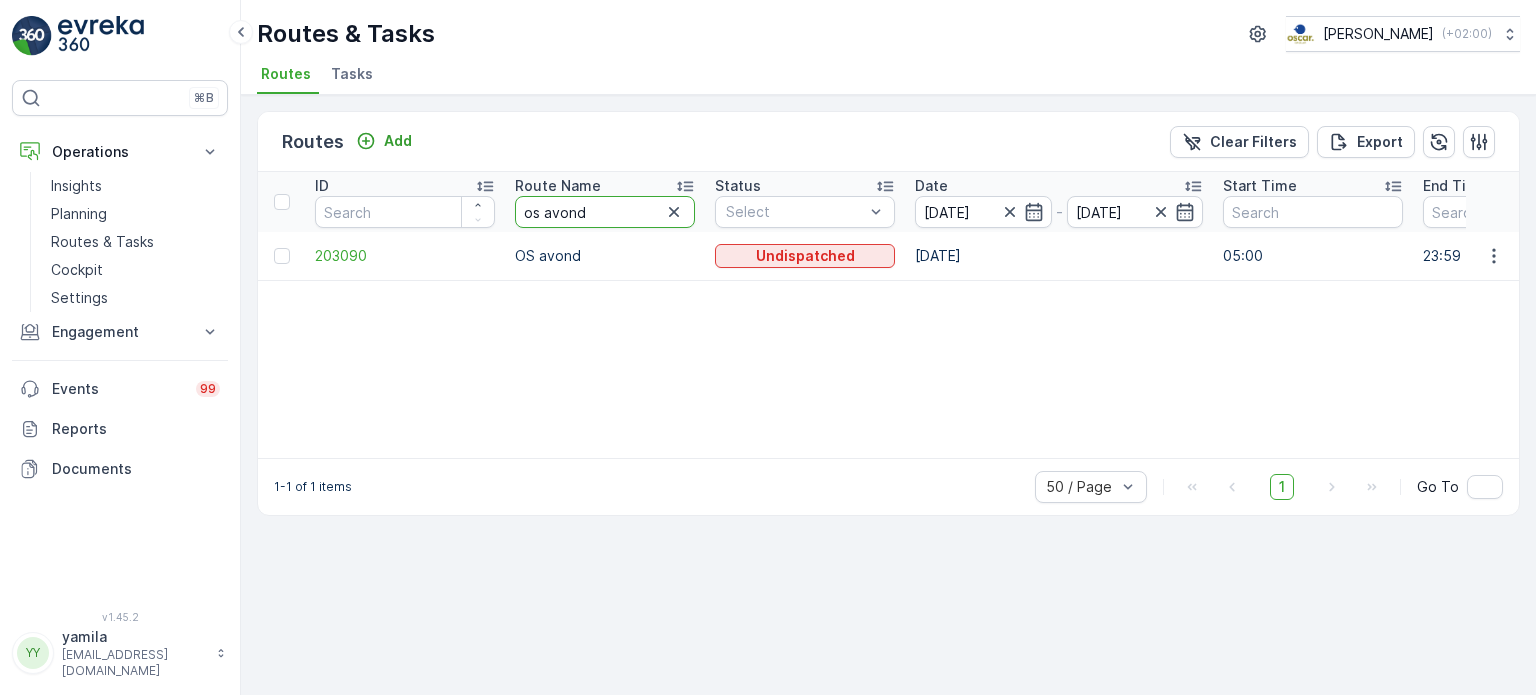 click on "os avond" at bounding box center [605, 212] 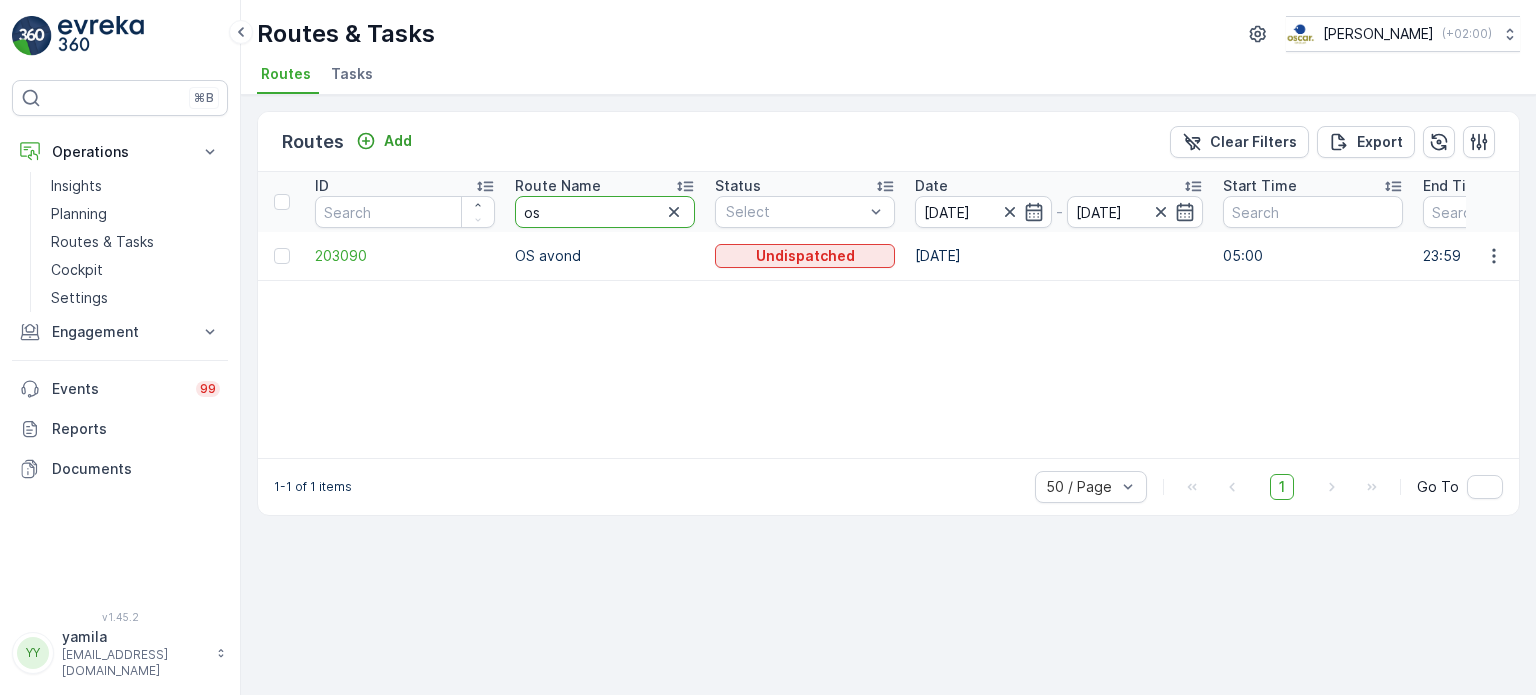 type on "os" 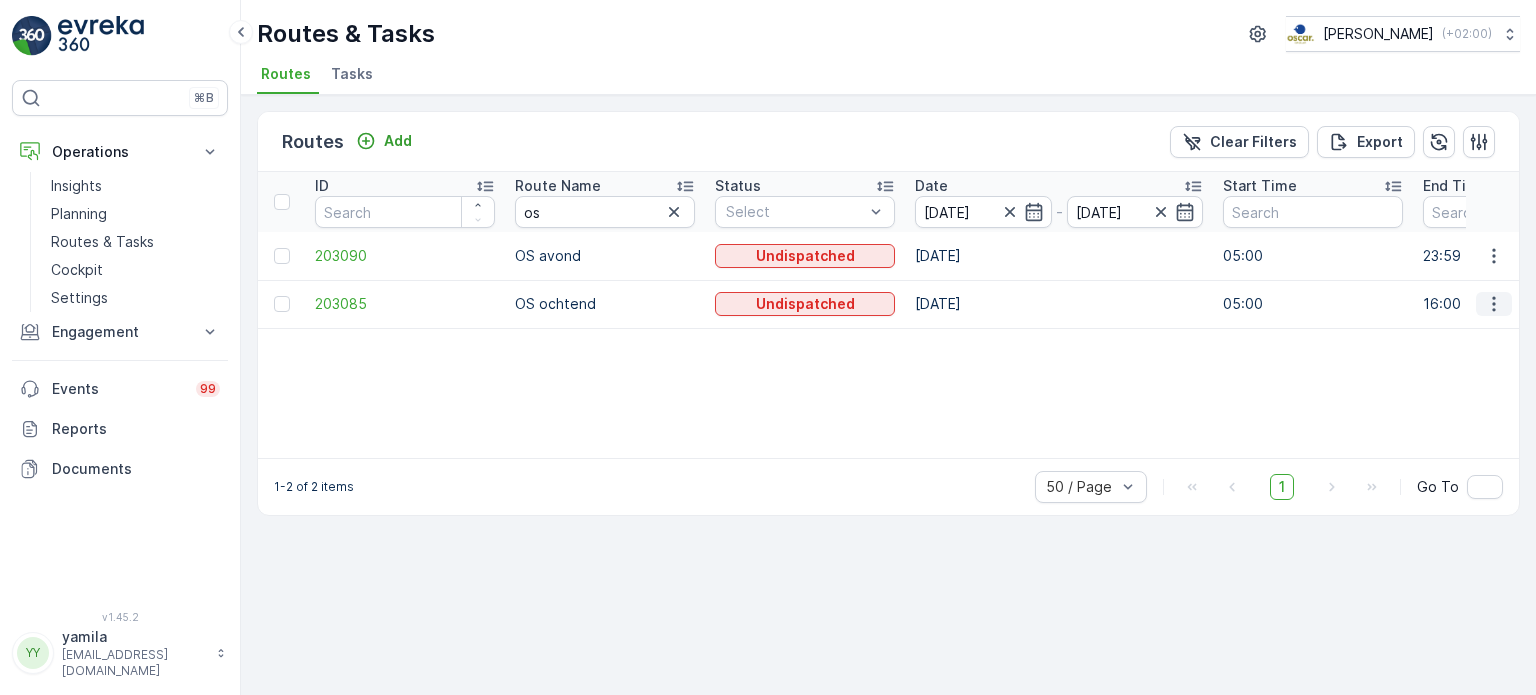 click 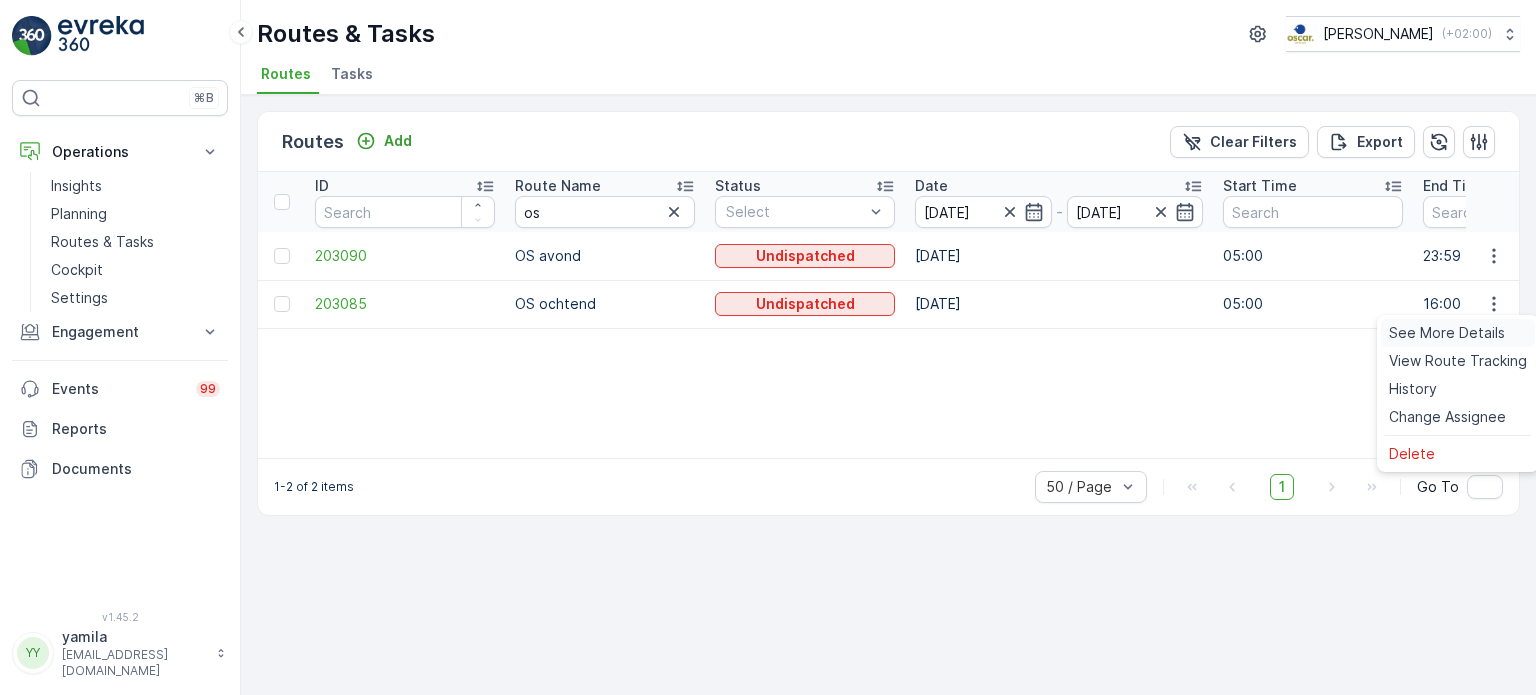 click on "See More Details" at bounding box center [1458, 333] 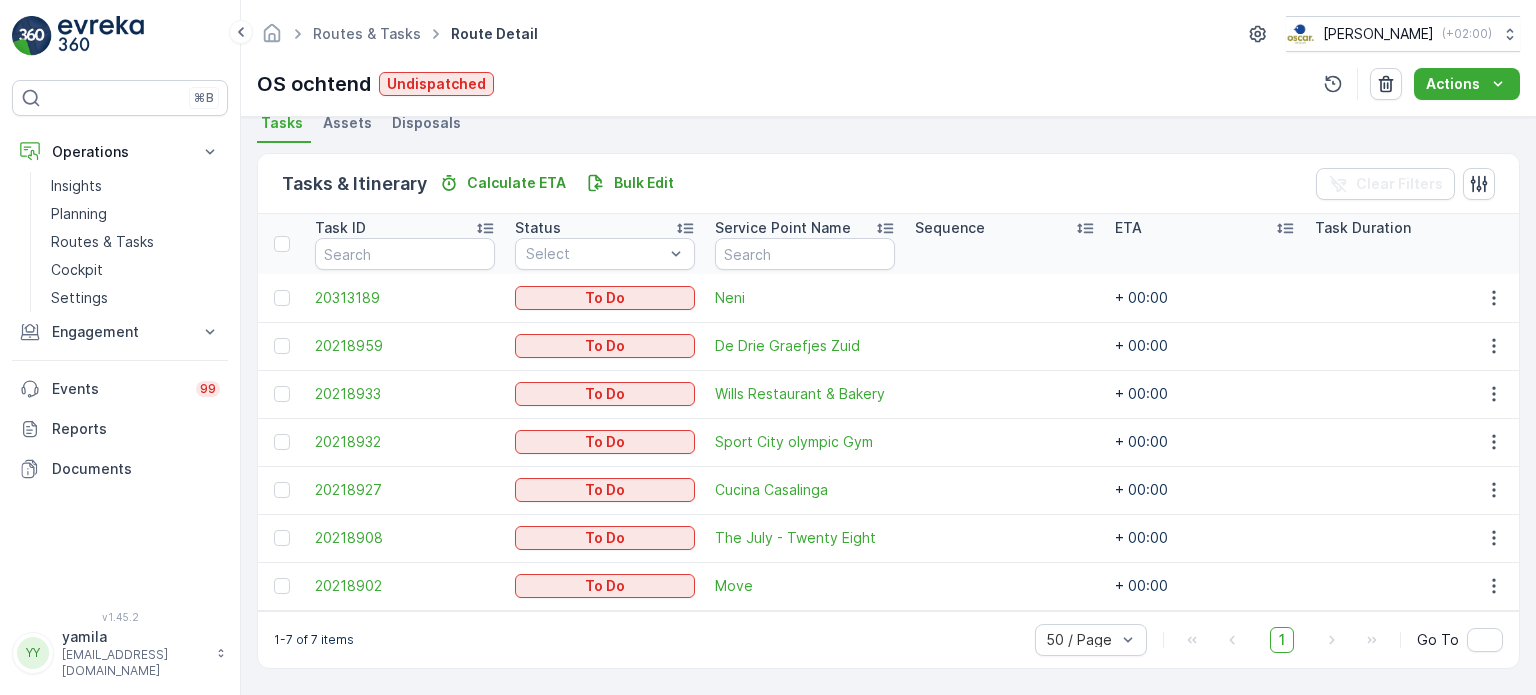 scroll, scrollTop: 455, scrollLeft: 0, axis: vertical 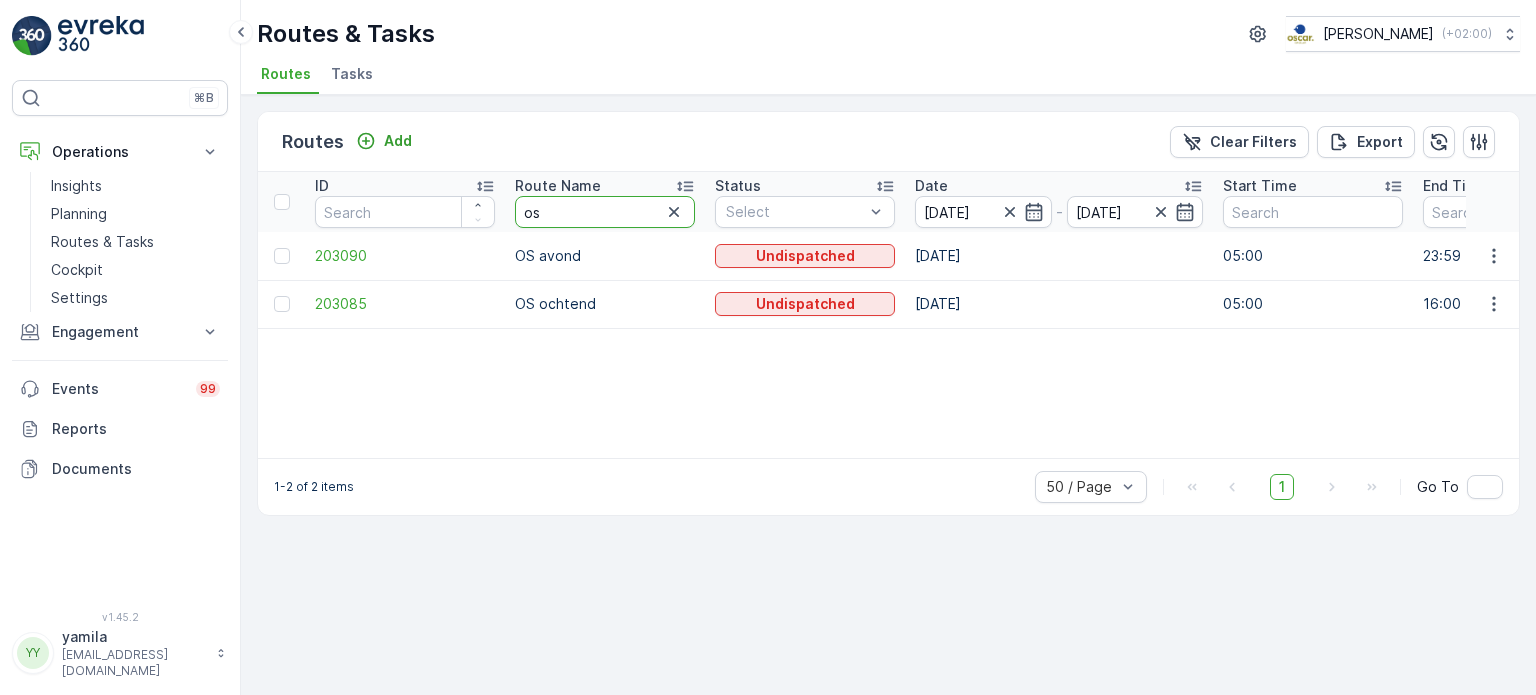 click on "os" at bounding box center (605, 212) 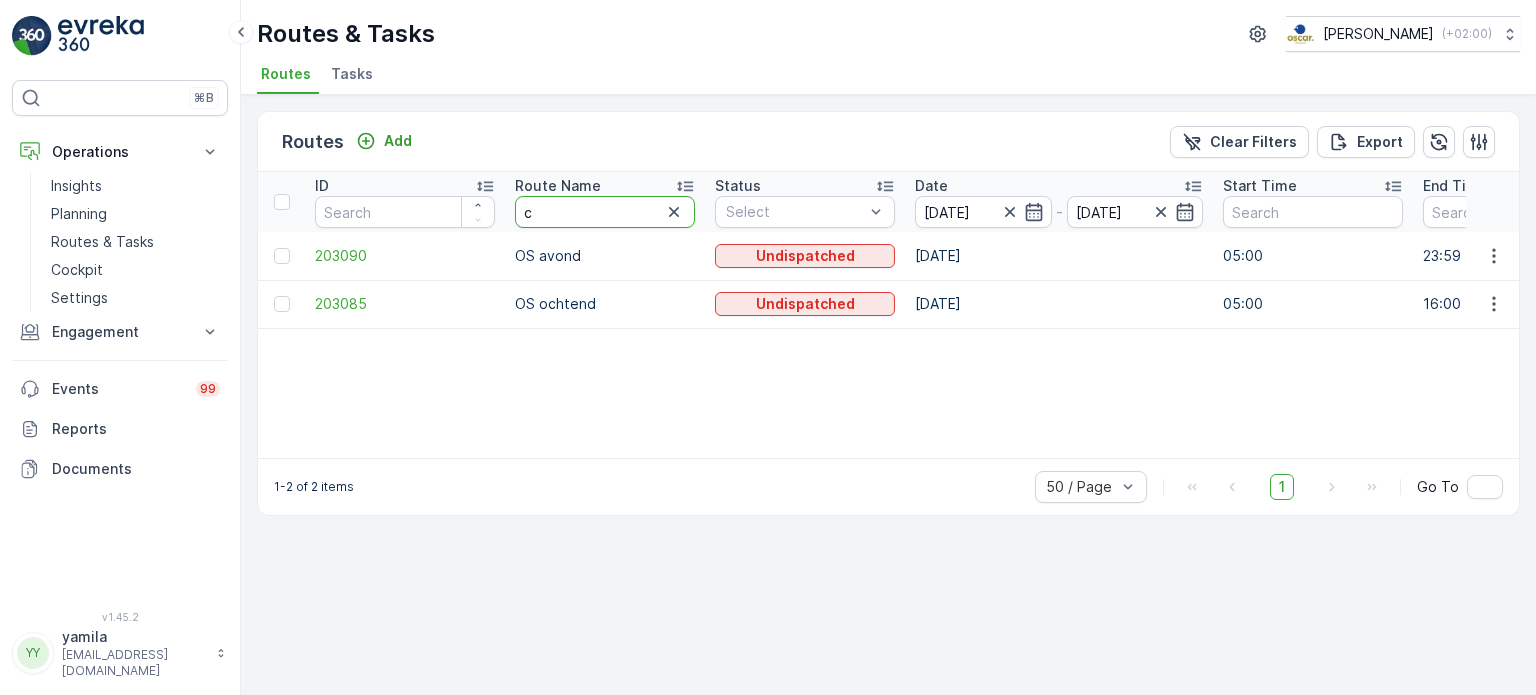type on "s" 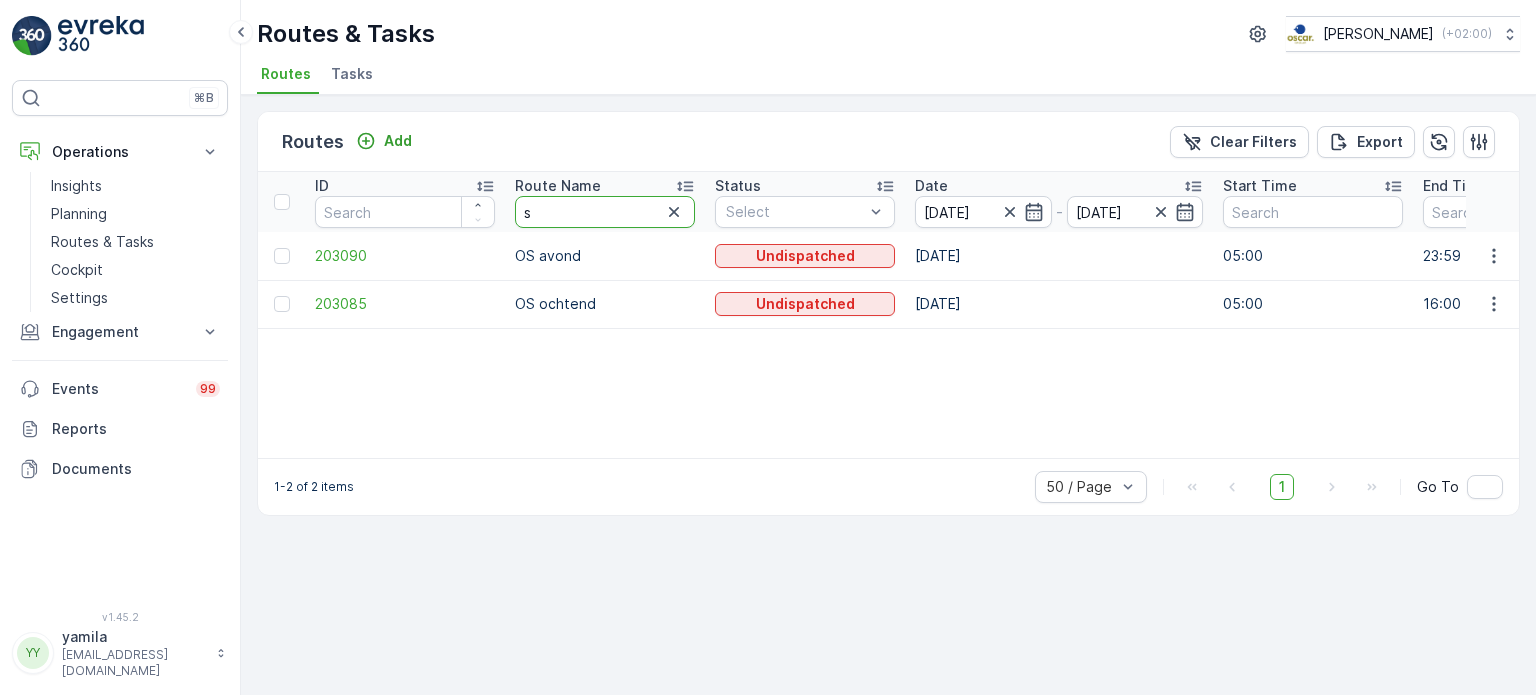 click on "s" at bounding box center [605, 212] 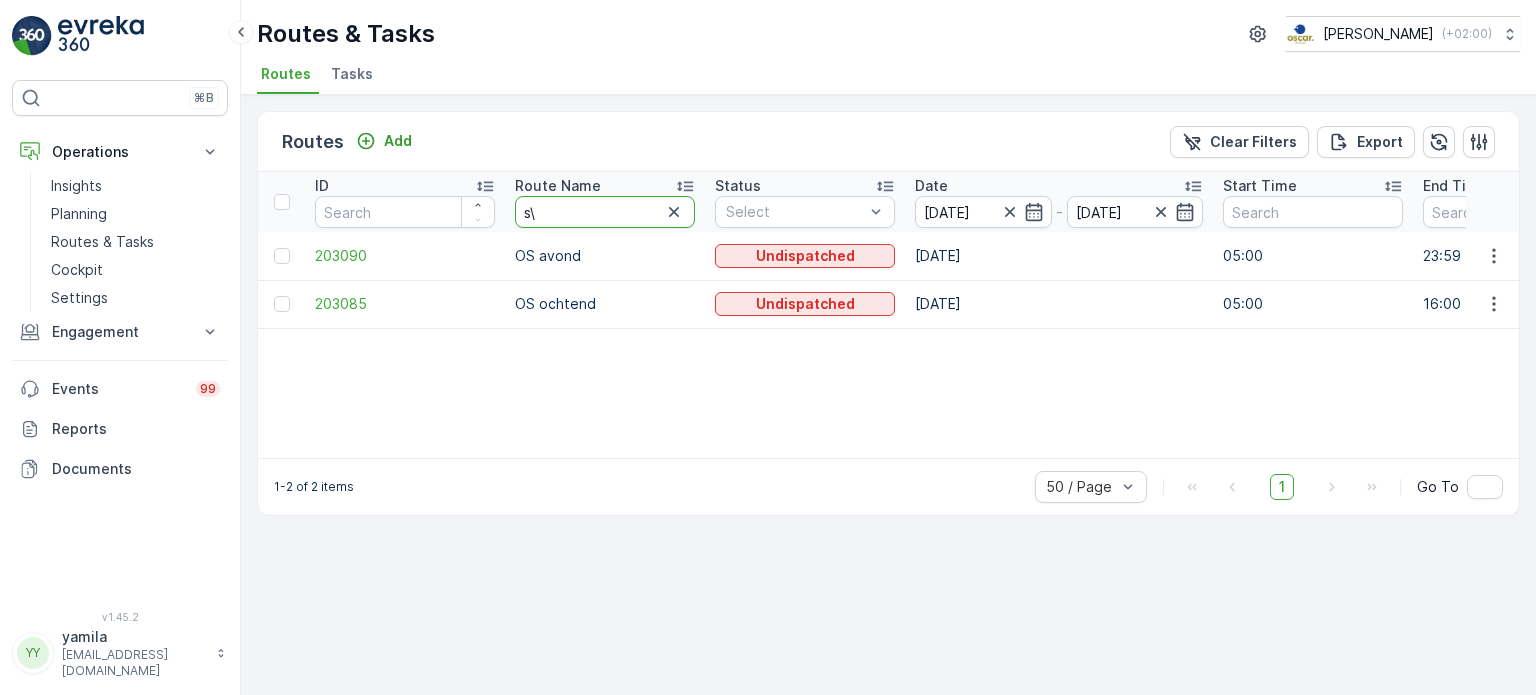type on "s" 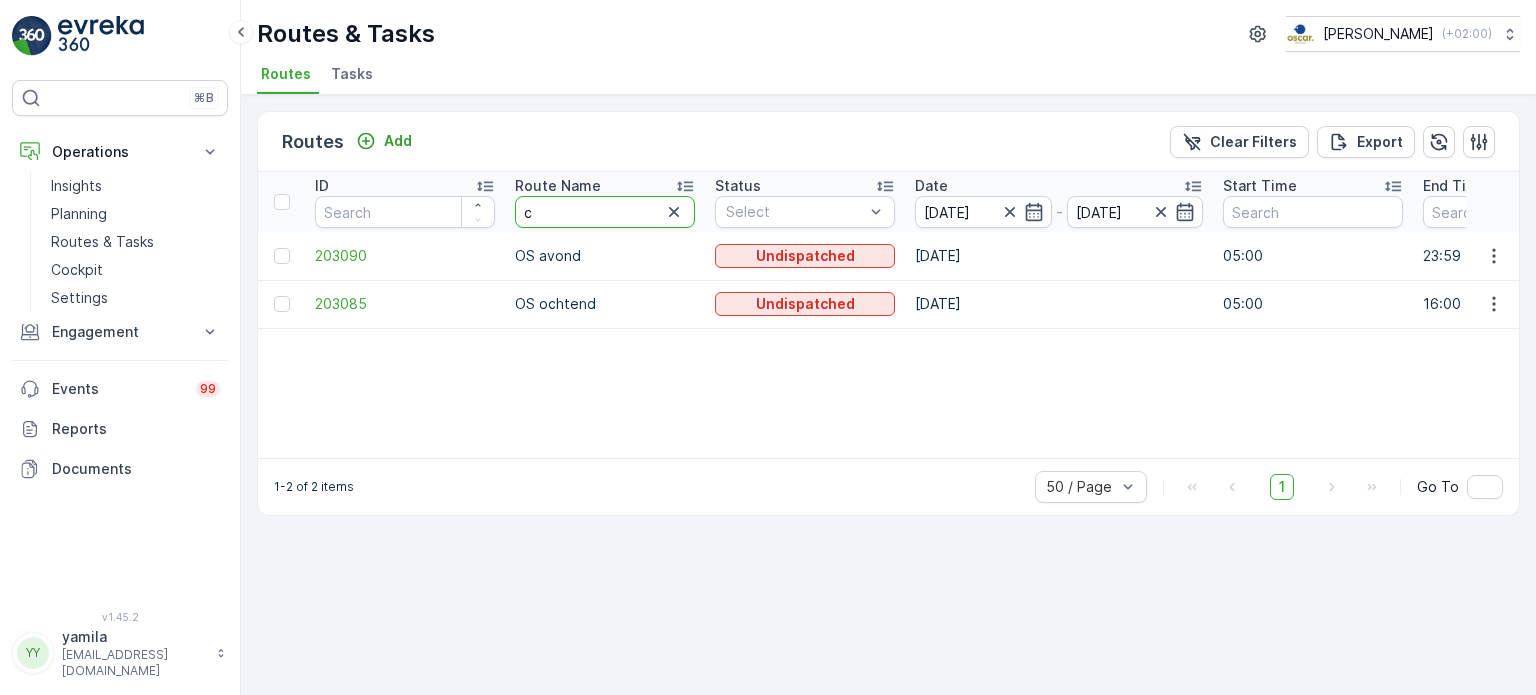 type on "cs" 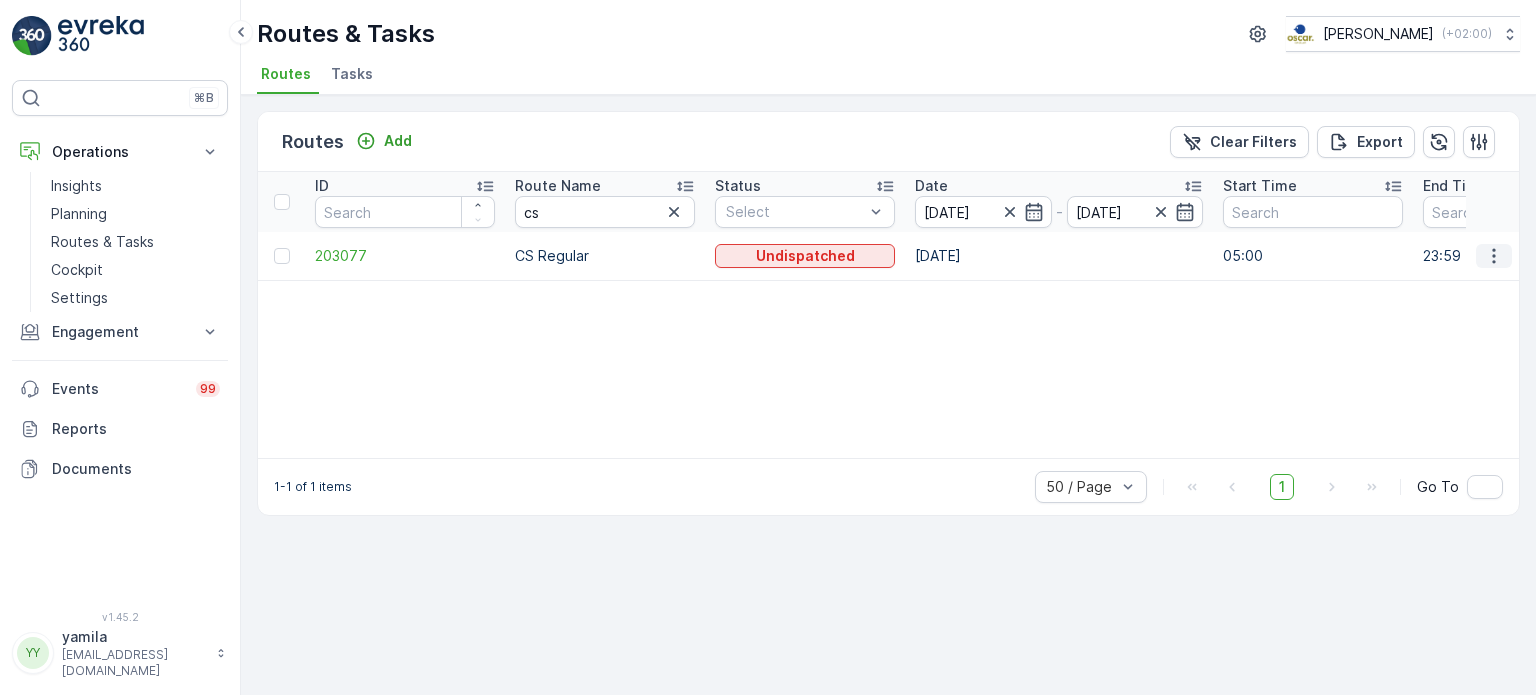 click 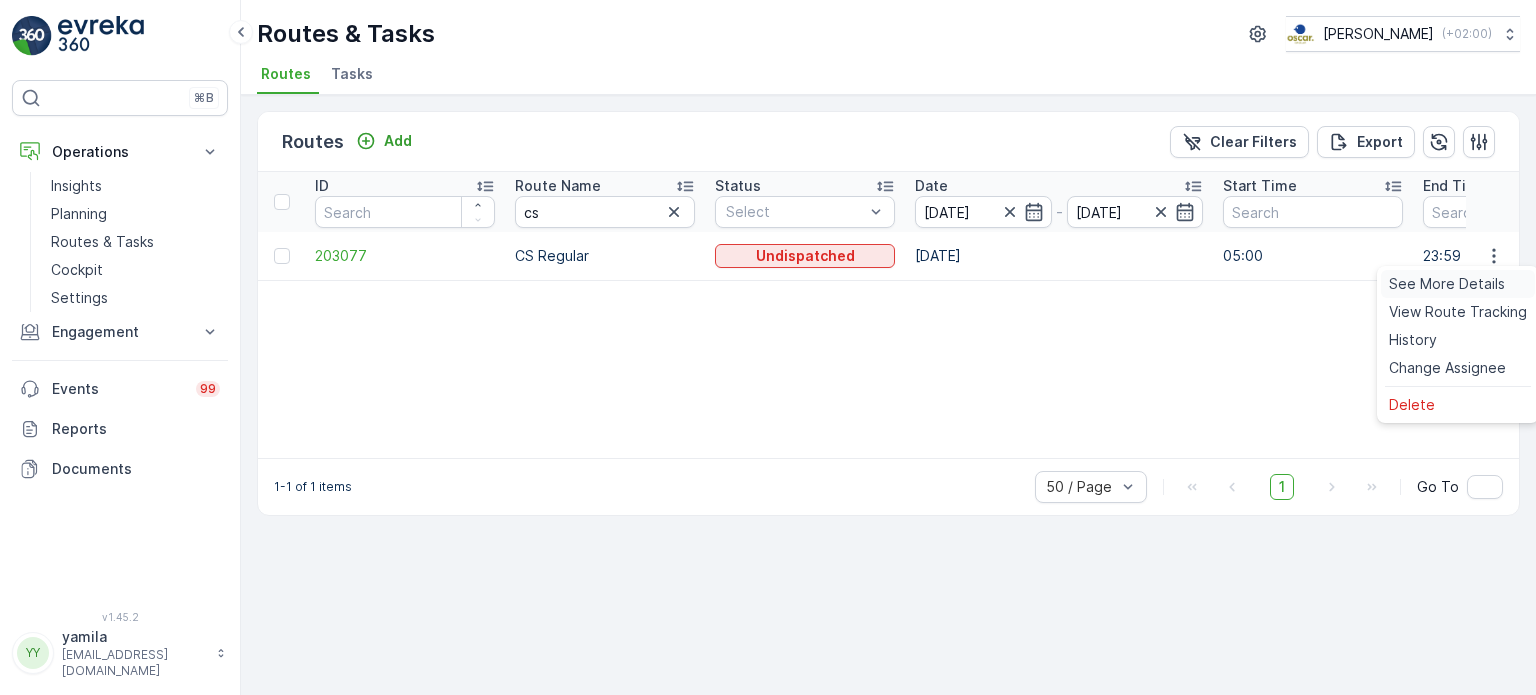 click on "See More Details" at bounding box center [1447, 284] 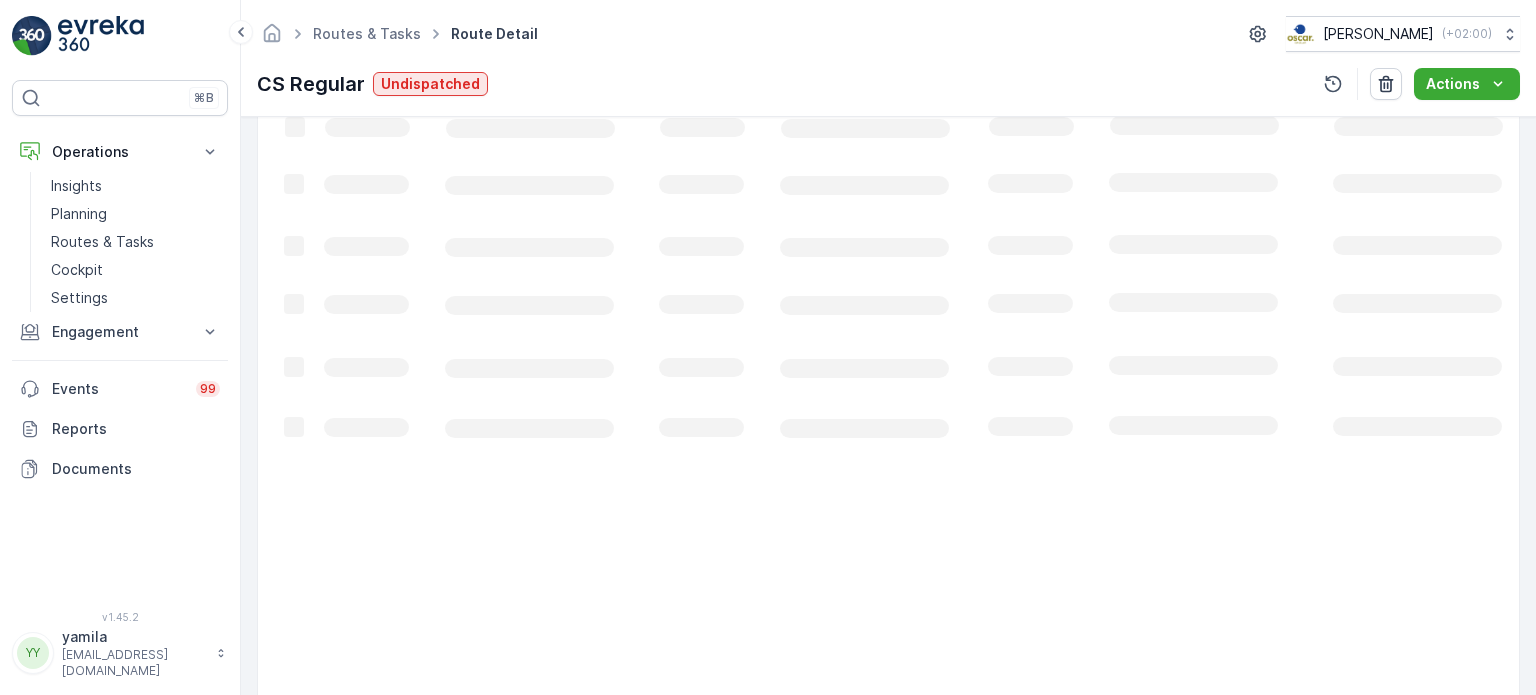 scroll, scrollTop: 335, scrollLeft: 0, axis: vertical 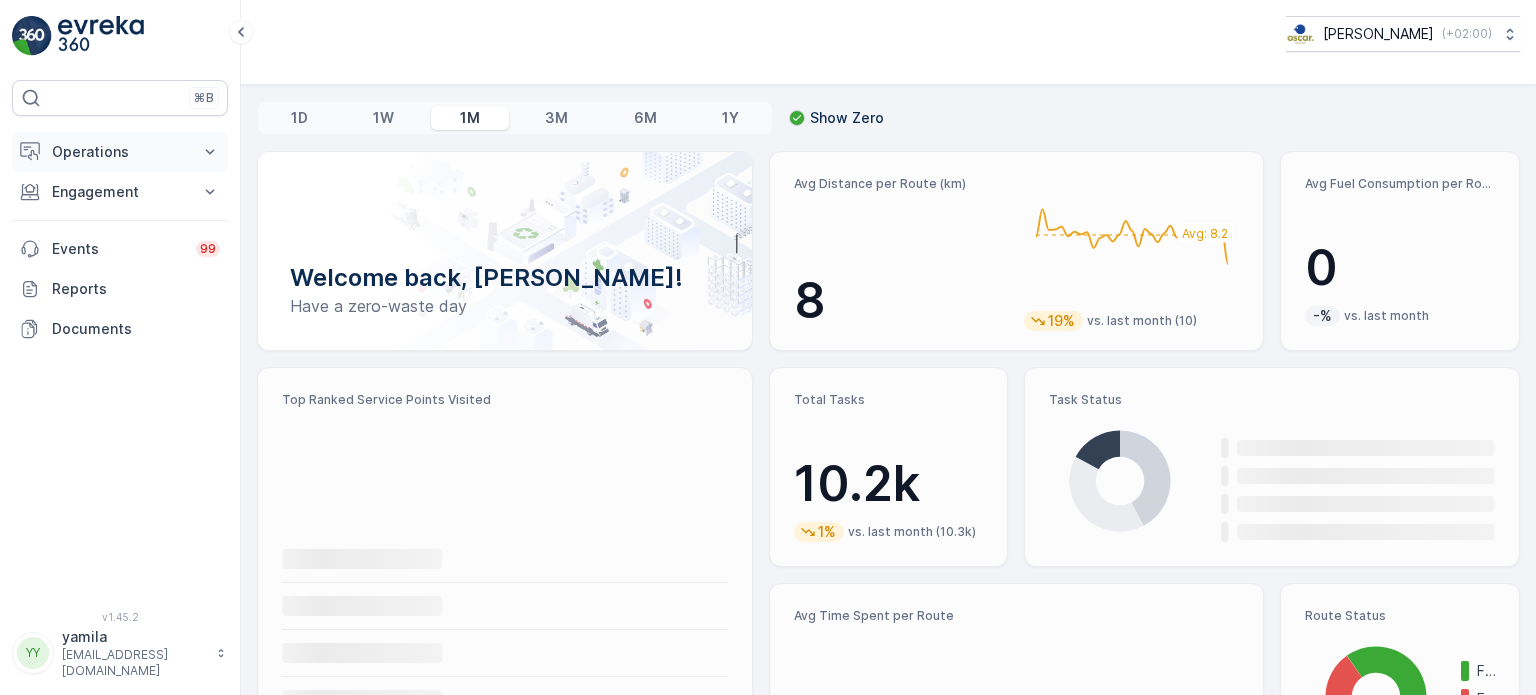 click on "Operations" at bounding box center (120, 152) 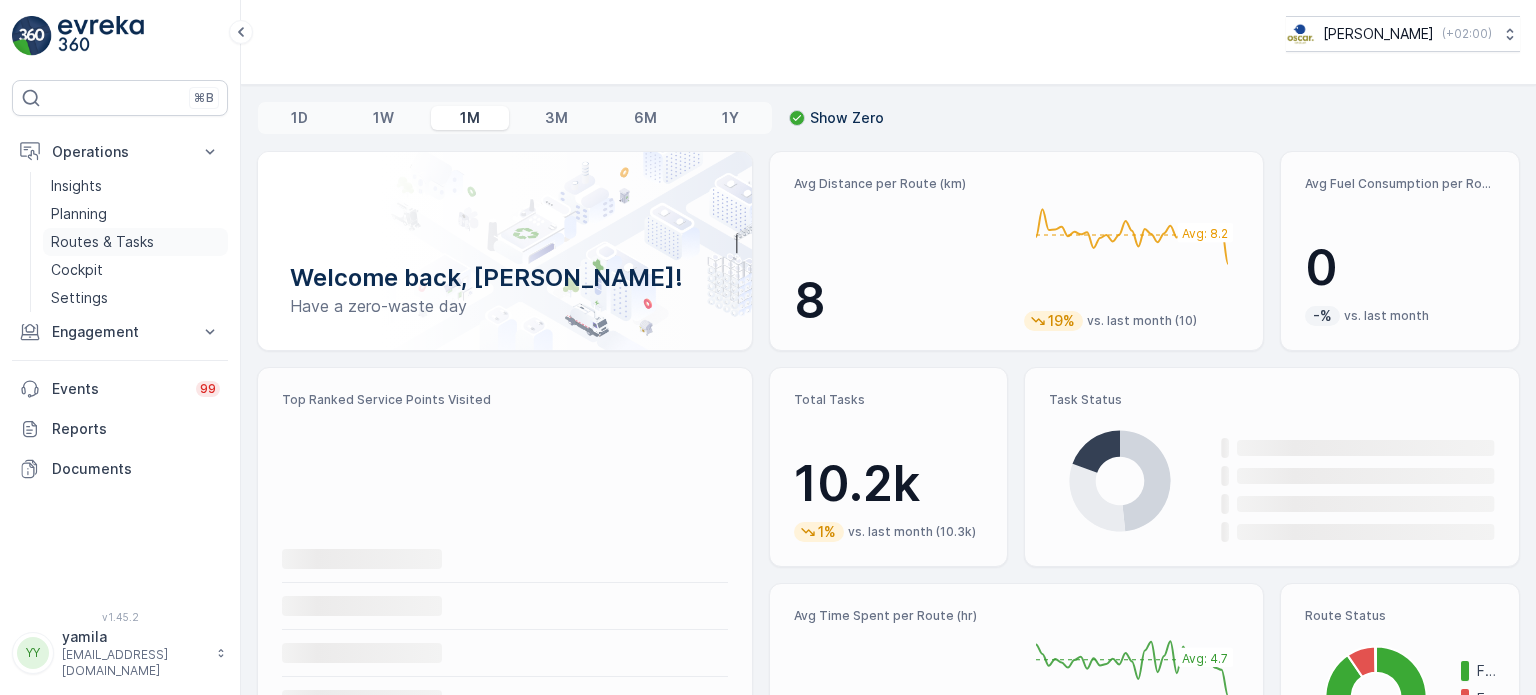 click on "Routes & Tasks" at bounding box center [102, 242] 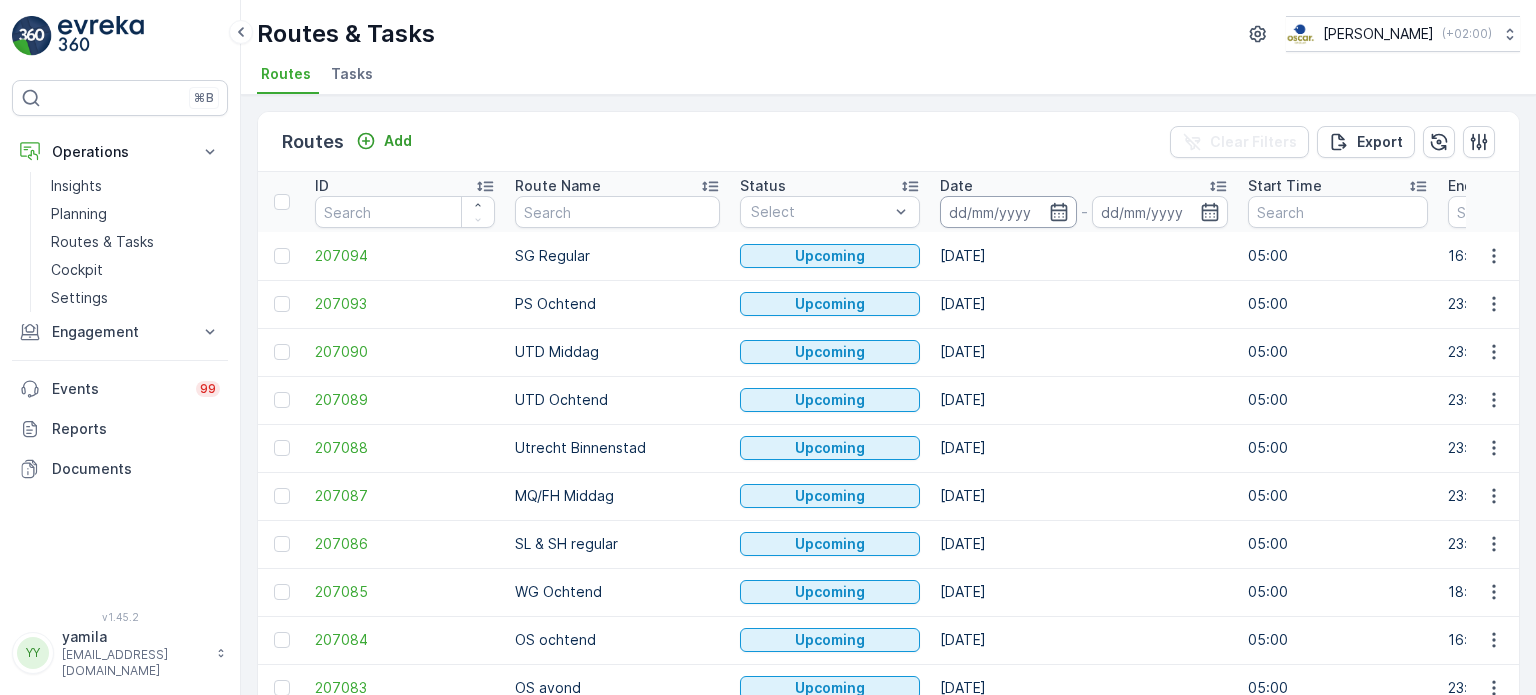 click at bounding box center [1008, 212] 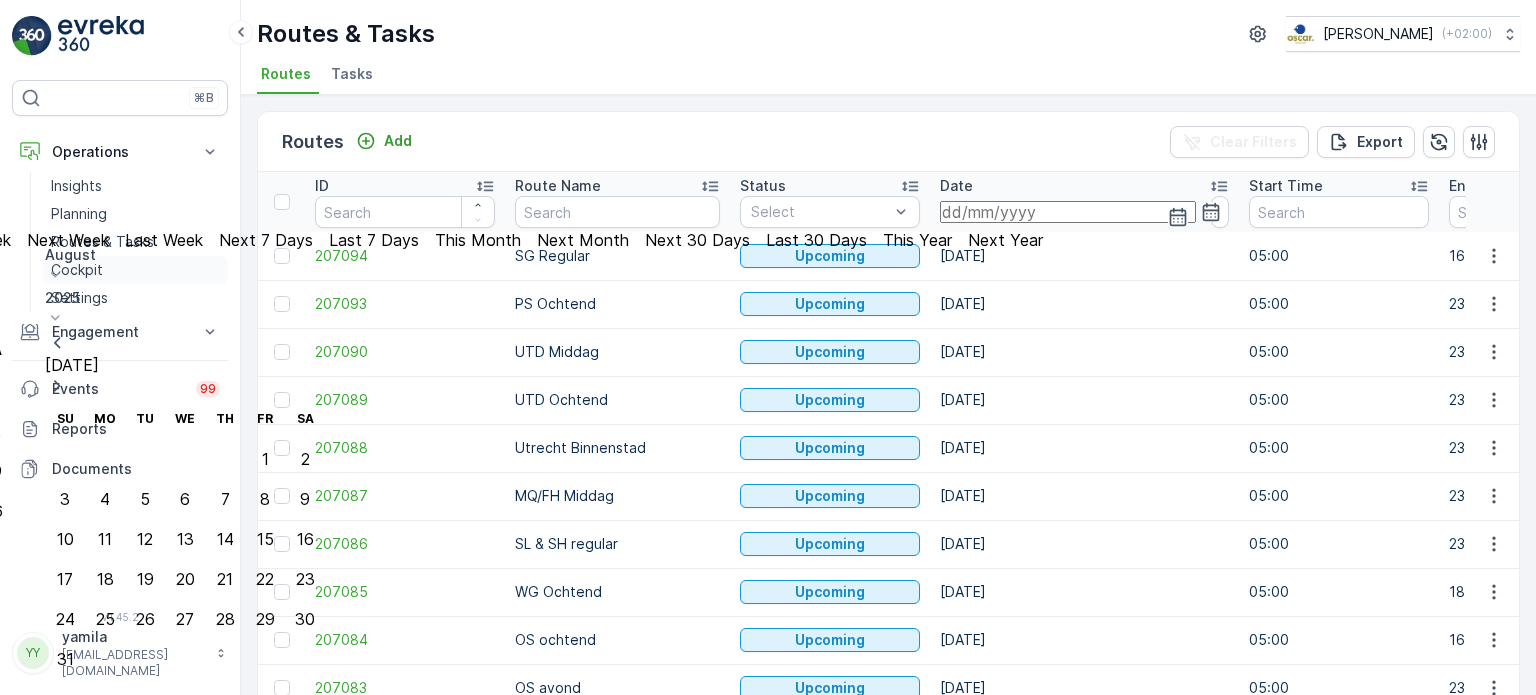 click on "Cockpit" at bounding box center (135, 270) 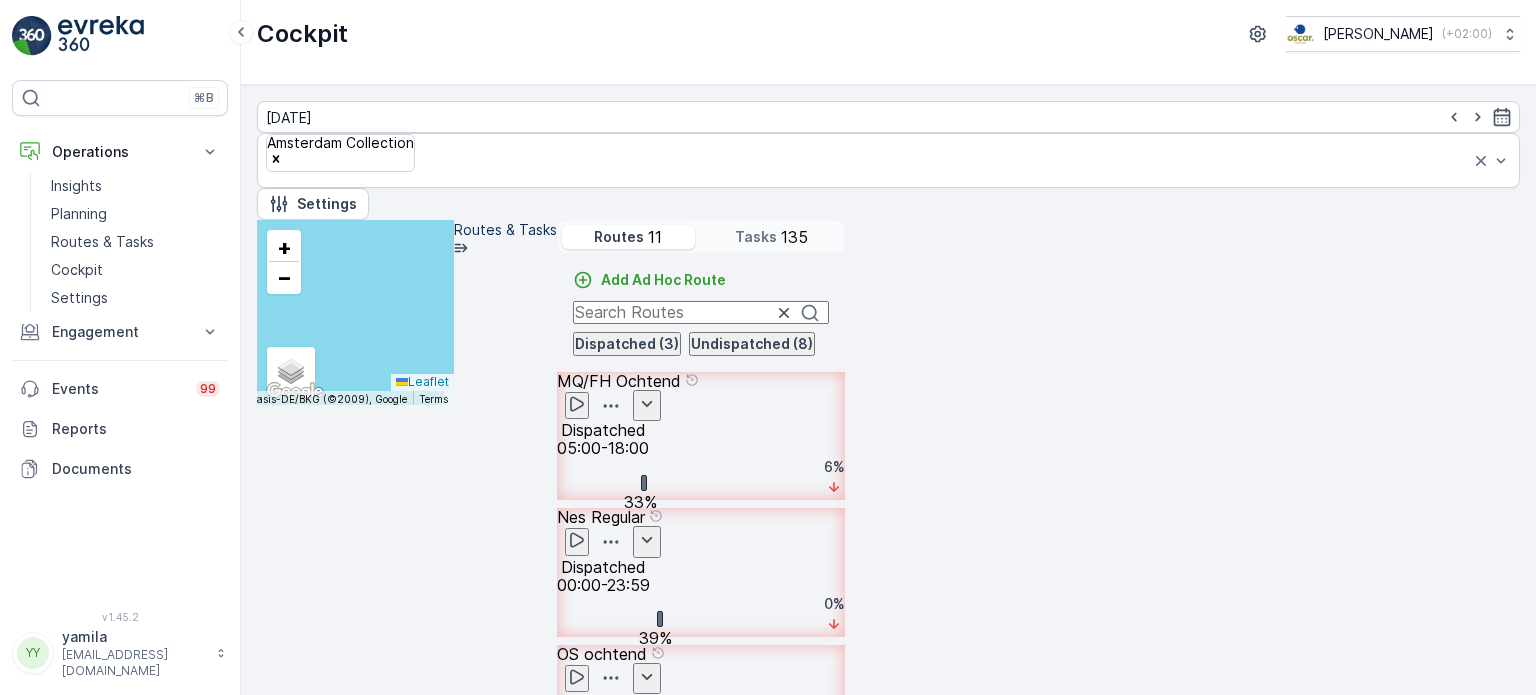 scroll, scrollTop: 758, scrollLeft: 0, axis: vertical 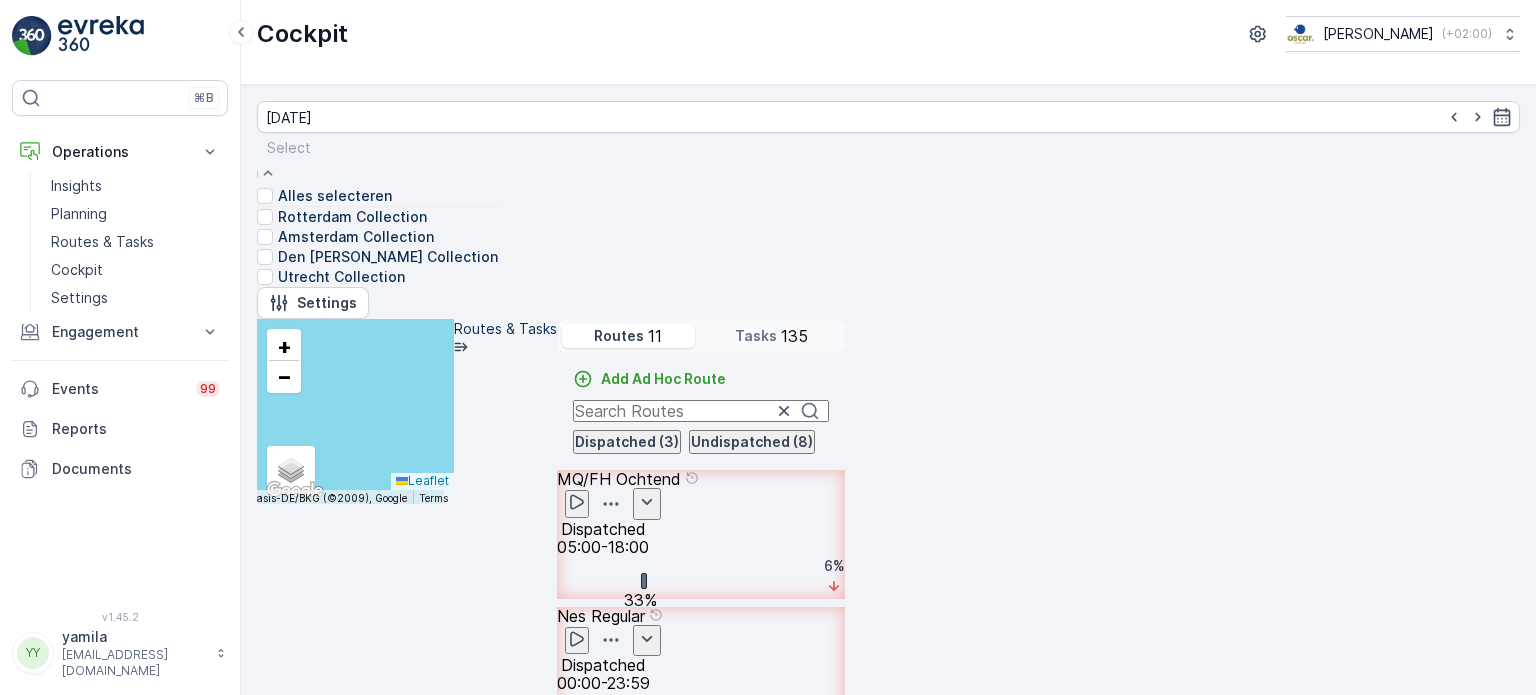 click on "Utrecht Collection" at bounding box center [341, 277] 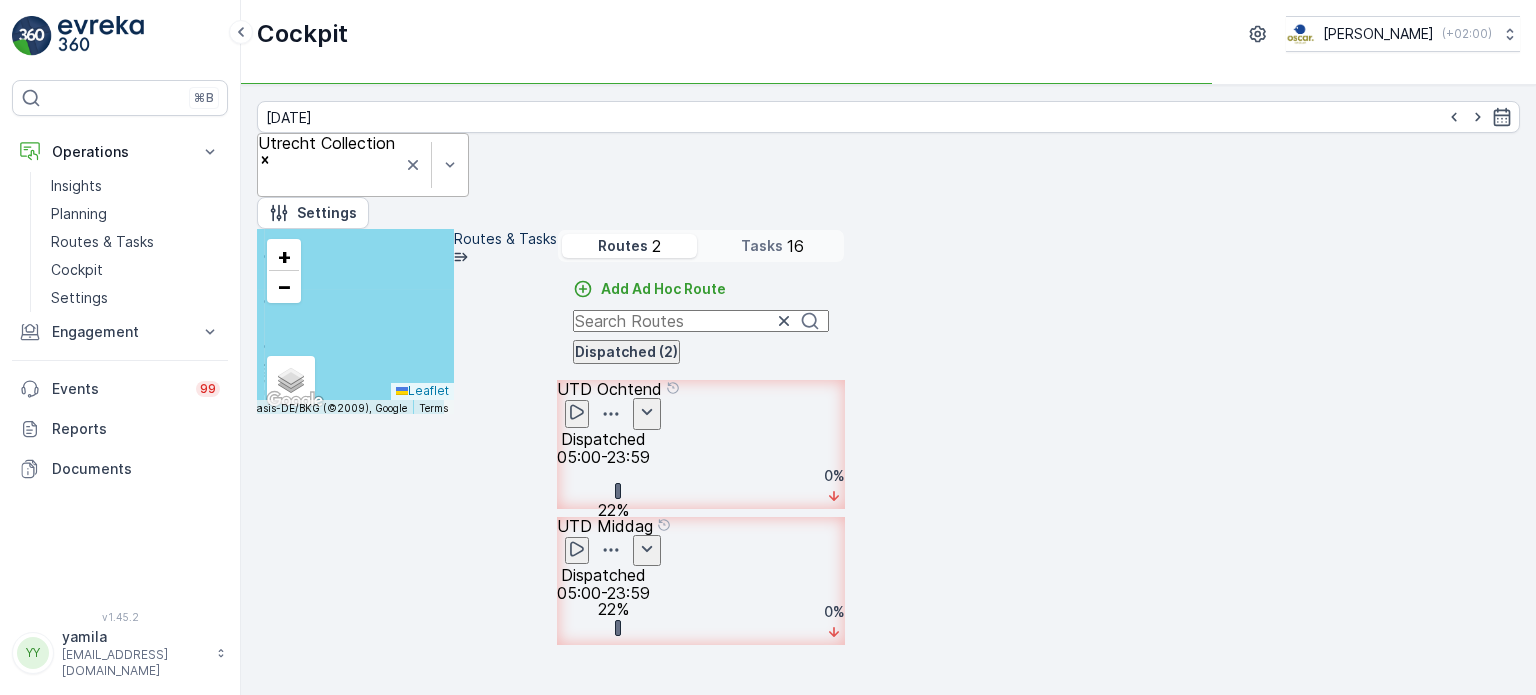 scroll, scrollTop: 0, scrollLeft: 0, axis: both 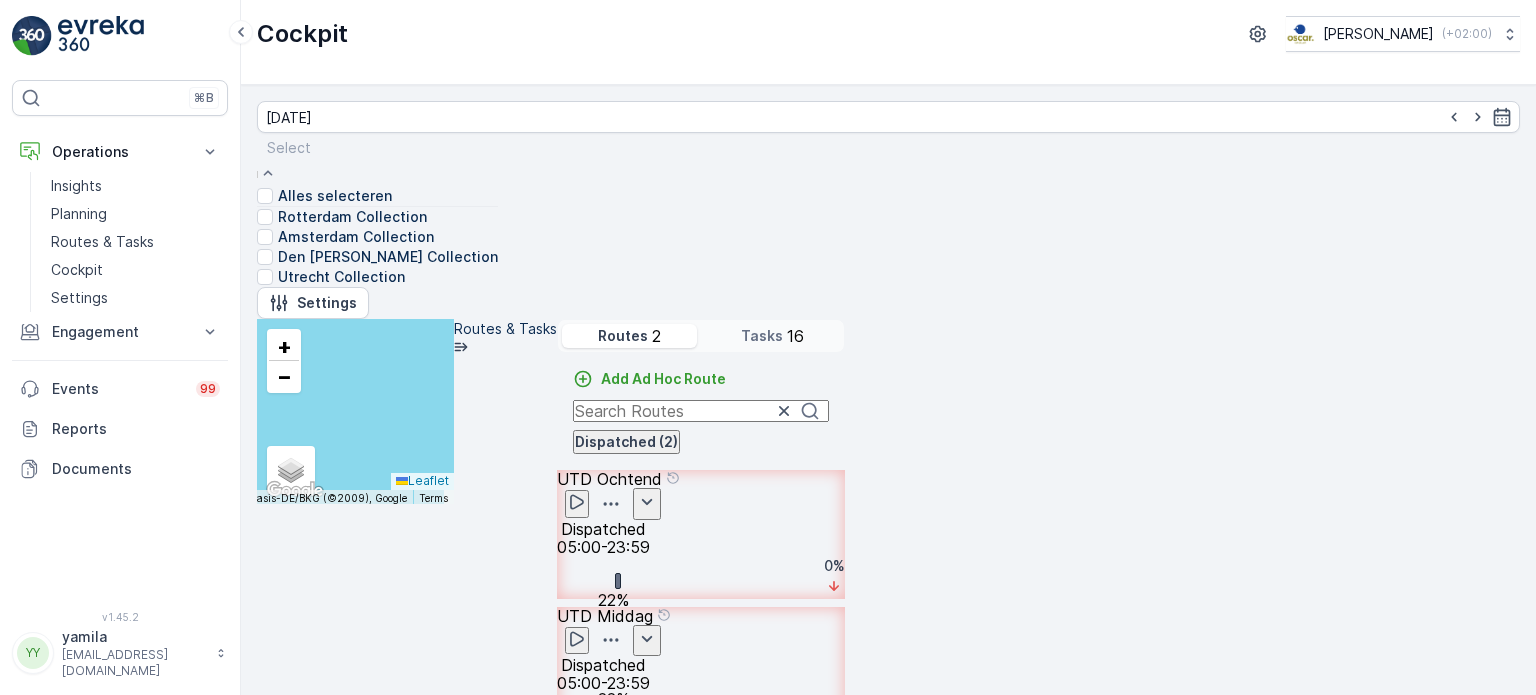 click on "Rotterdam Collection" at bounding box center [342, 217] 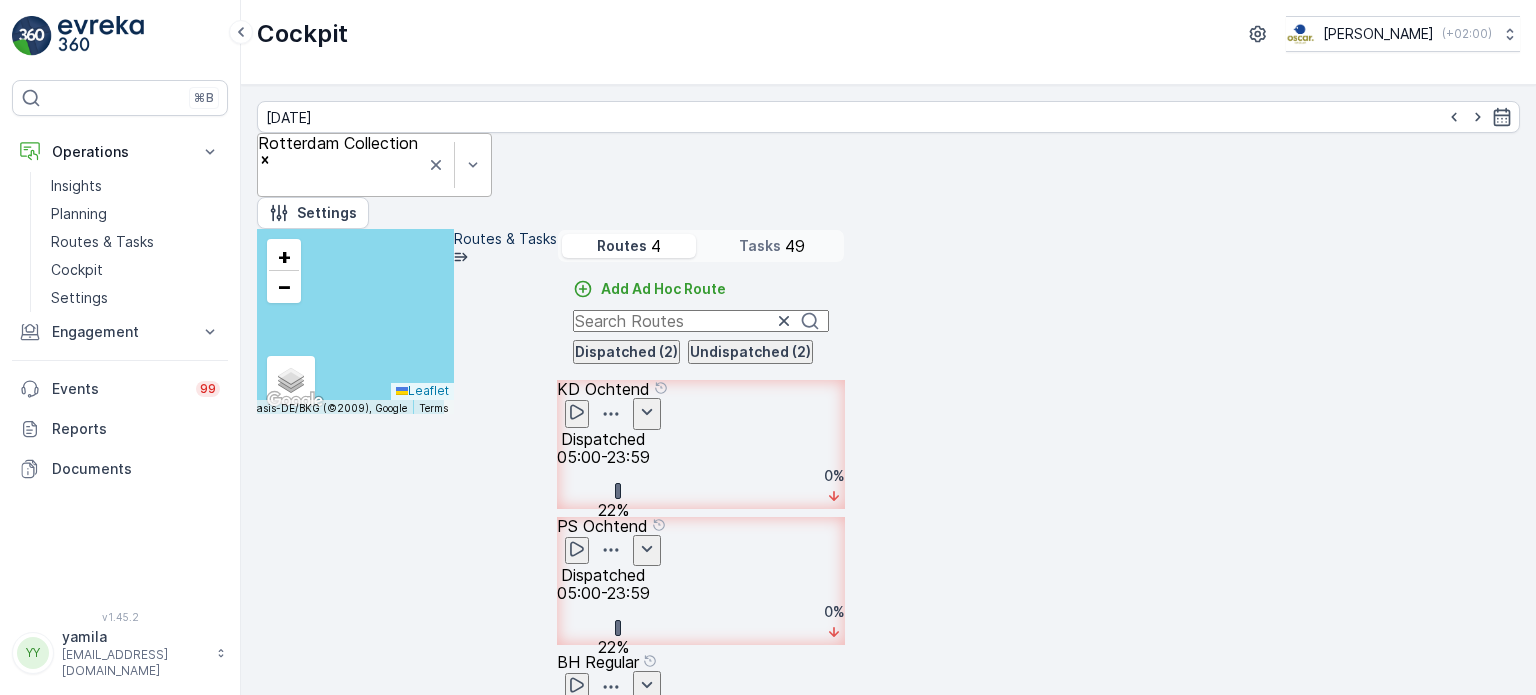 scroll, scrollTop: 36, scrollLeft: 0, axis: vertical 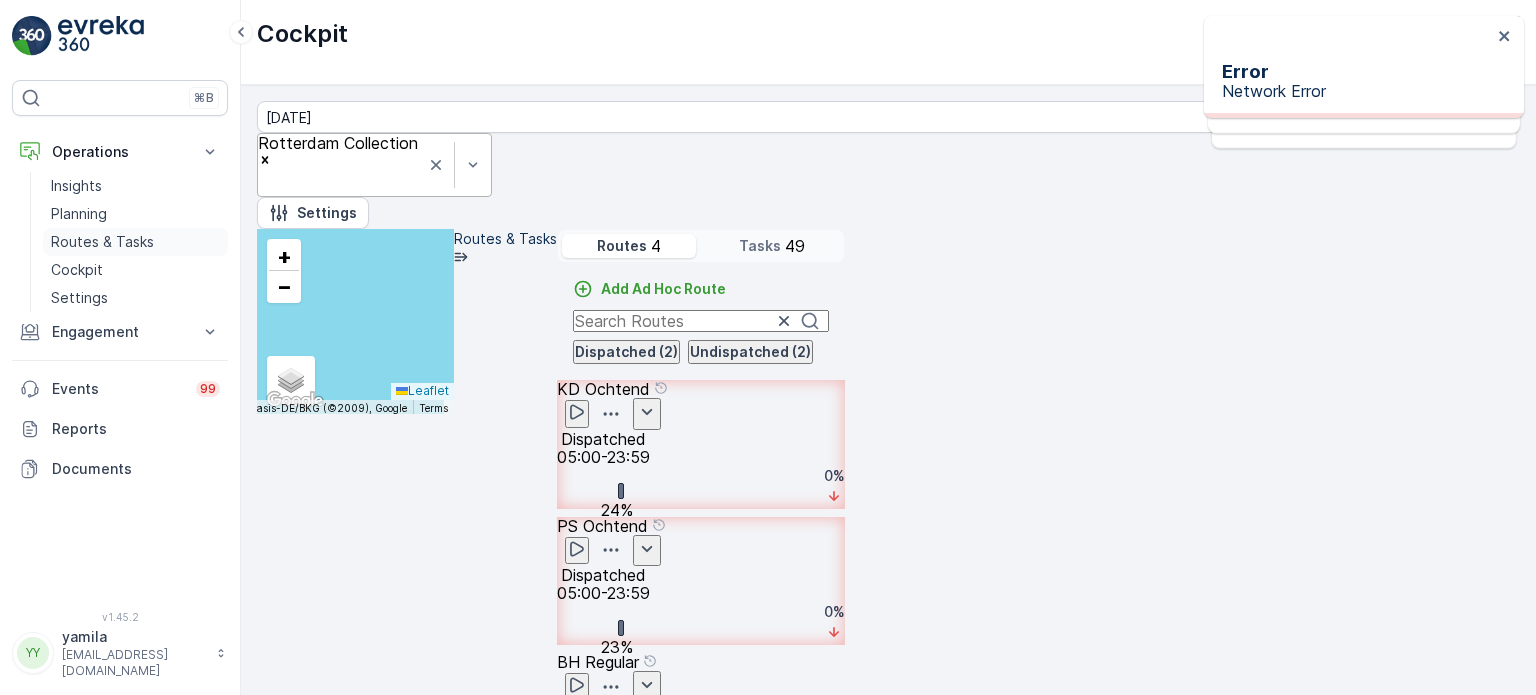 click on "Routes & Tasks" at bounding box center [102, 242] 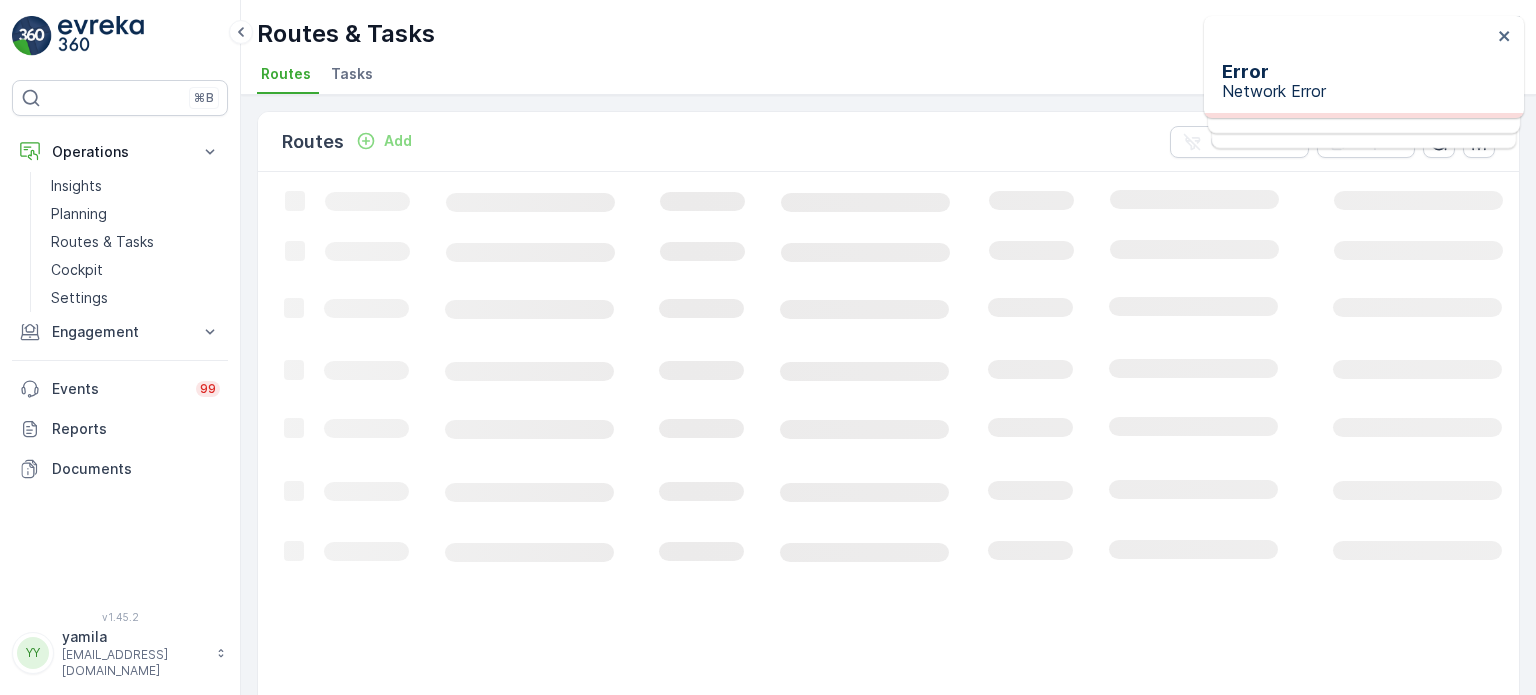 click on "Tasks" at bounding box center [352, 74] 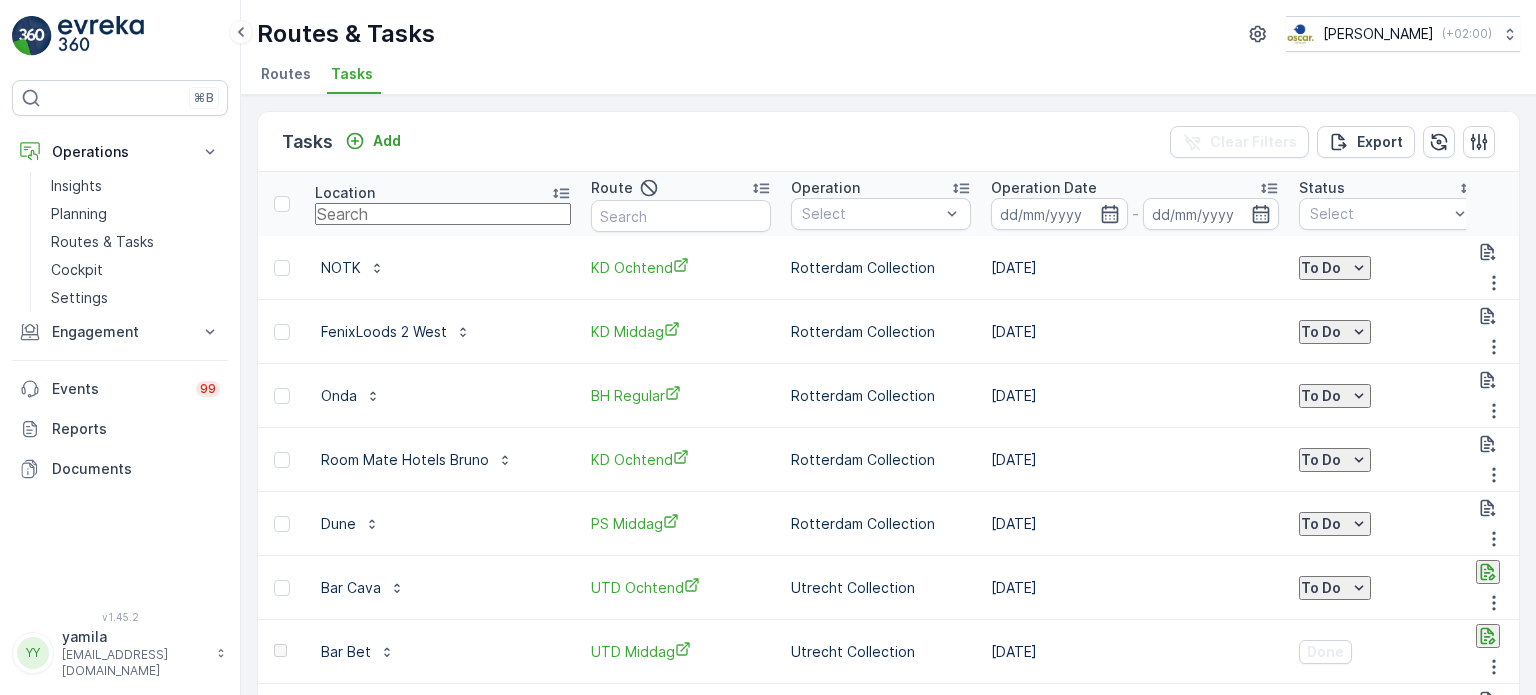 click at bounding box center [443, 214] 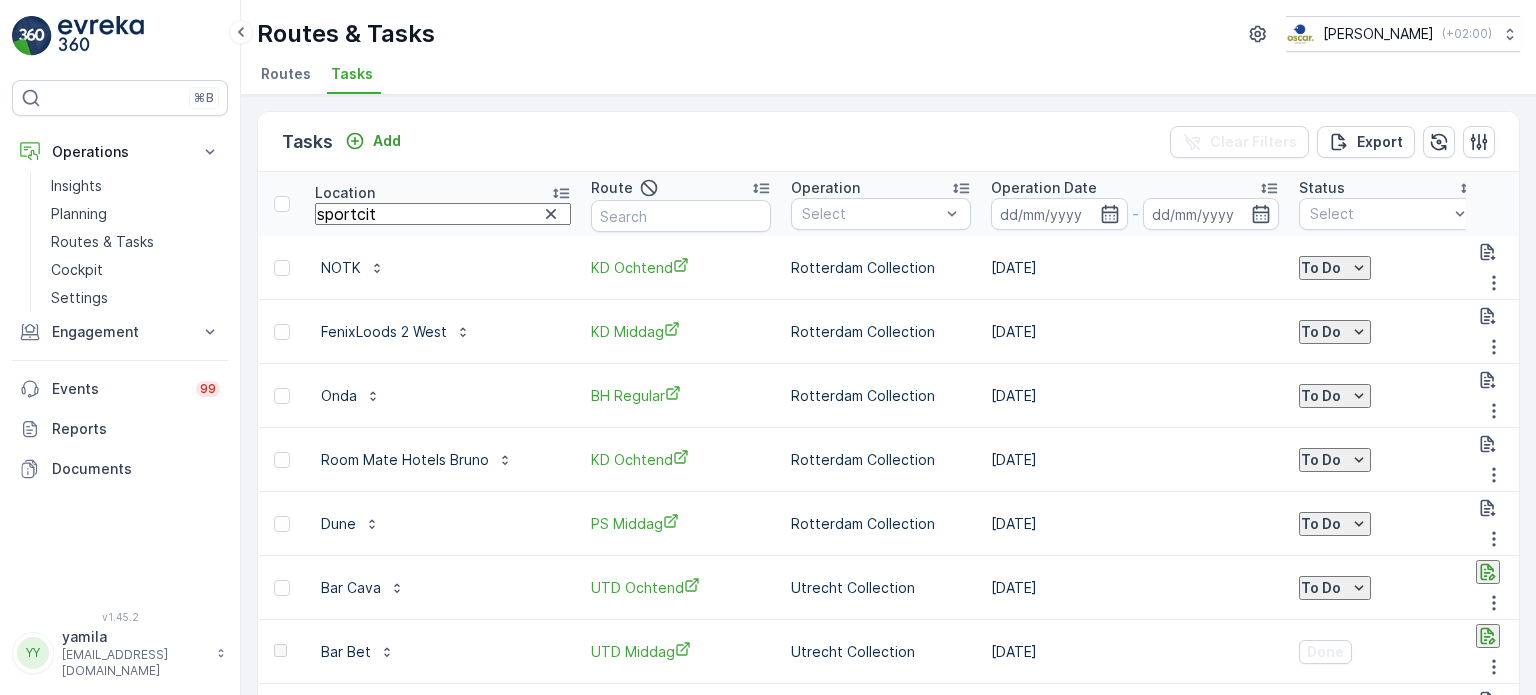 type on "sportcity" 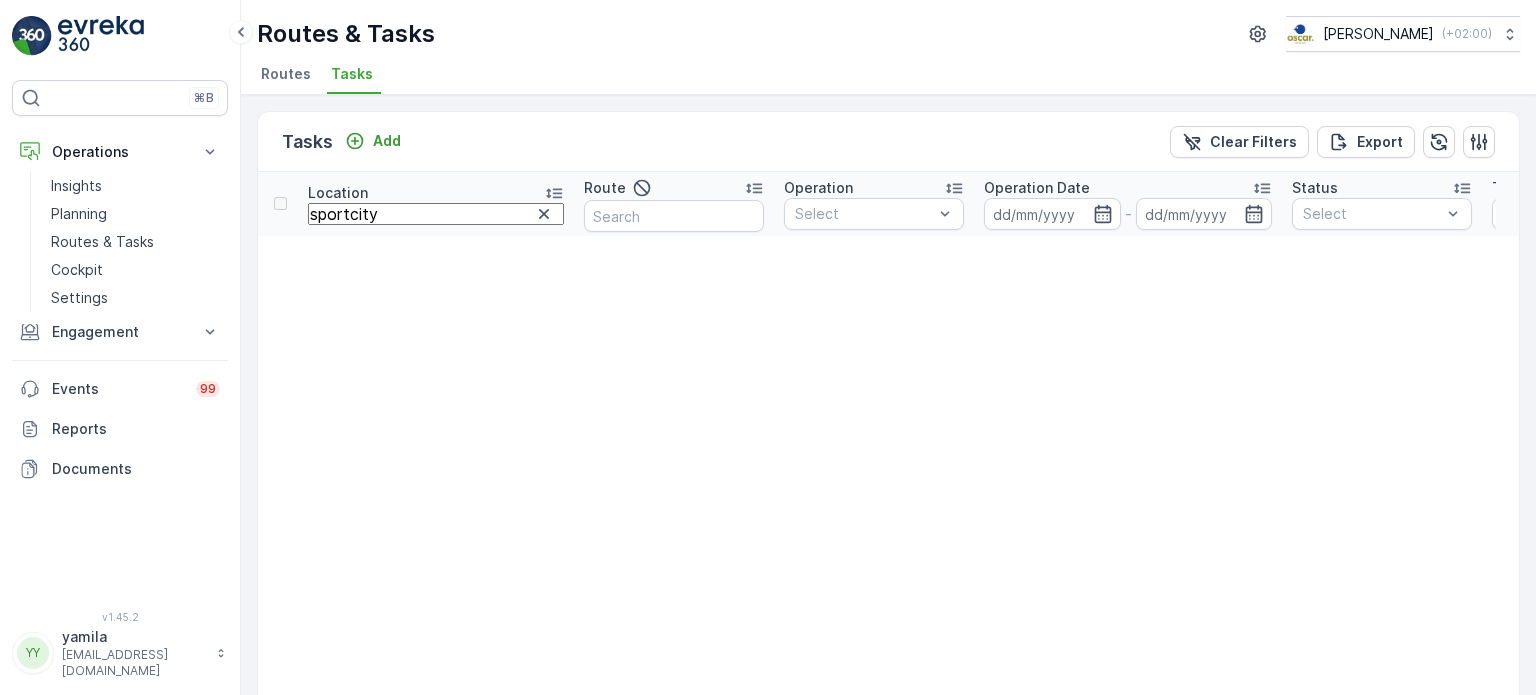 click on "sportcity" at bounding box center (436, 214) 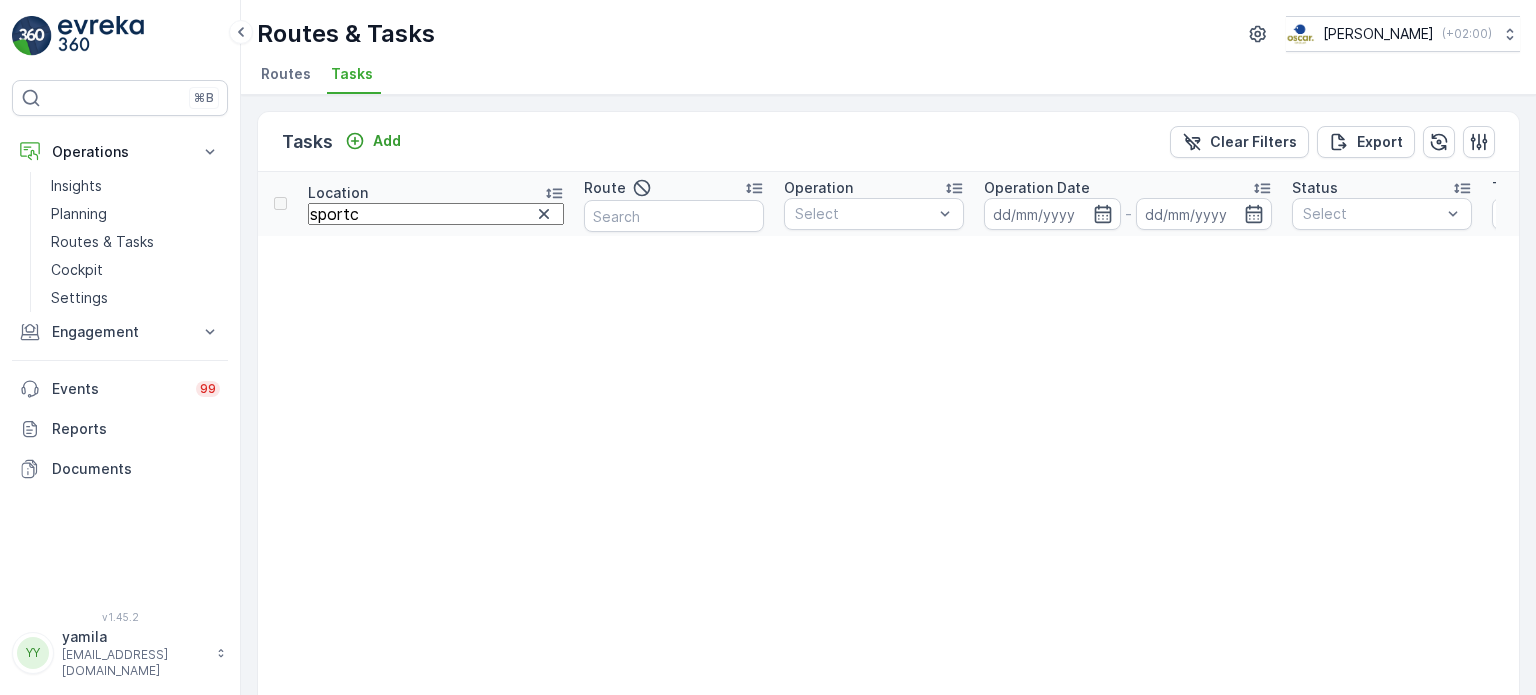 type on "sport" 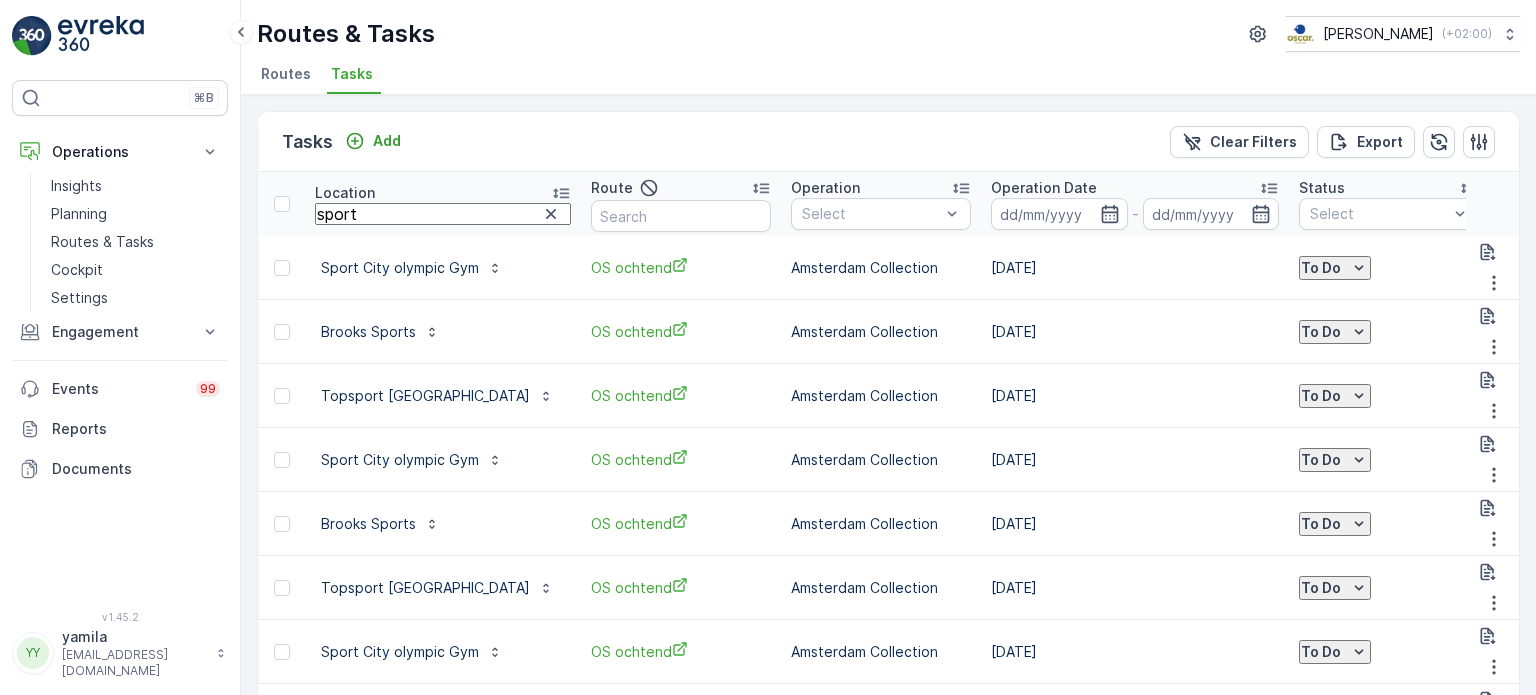 click on "sport" at bounding box center [443, 214] 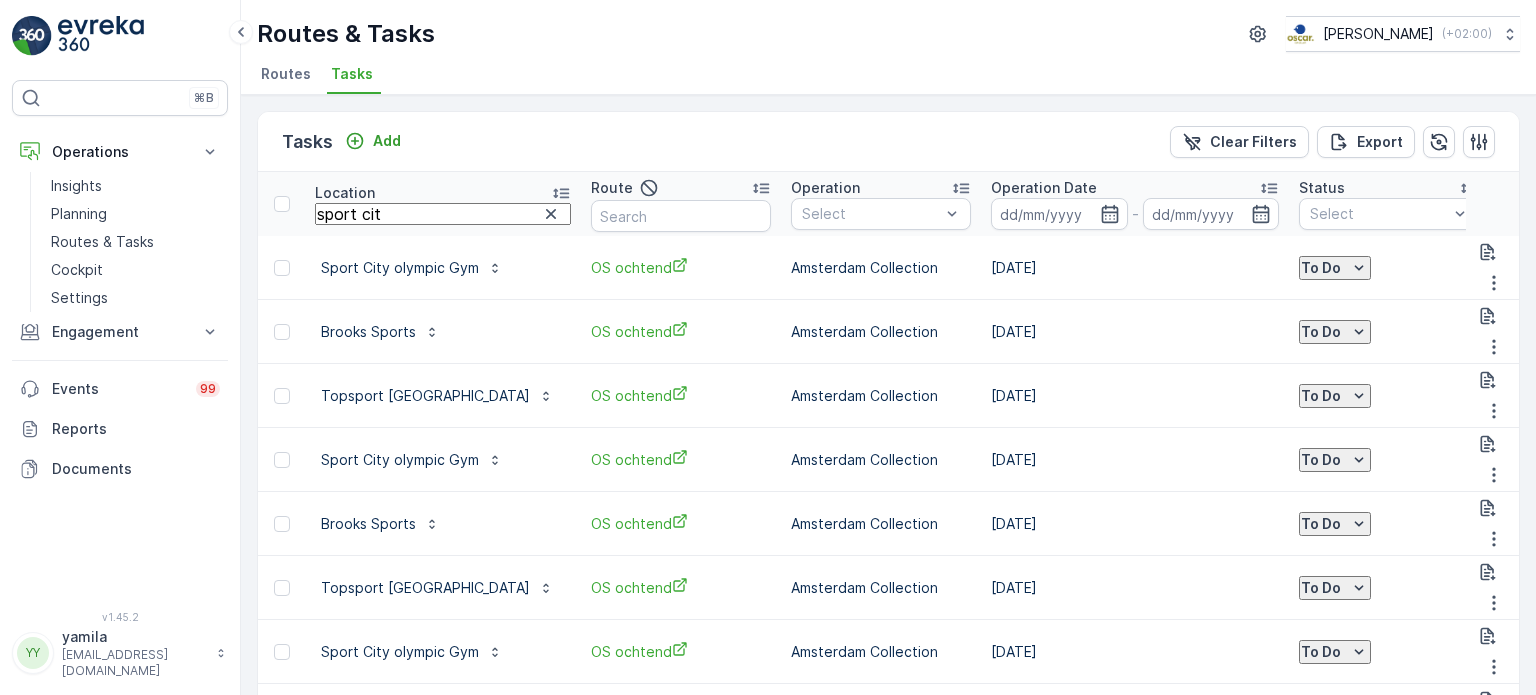 type on "sport city" 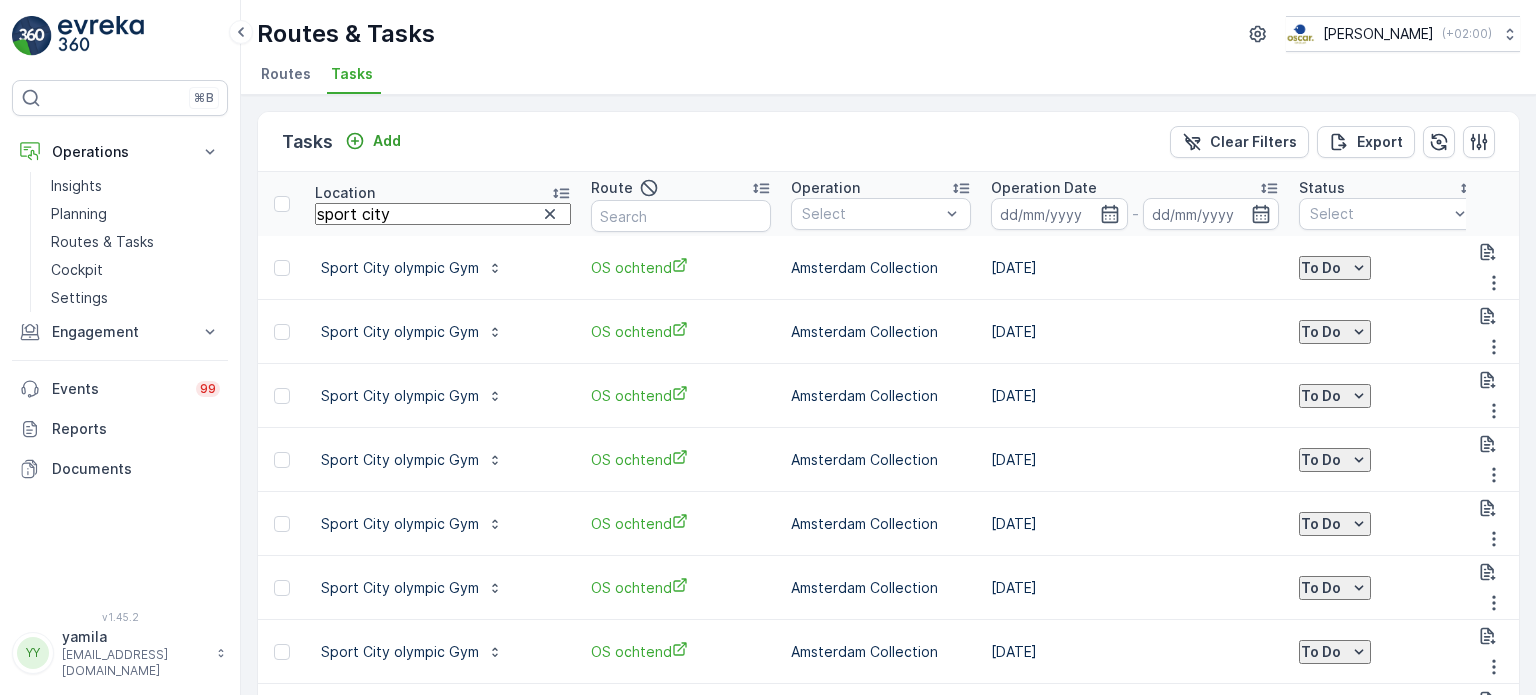 scroll, scrollTop: 120, scrollLeft: 0, axis: vertical 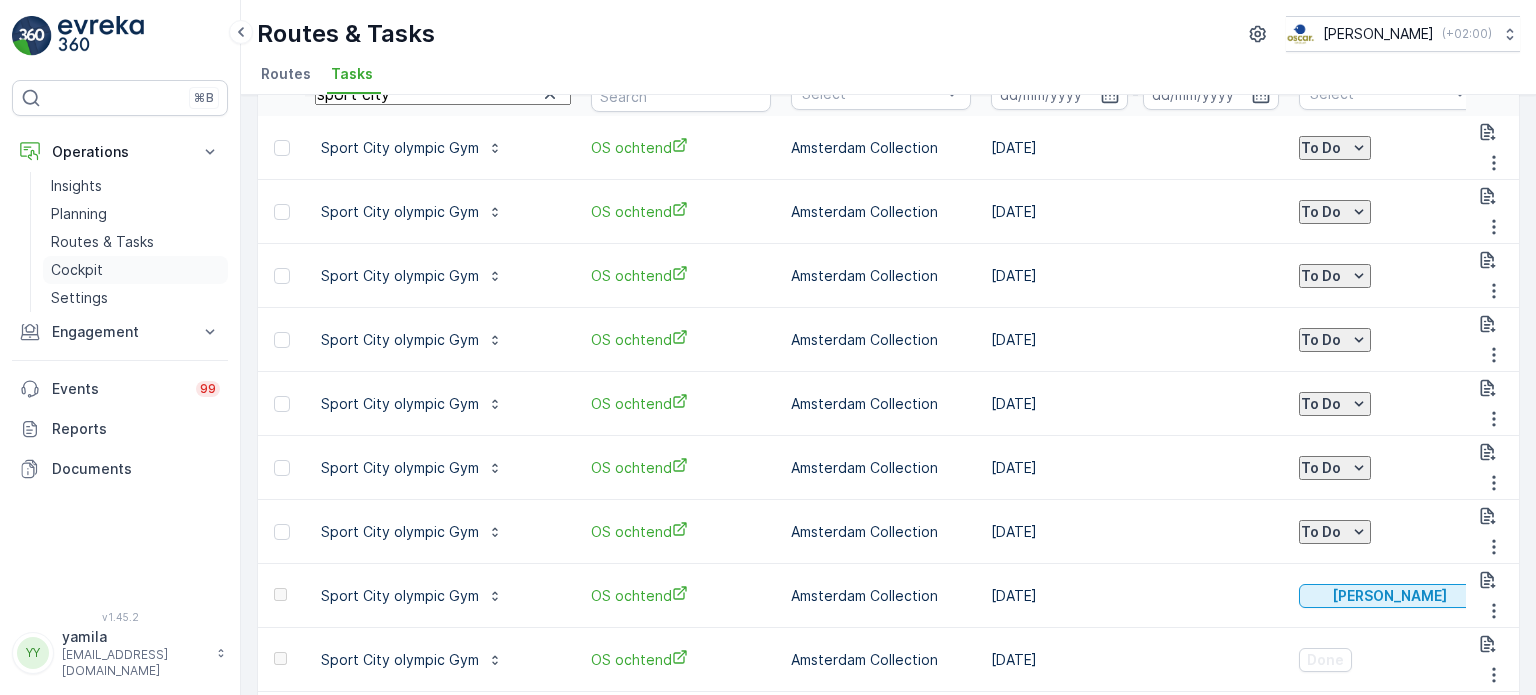 click on "Cockpit" at bounding box center [77, 270] 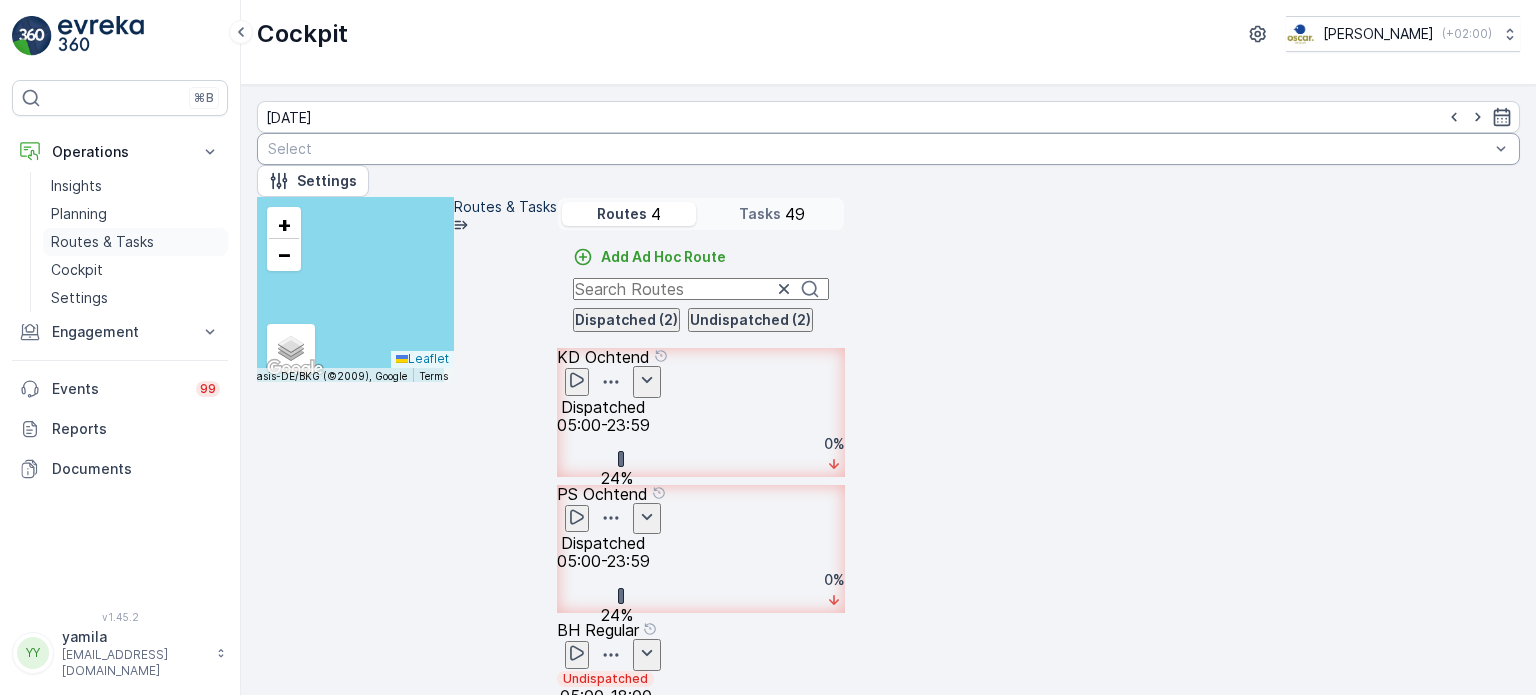 click on "Routes & Tasks" at bounding box center (135, 242) 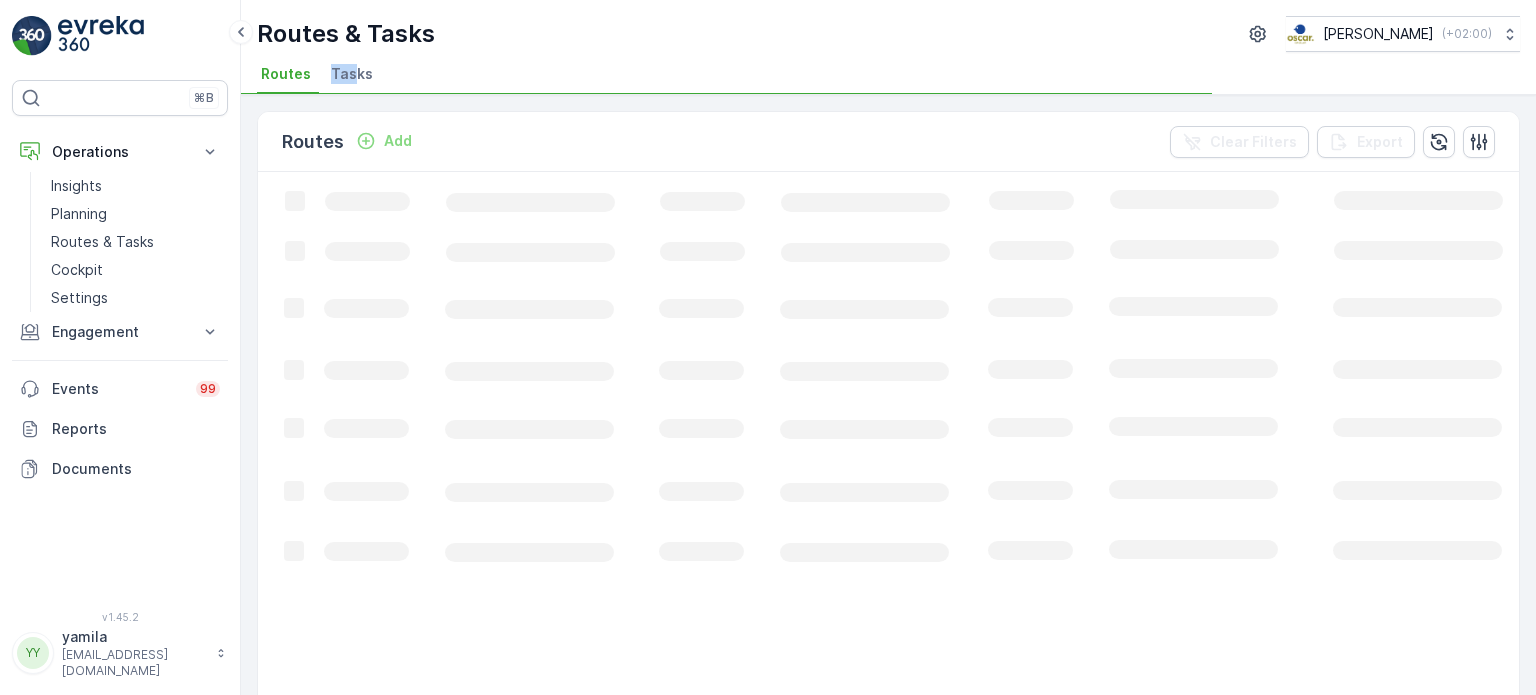 drag, startPoint x: 312, startPoint y: 59, endPoint x: 357, endPoint y: 74, distance: 47.434166 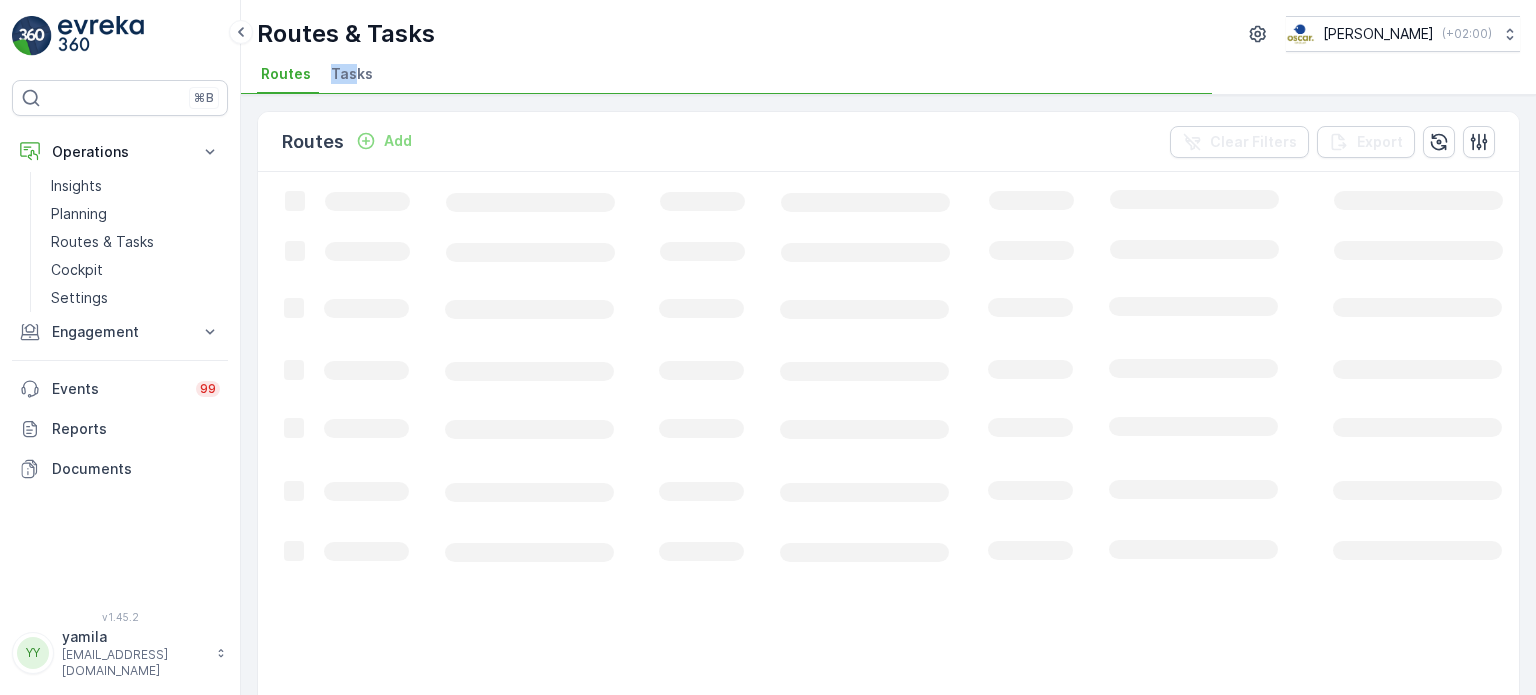 click on "Routes Tasks" at bounding box center [880, 77] 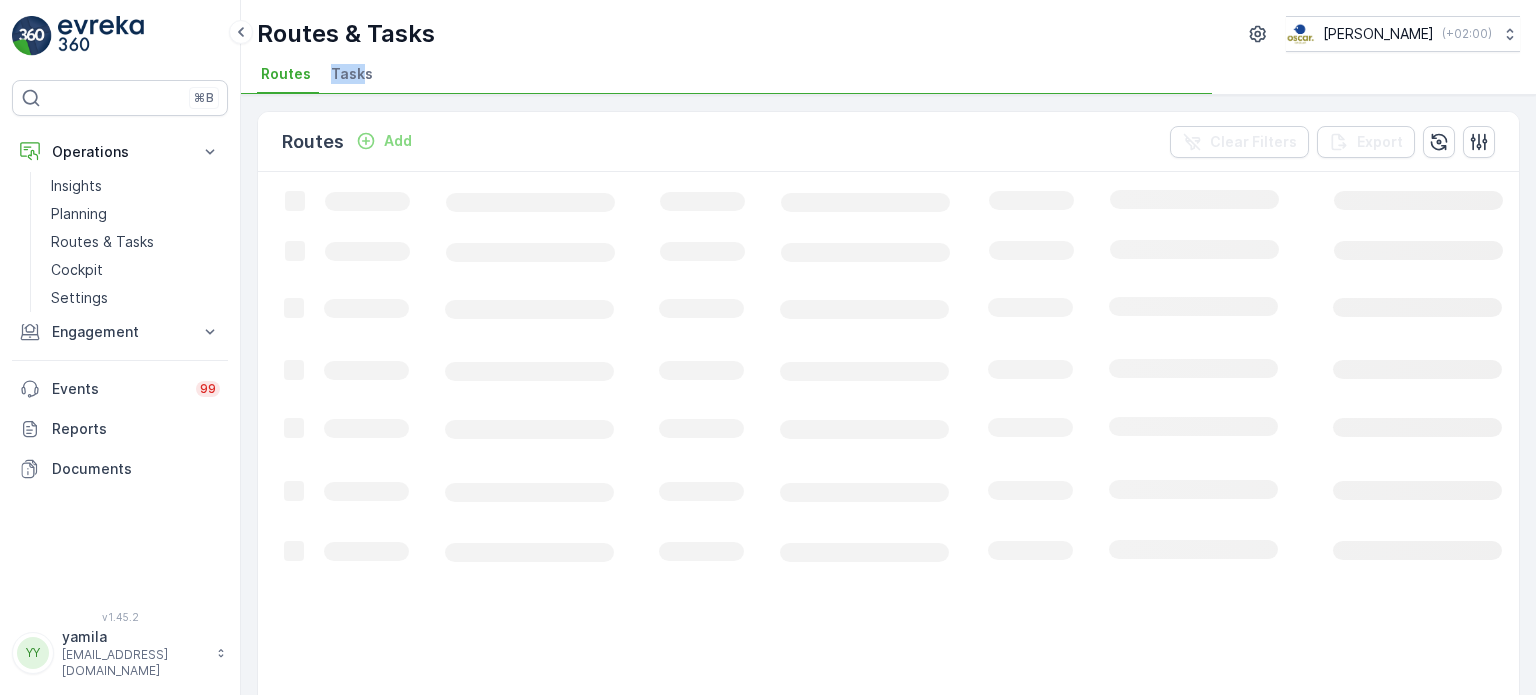 click on "Tasks" at bounding box center [352, 74] 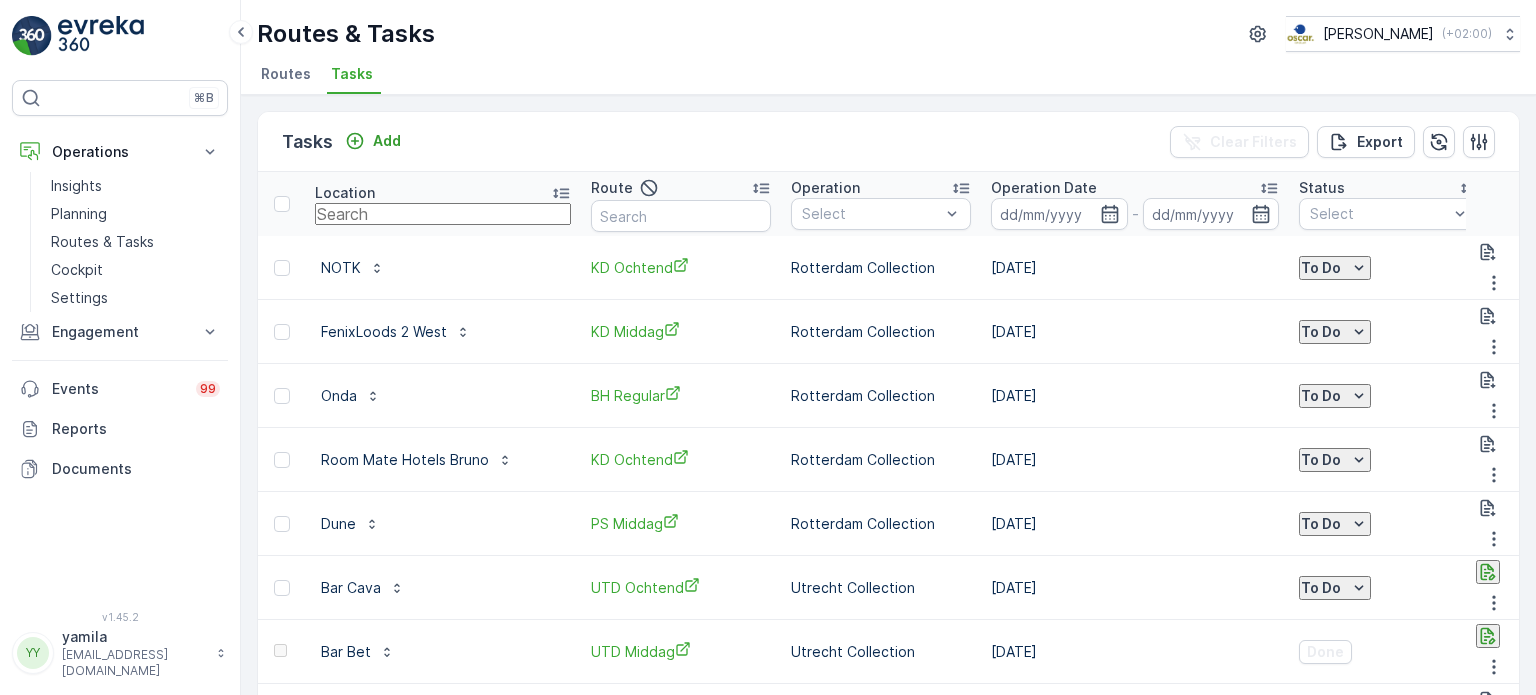 click at bounding box center (443, 214) 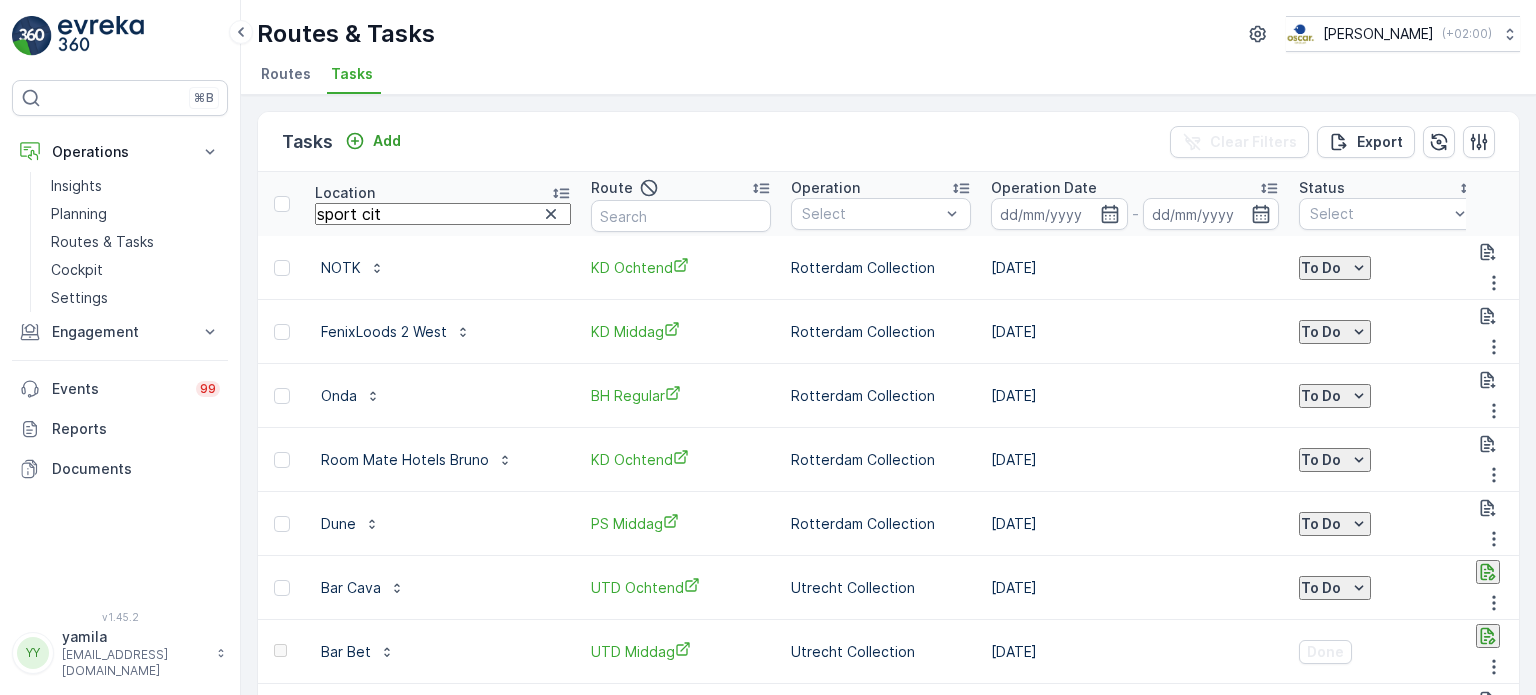 type on "sport city" 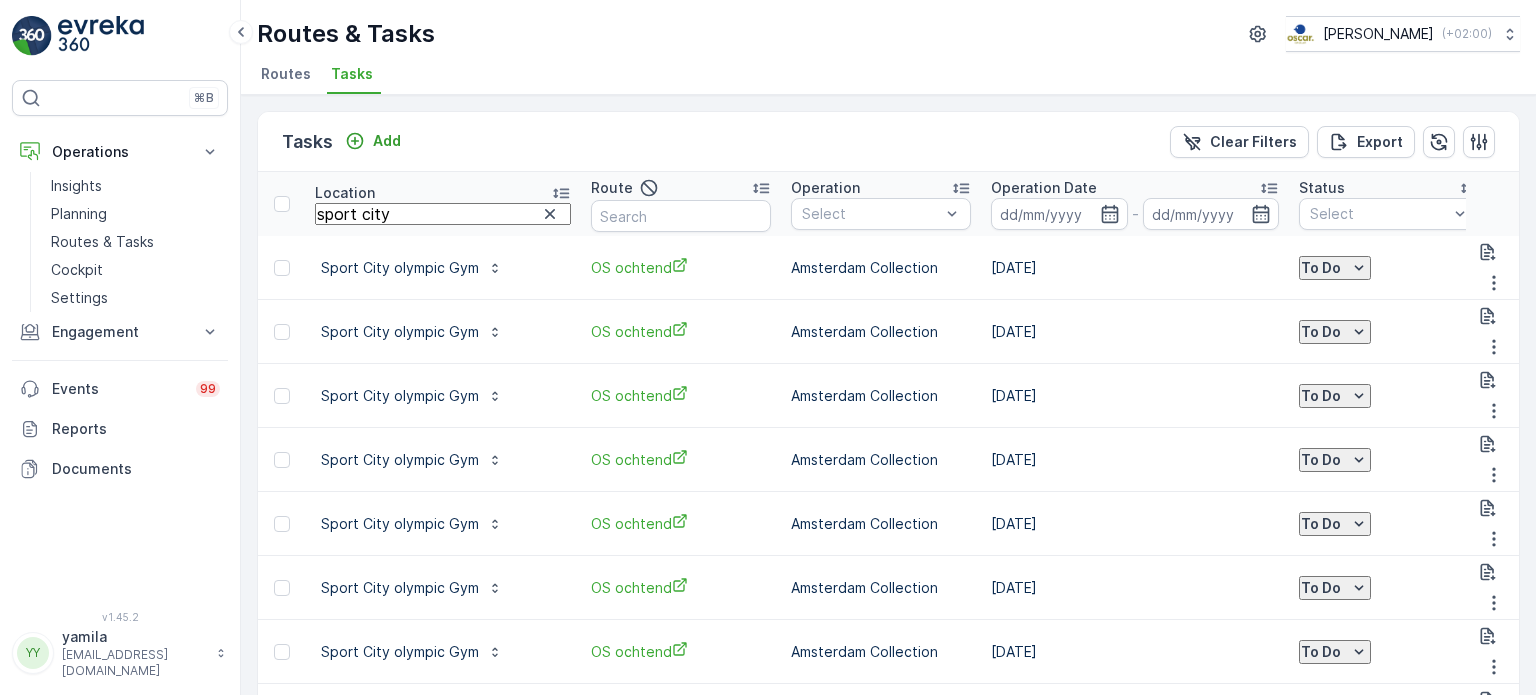click on "To Do" at bounding box center [1335, 652] 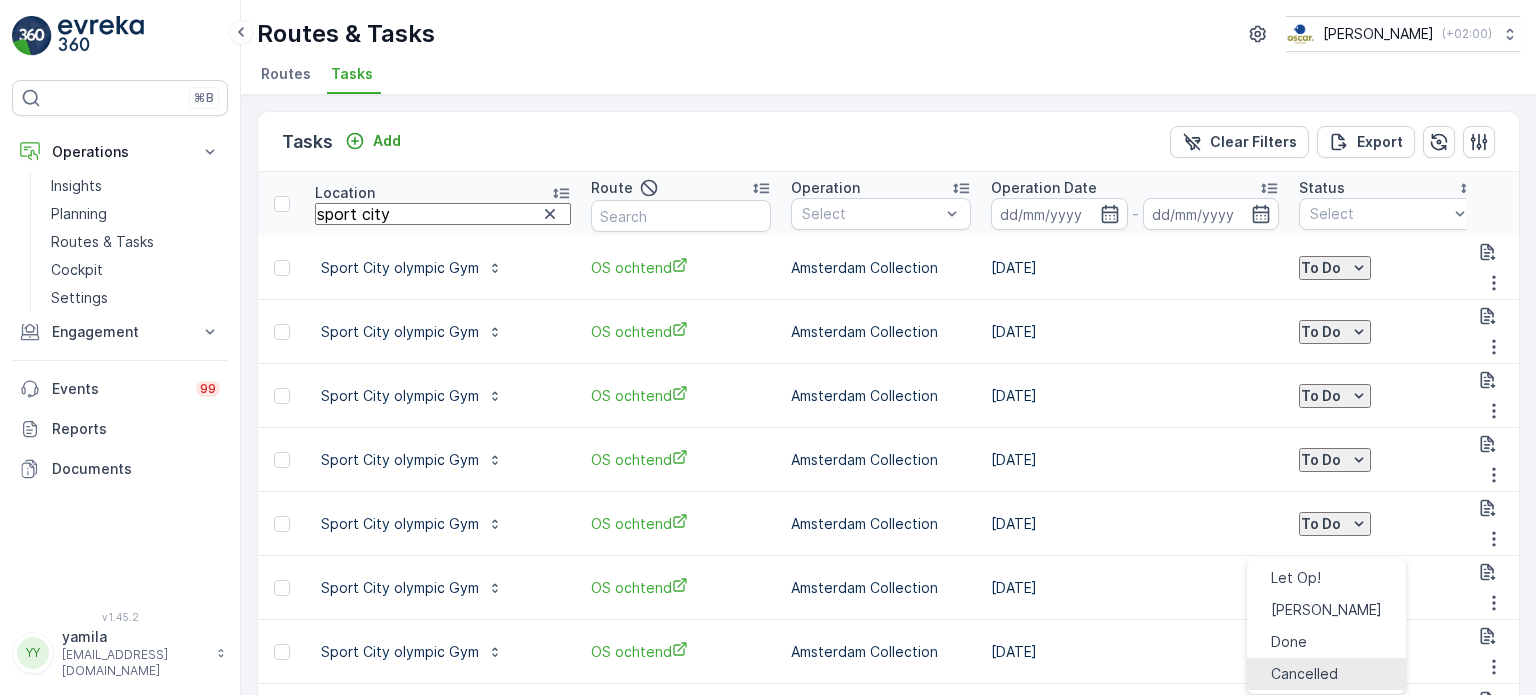 click on "Cancelled" at bounding box center (1304, 674) 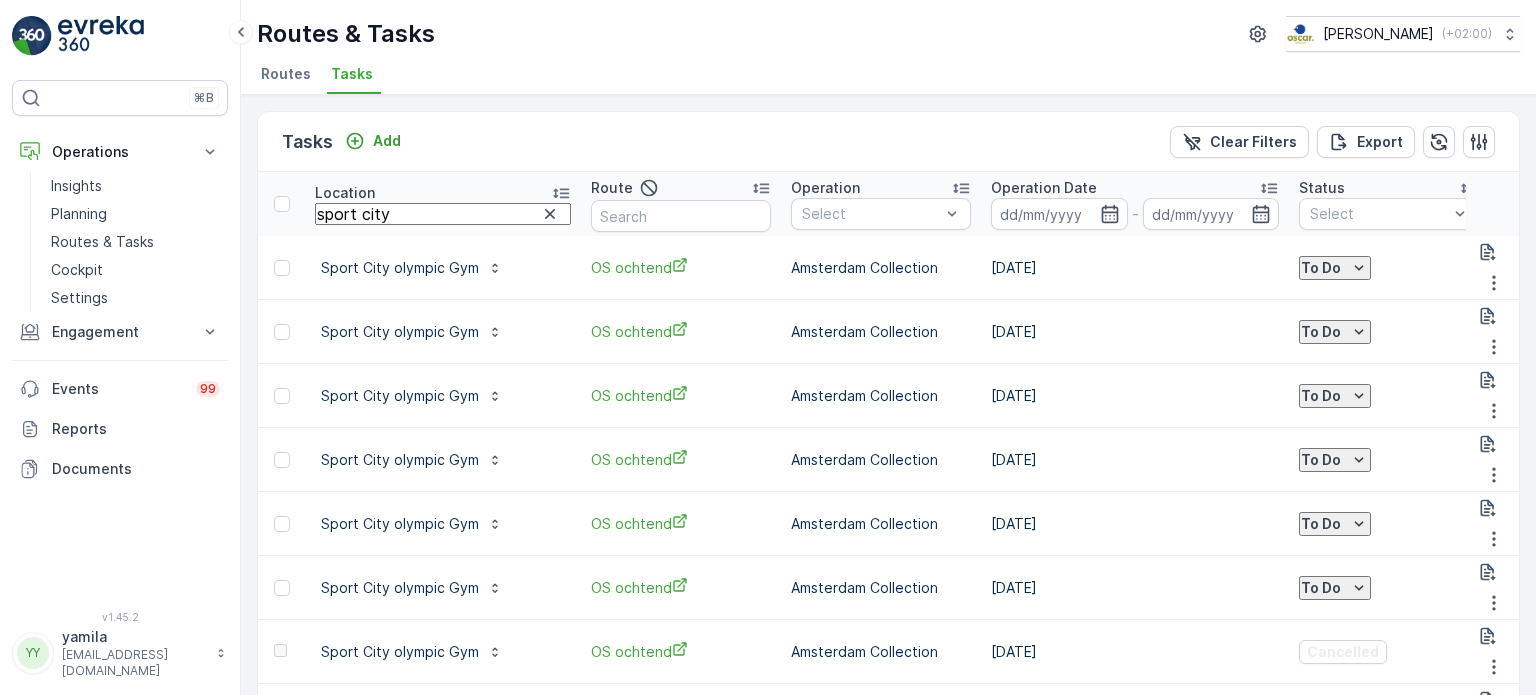 click on "sport city" at bounding box center [443, 214] 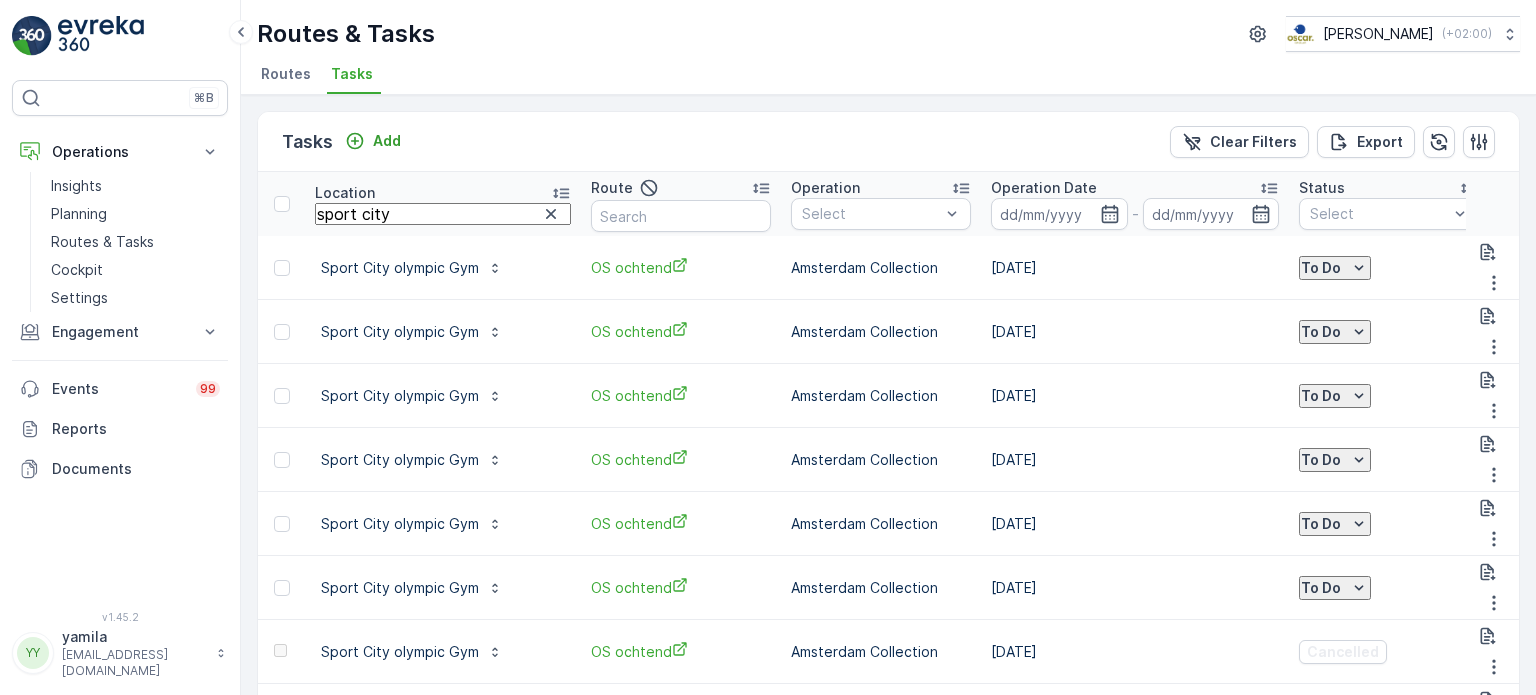 click on "sport city" at bounding box center [443, 214] 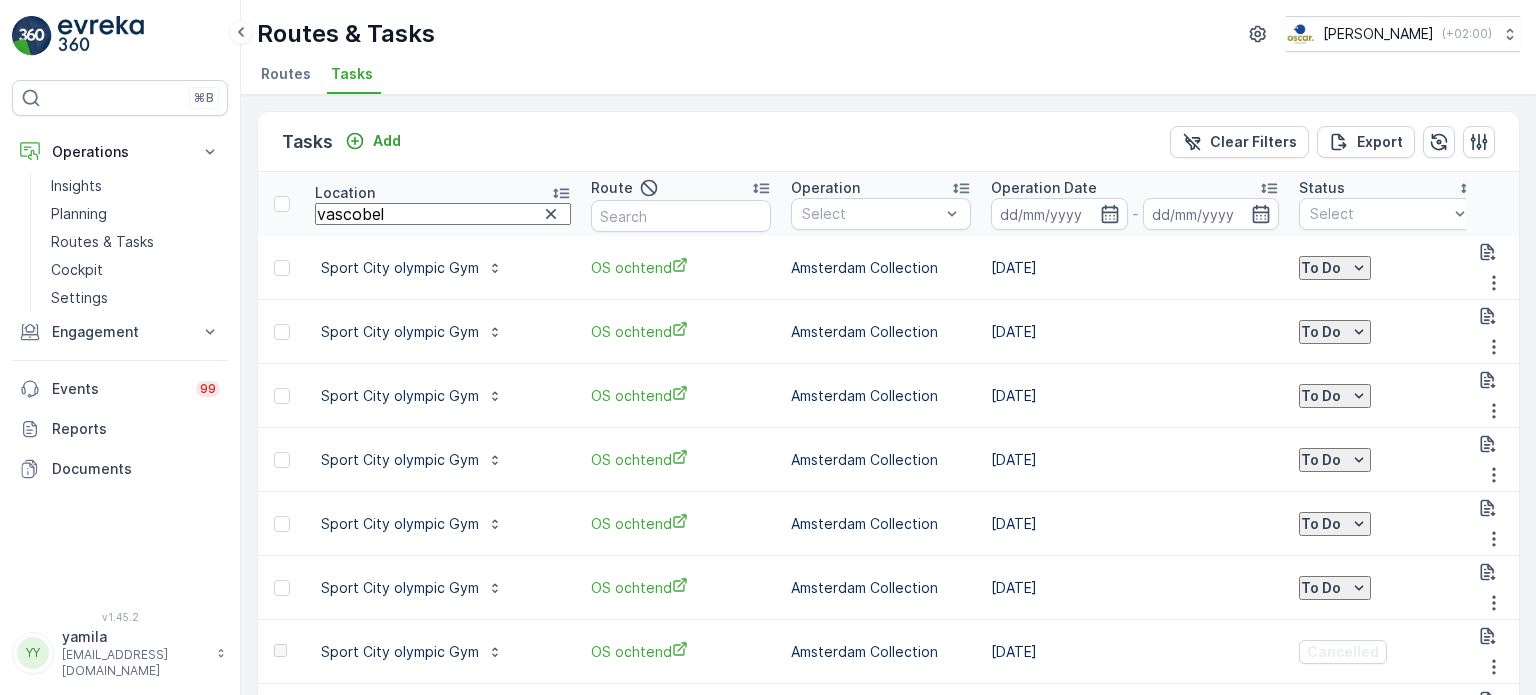 type on "vascobelo" 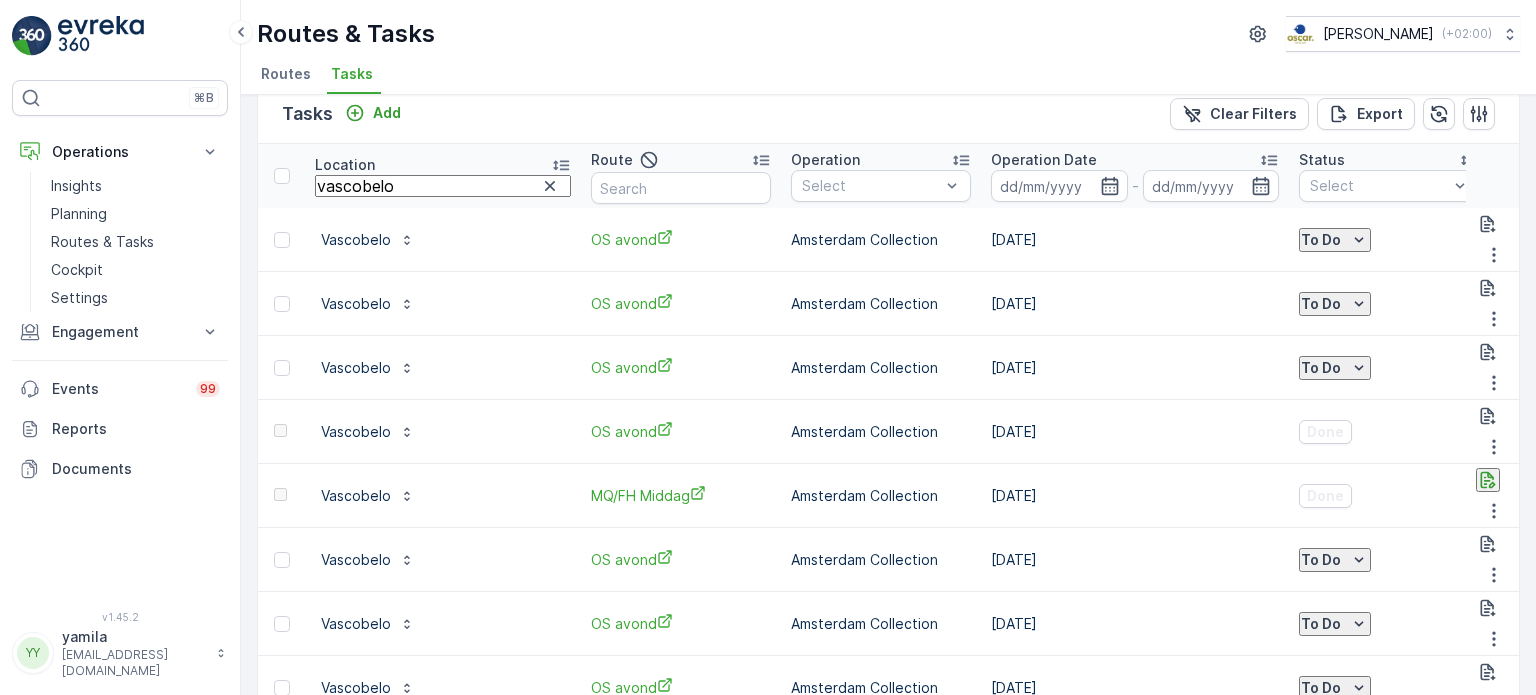scroll, scrollTop: 31, scrollLeft: 0, axis: vertical 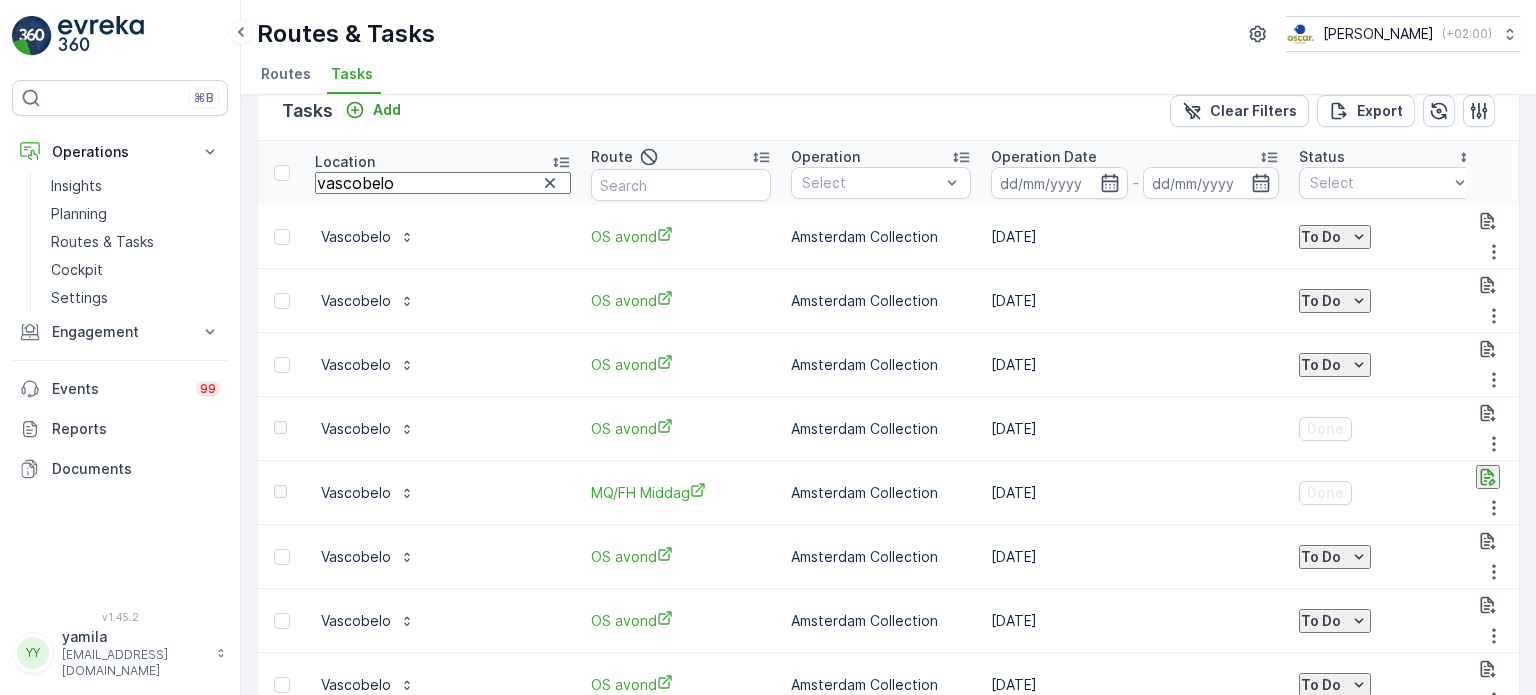 click on "vascobelo" at bounding box center [443, 183] 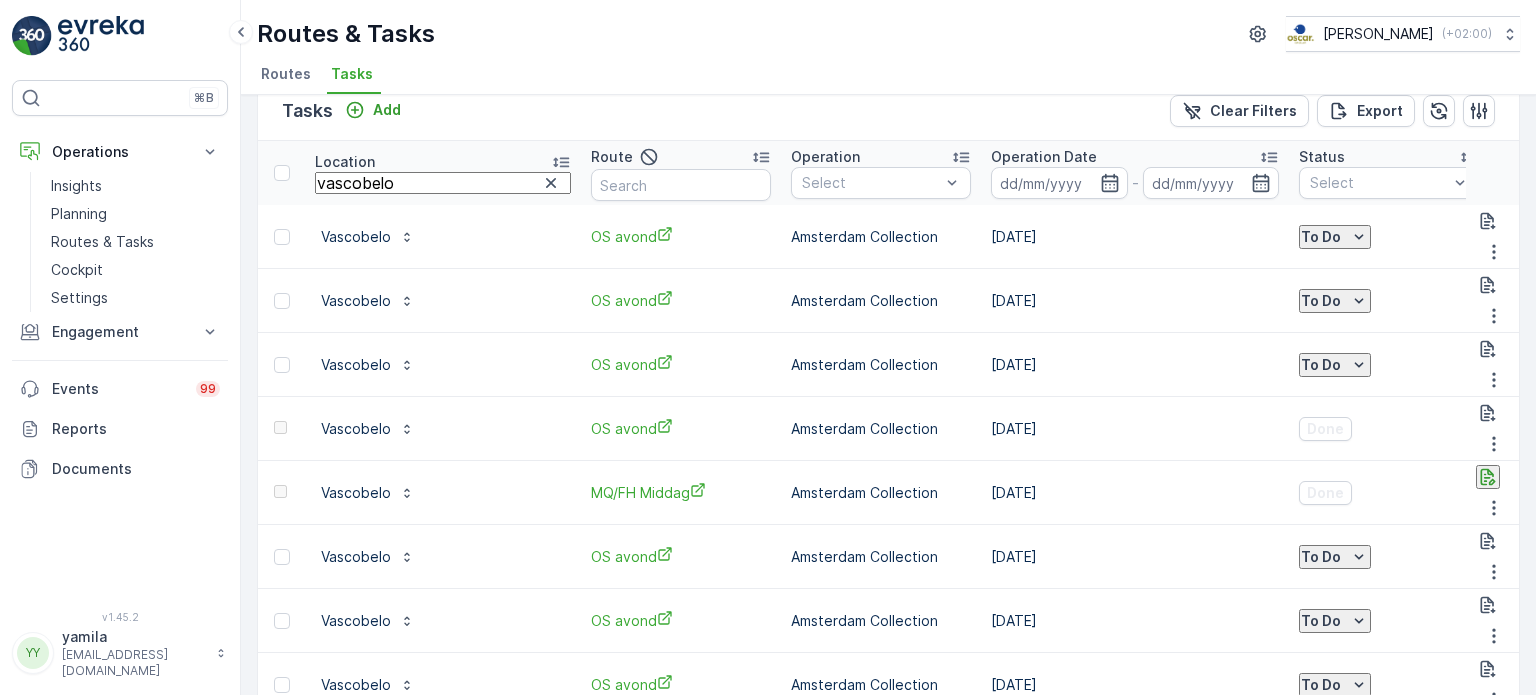 click on "vascobelo" at bounding box center (443, 183) 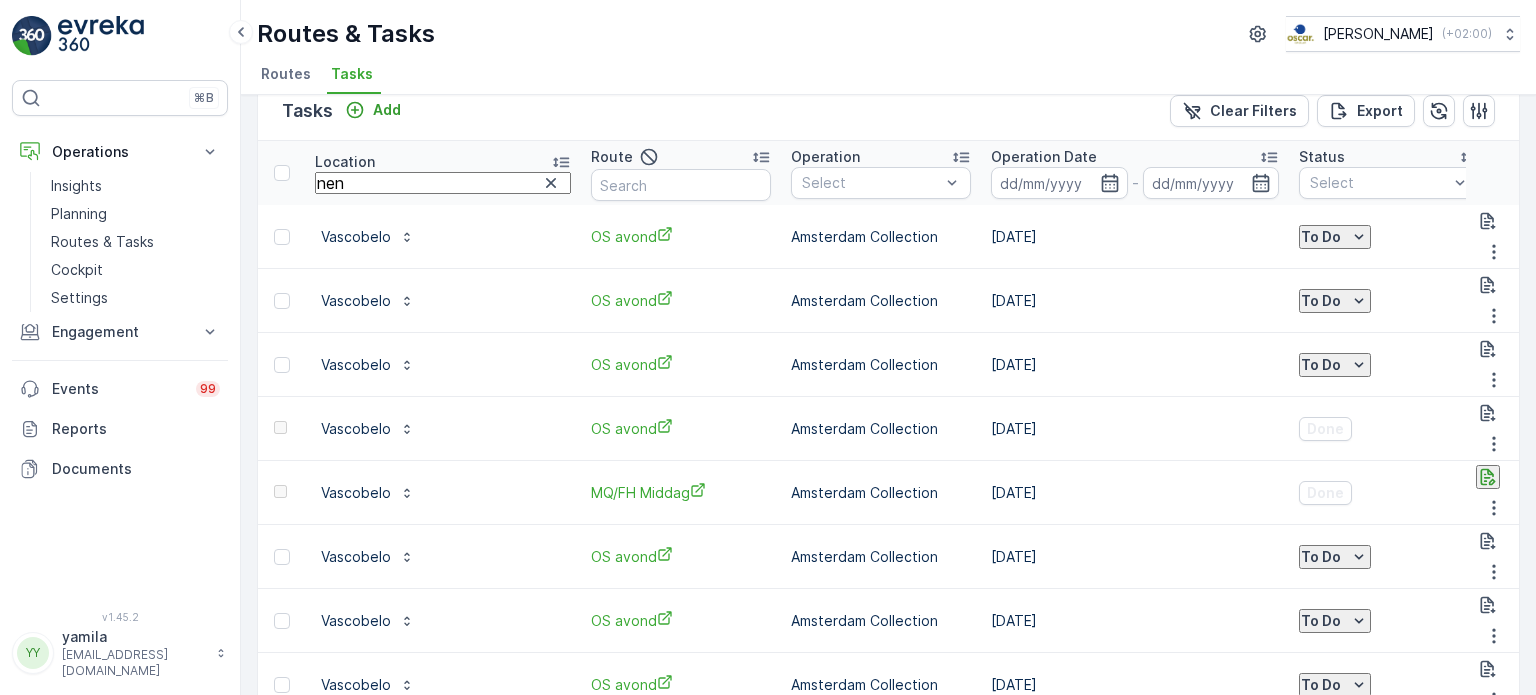 type on "neni" 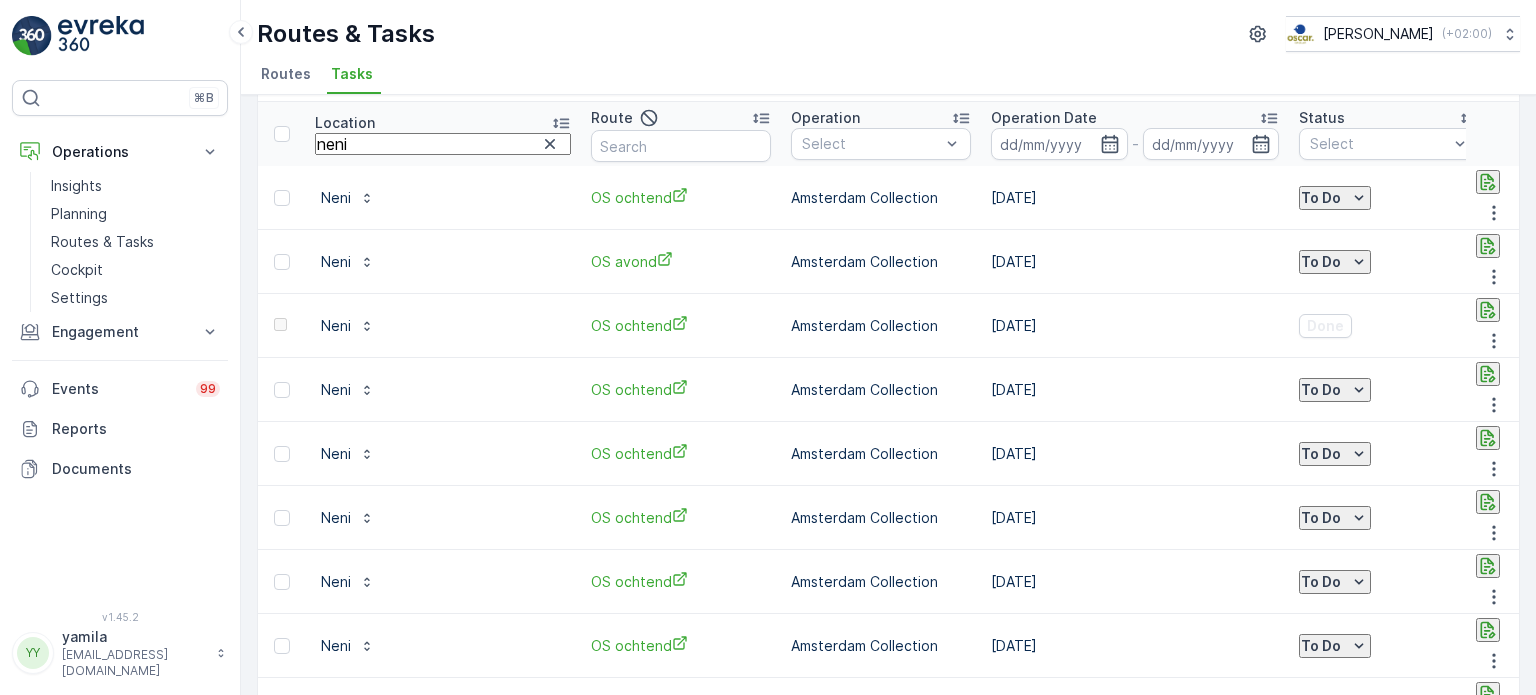 scroll, scrollTop: 0, scrollLeft: 0, axis: both 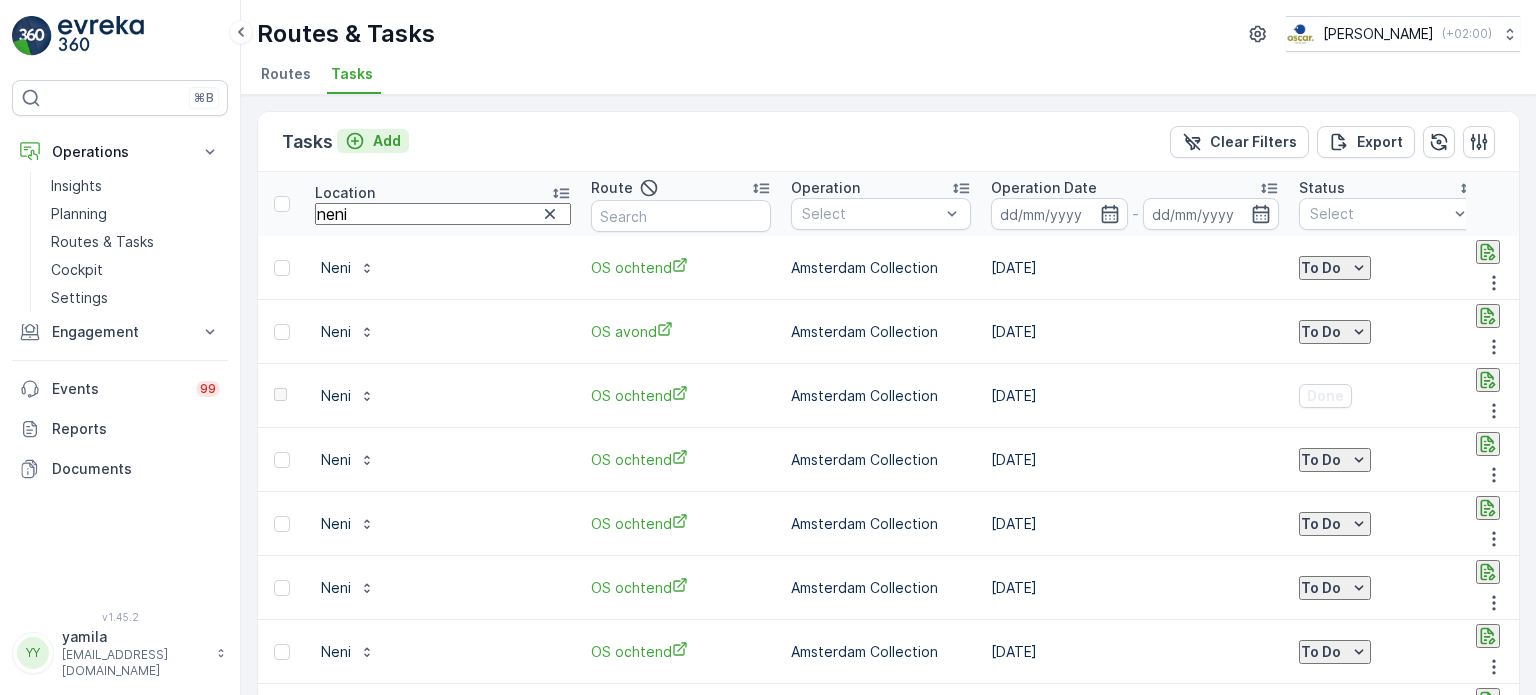 click on "Add" at bounding box center (387, 141) 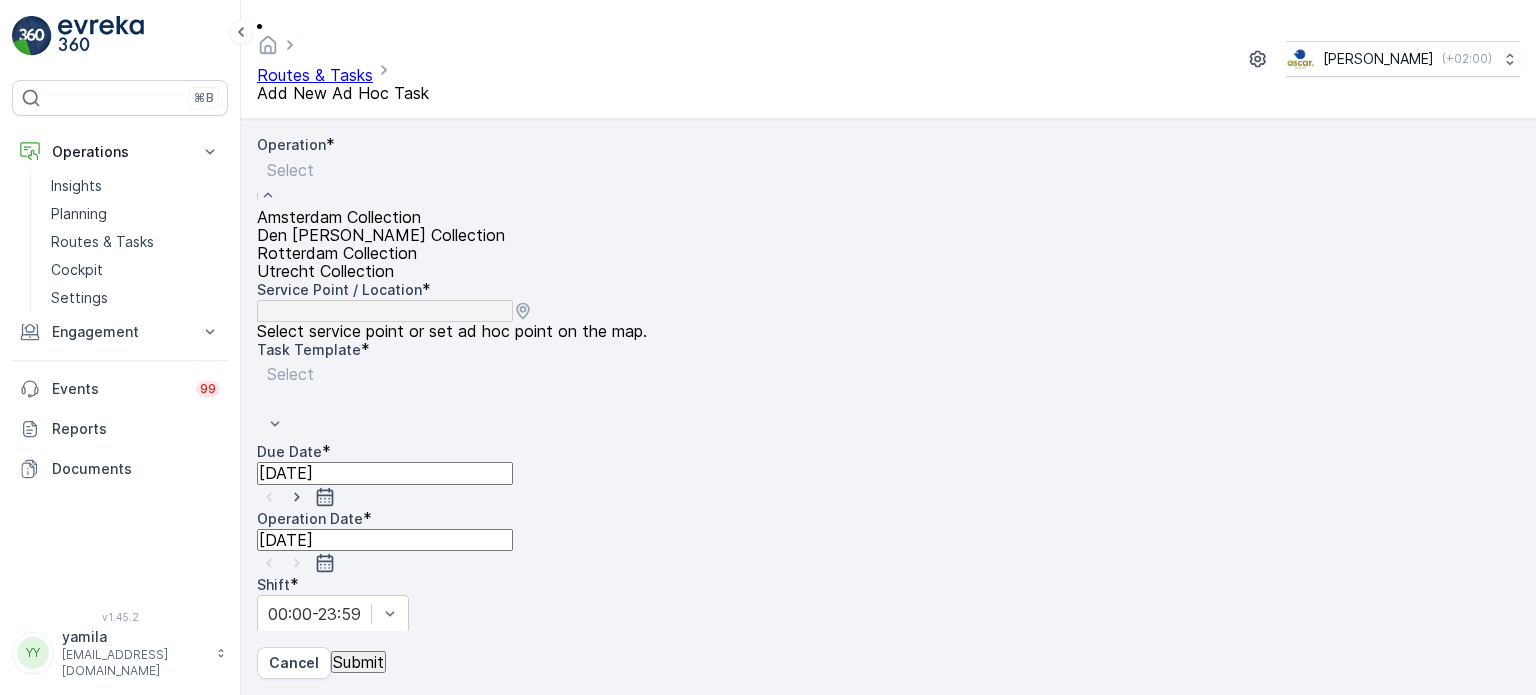 click at bounding box center (381, 170) 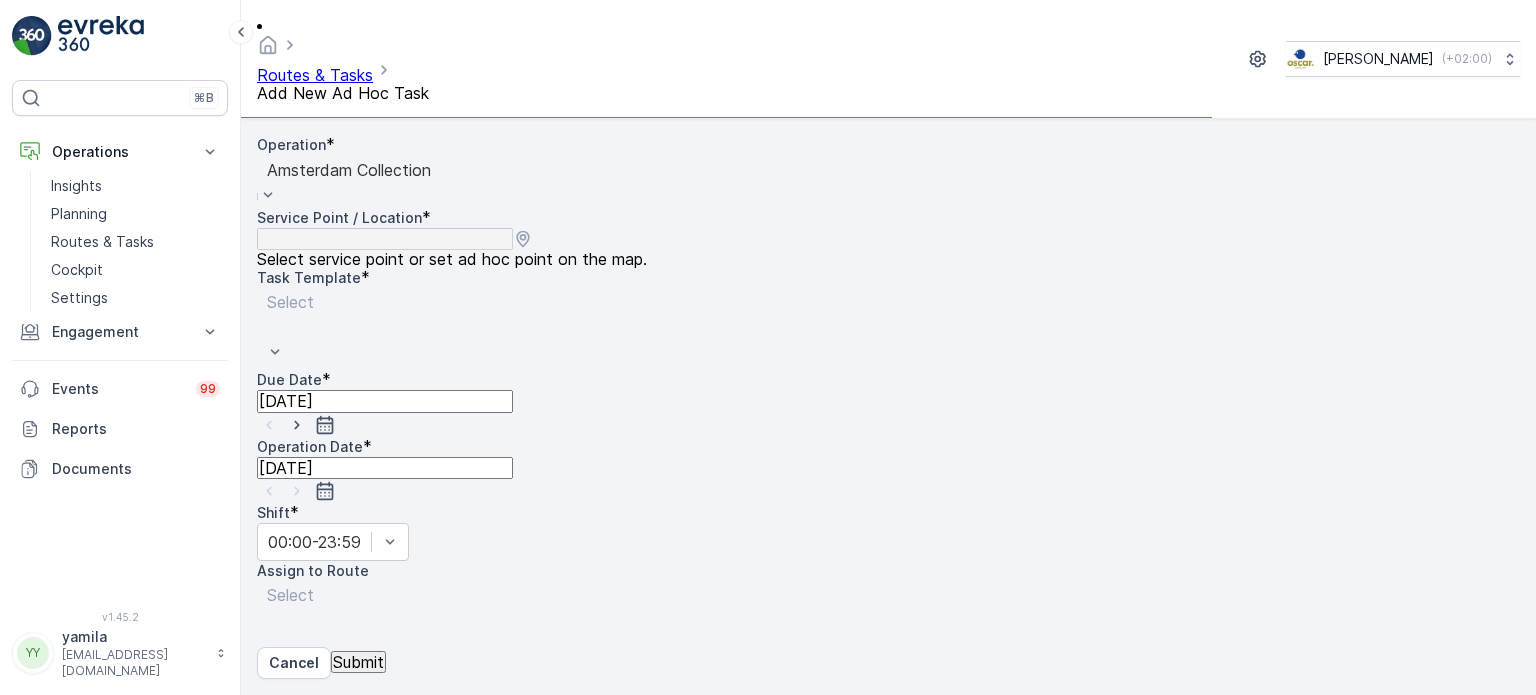 click at bounding box center (355, 795) 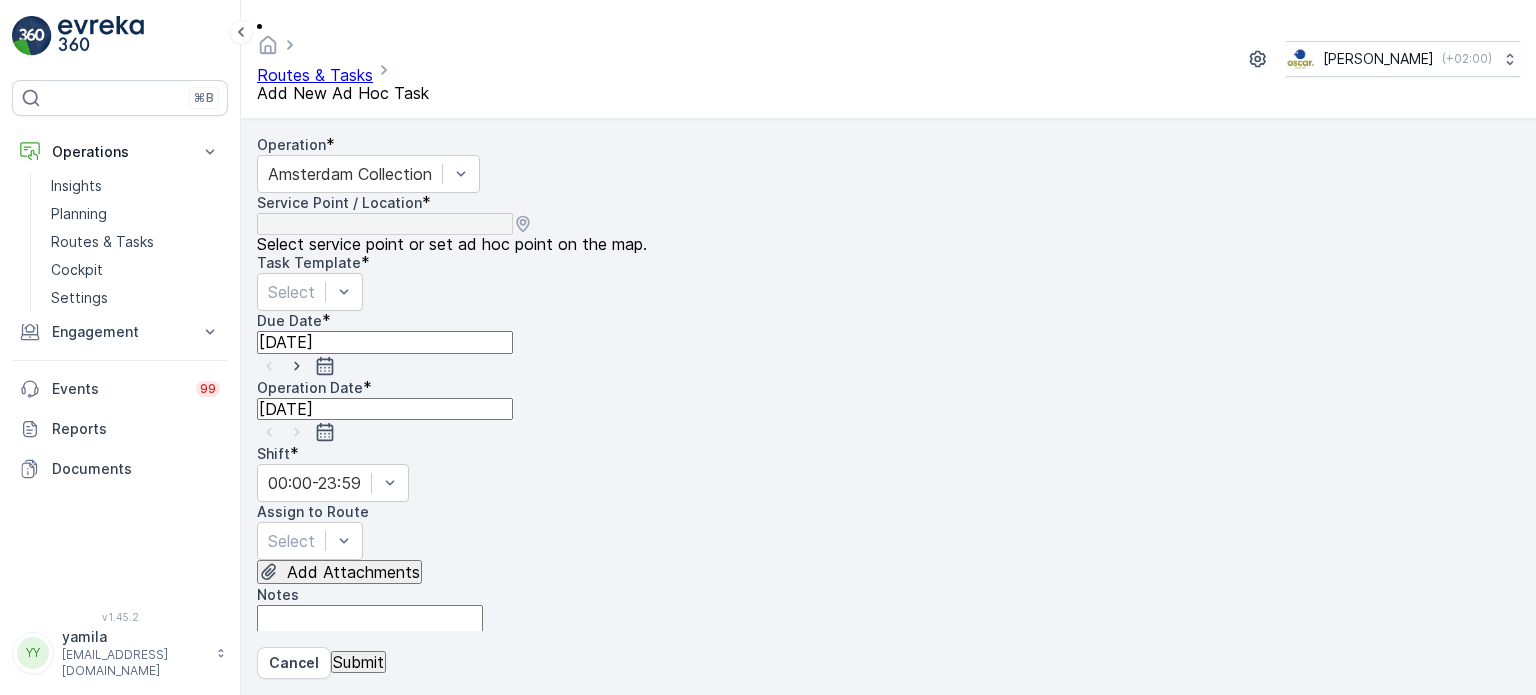 type on "neni" 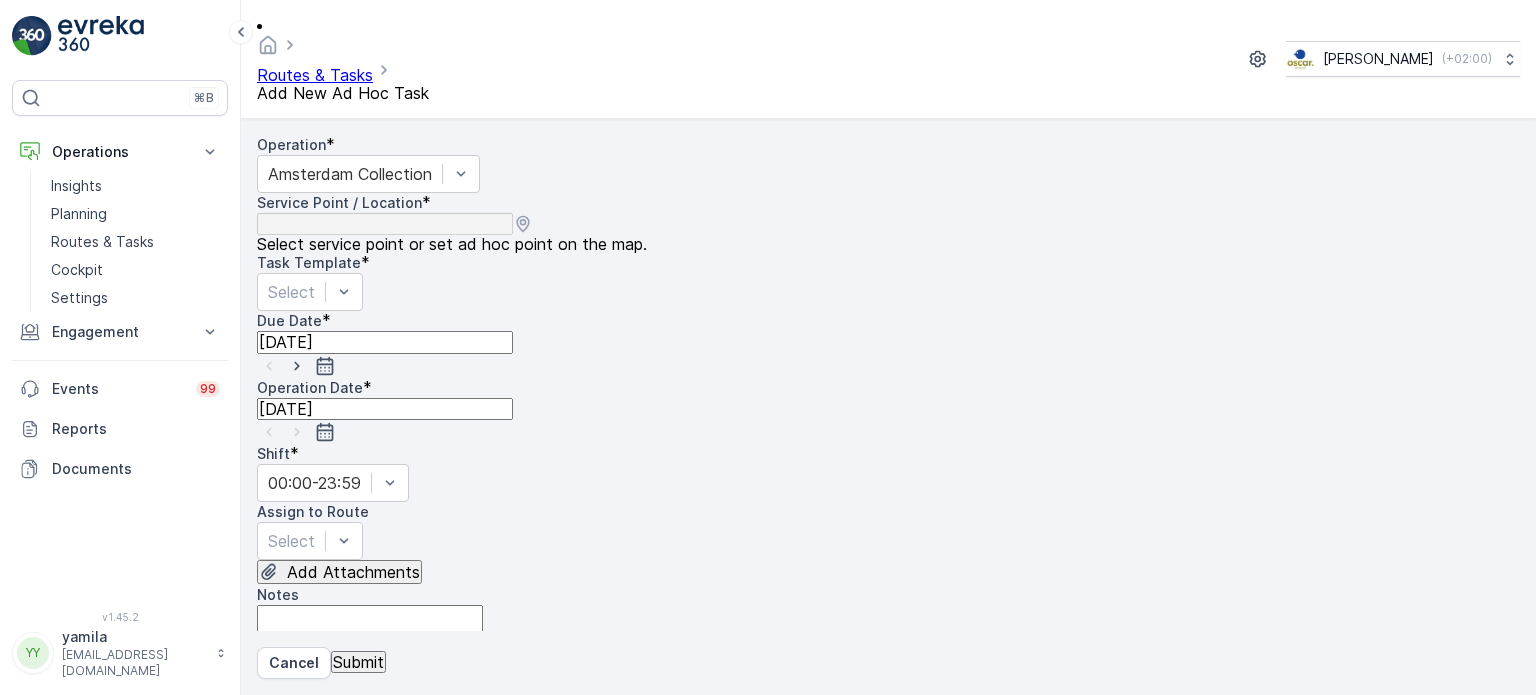 click on "Neni" at bounding box center [294, 1010] 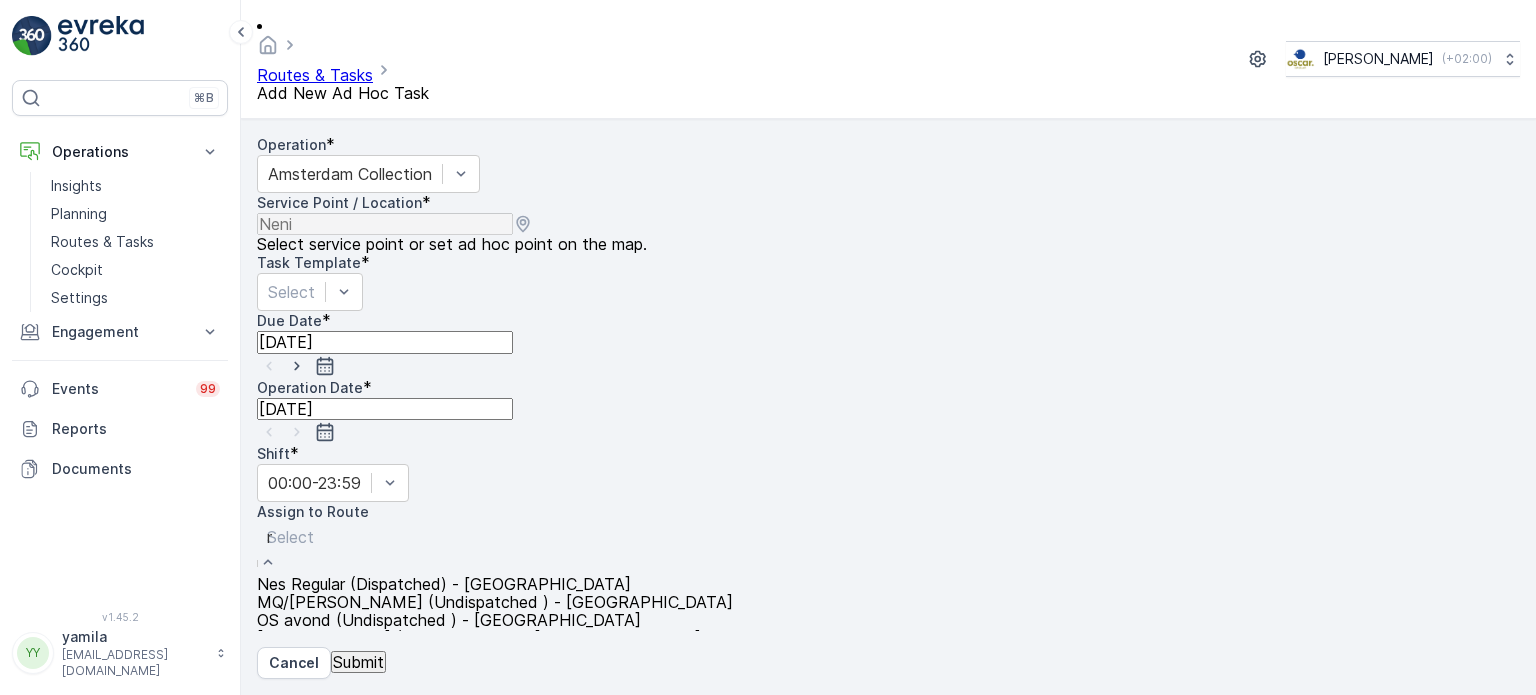 type on "mq" 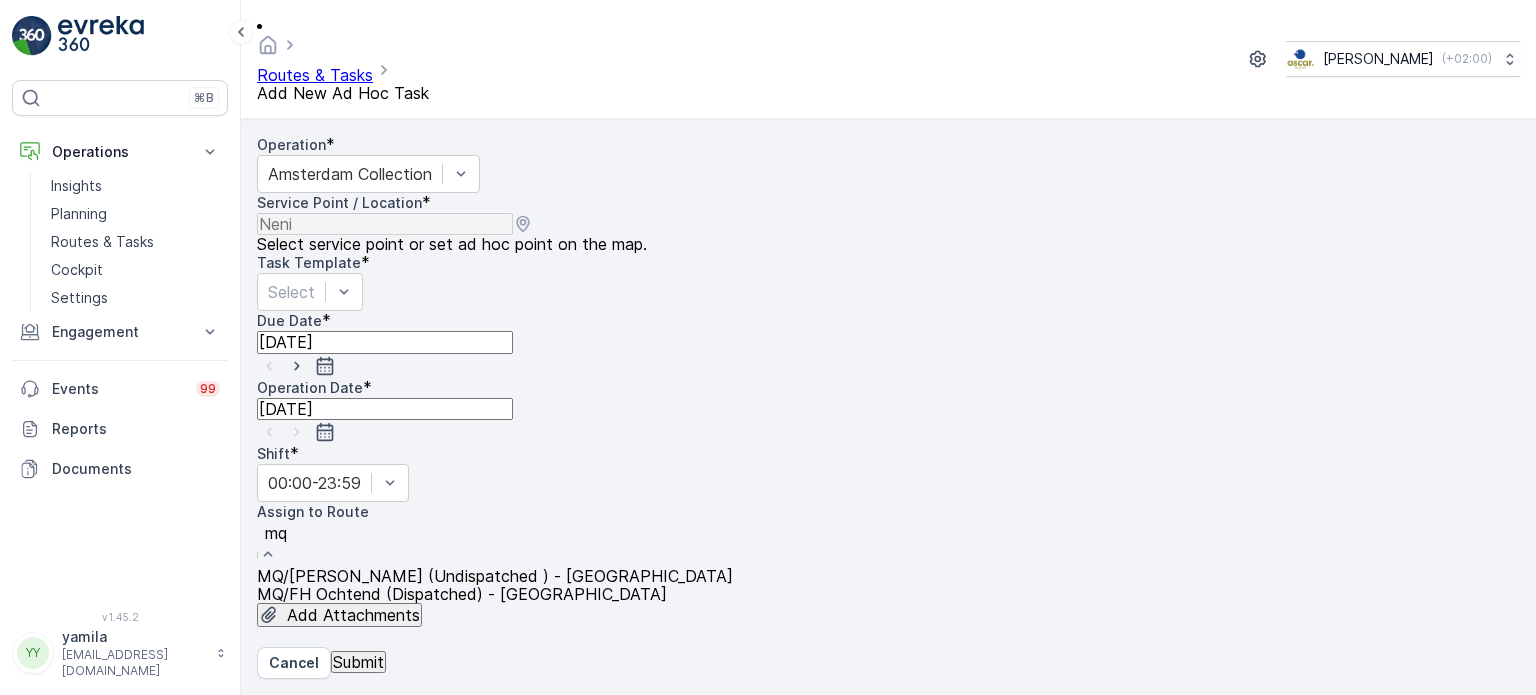 click on "MQ/[PERSON_NAME] (Undispatched ) - [GEOGRAPHIC_DATA]" at bounding box center (495, 576) 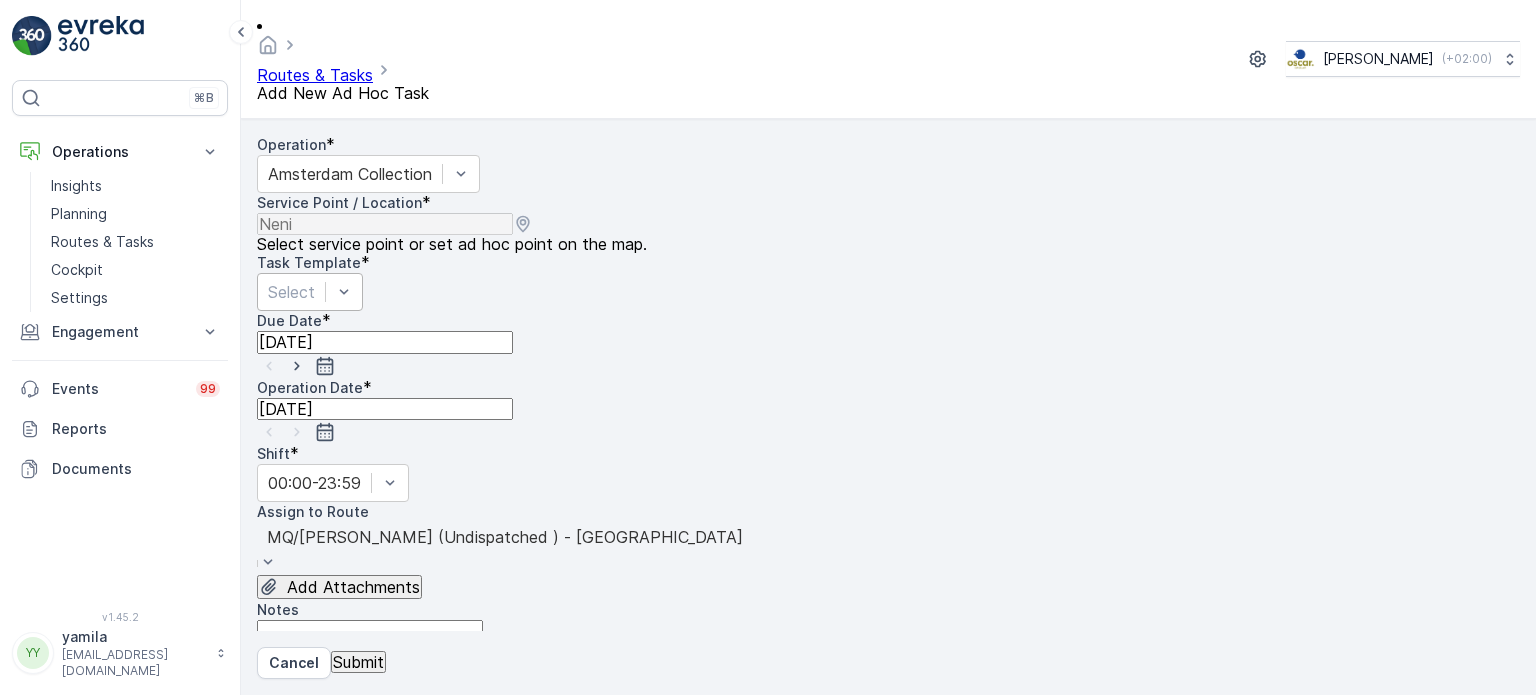 click on "Select" at bounding box center [310, 292] 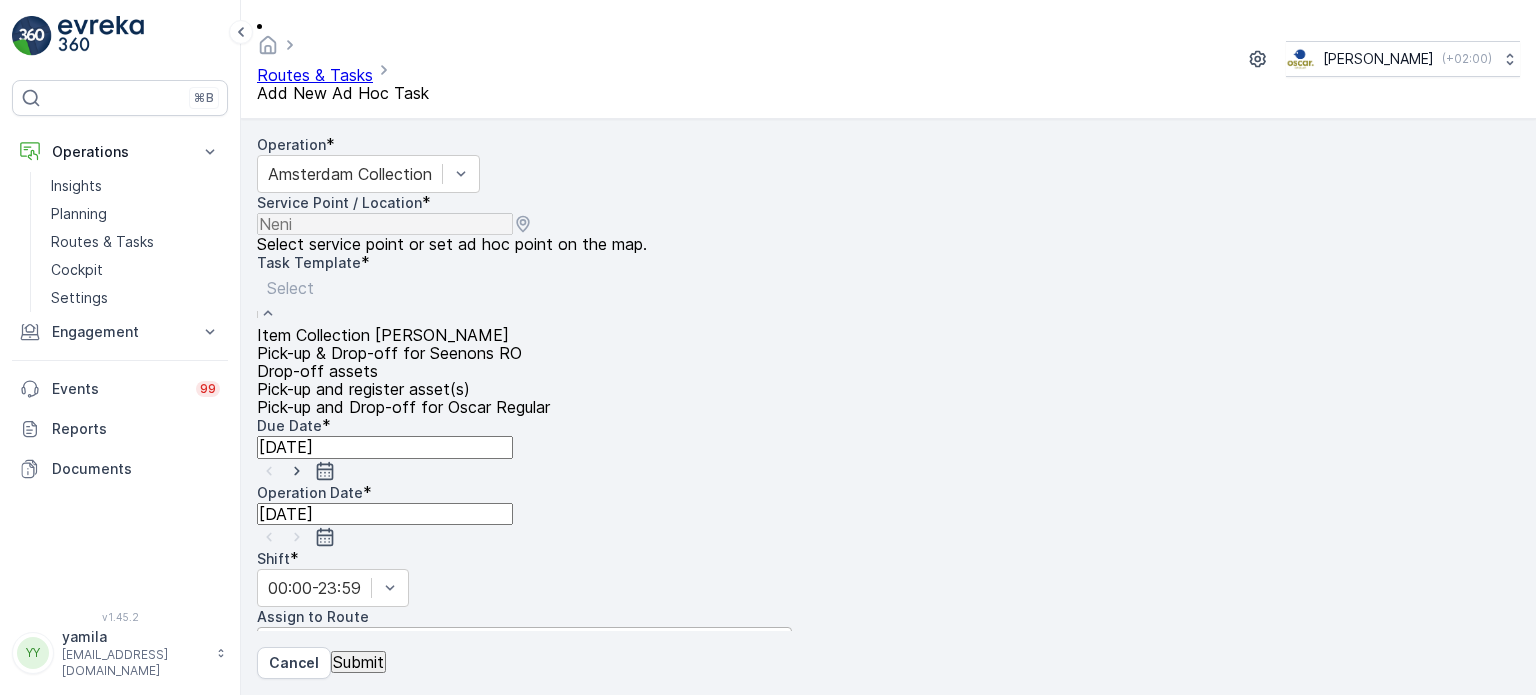 click on "Item Collection [PERSON_NAME] Pick-up & Drop-off for Seenons RO Drop-off assets Pick-up and register asset(s) Pick-up and Drop-off for Oscar Regular" at bounding box center (403, 371) 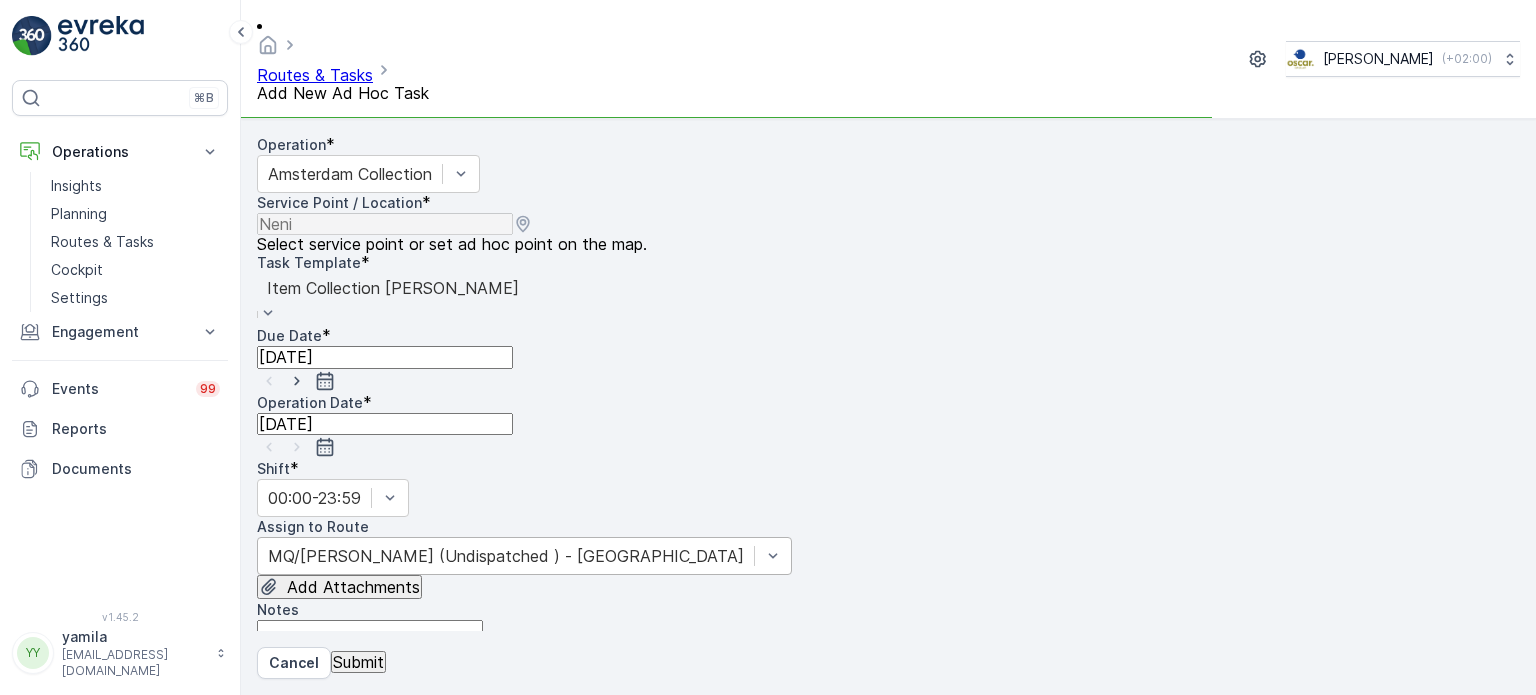click on "Submit" at bounding box center (358, 662) 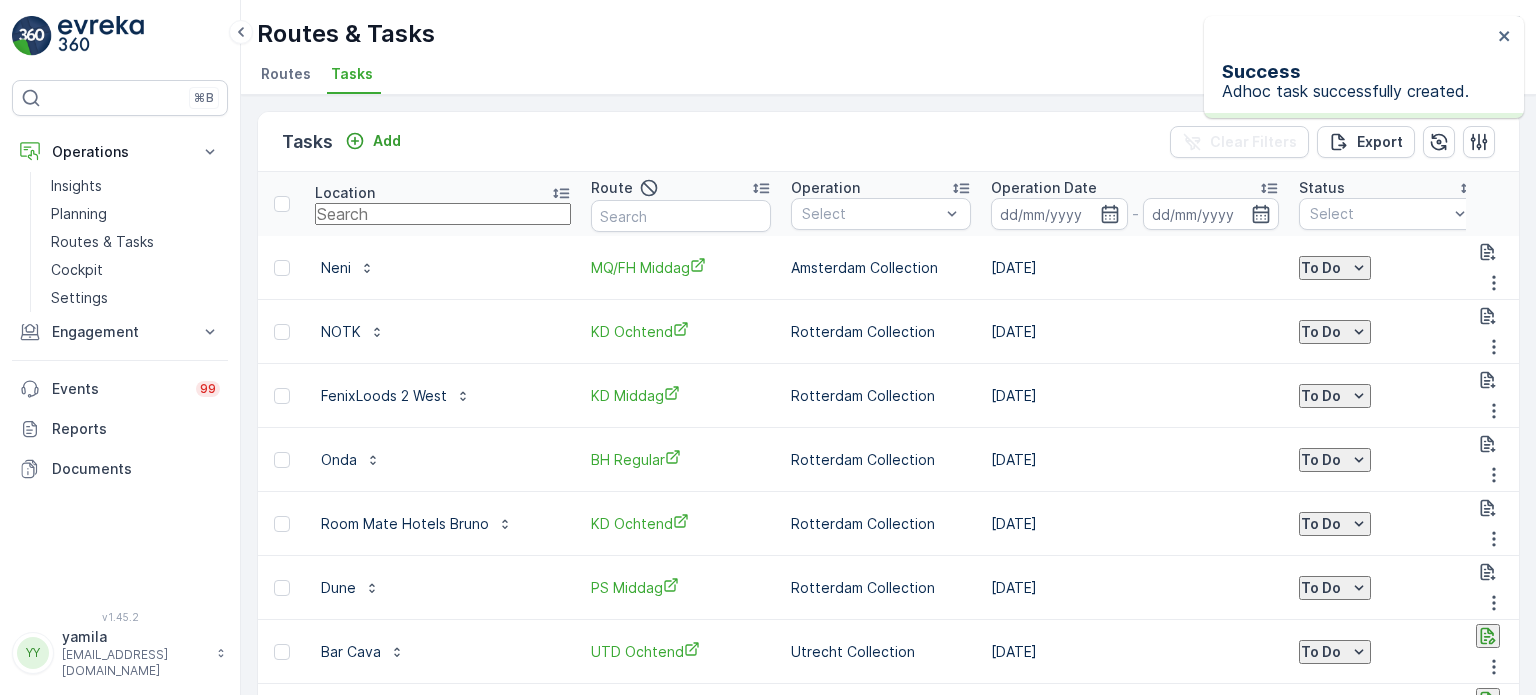 click at bounding box center [443, 214] 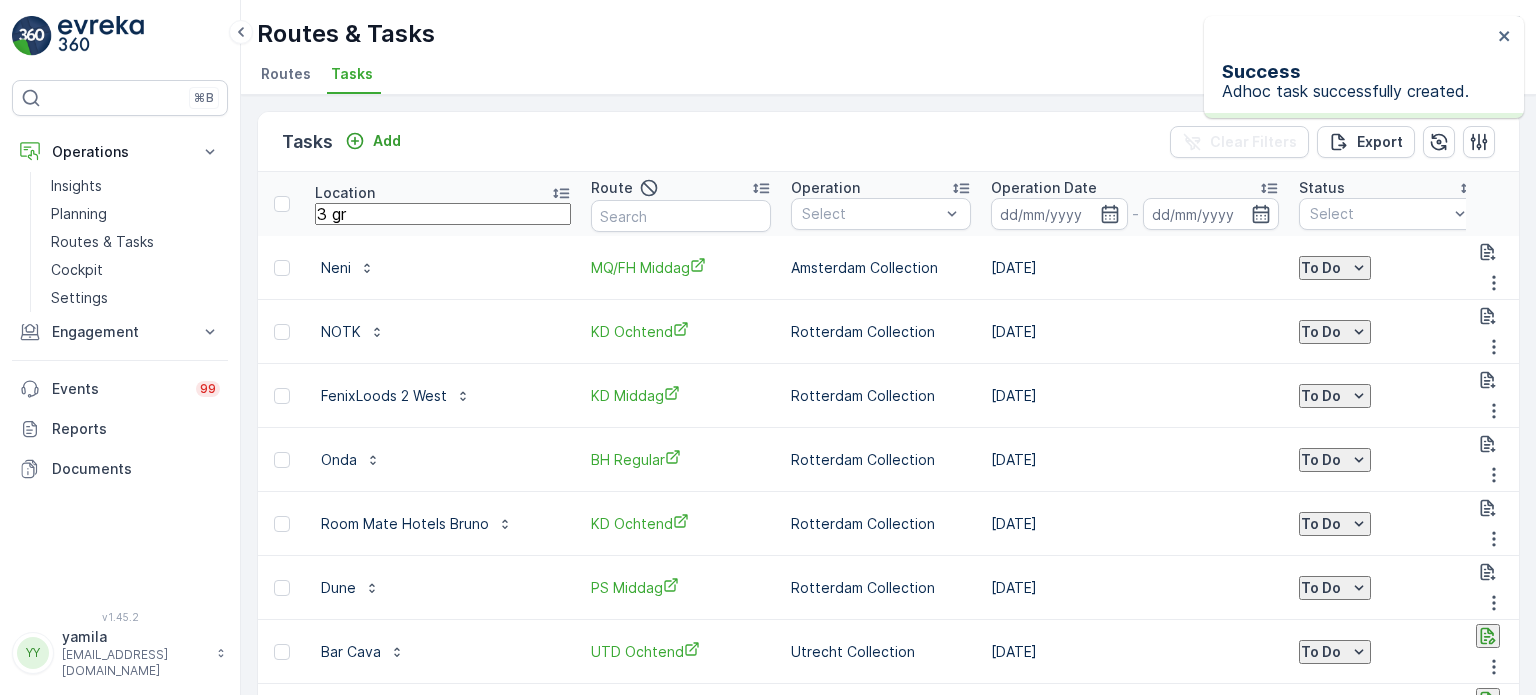 type on "3 gra" 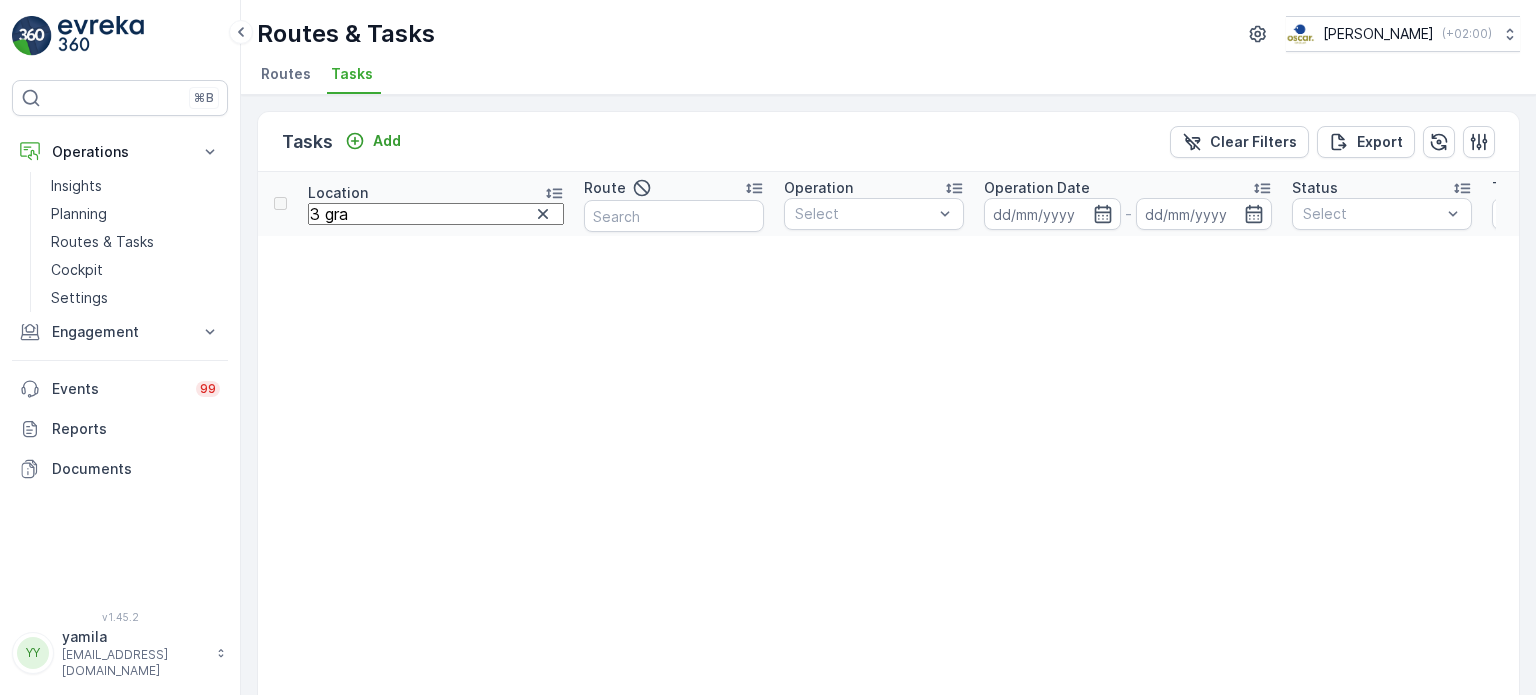 click on "3 gra" at bounding box center (436, 214) 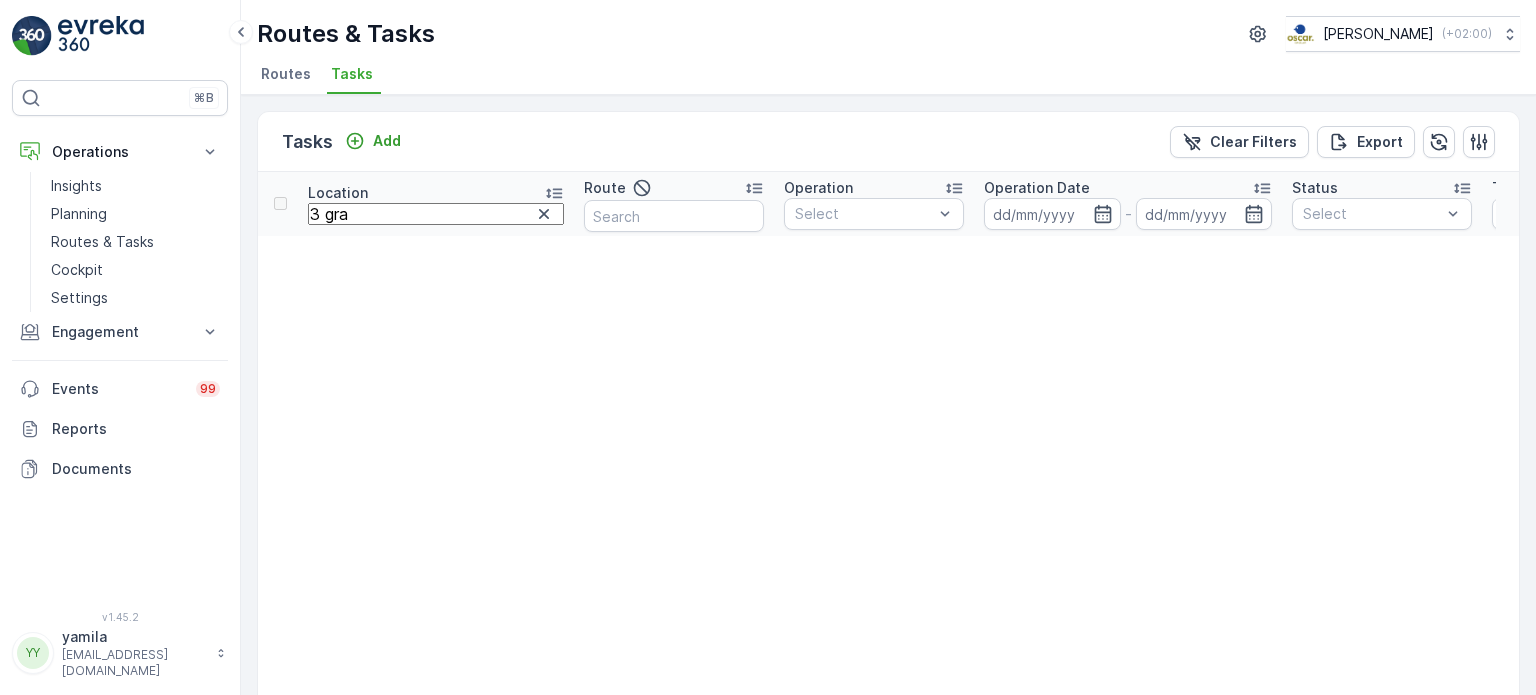click on "3 gra" at bounding box center [436, 214] 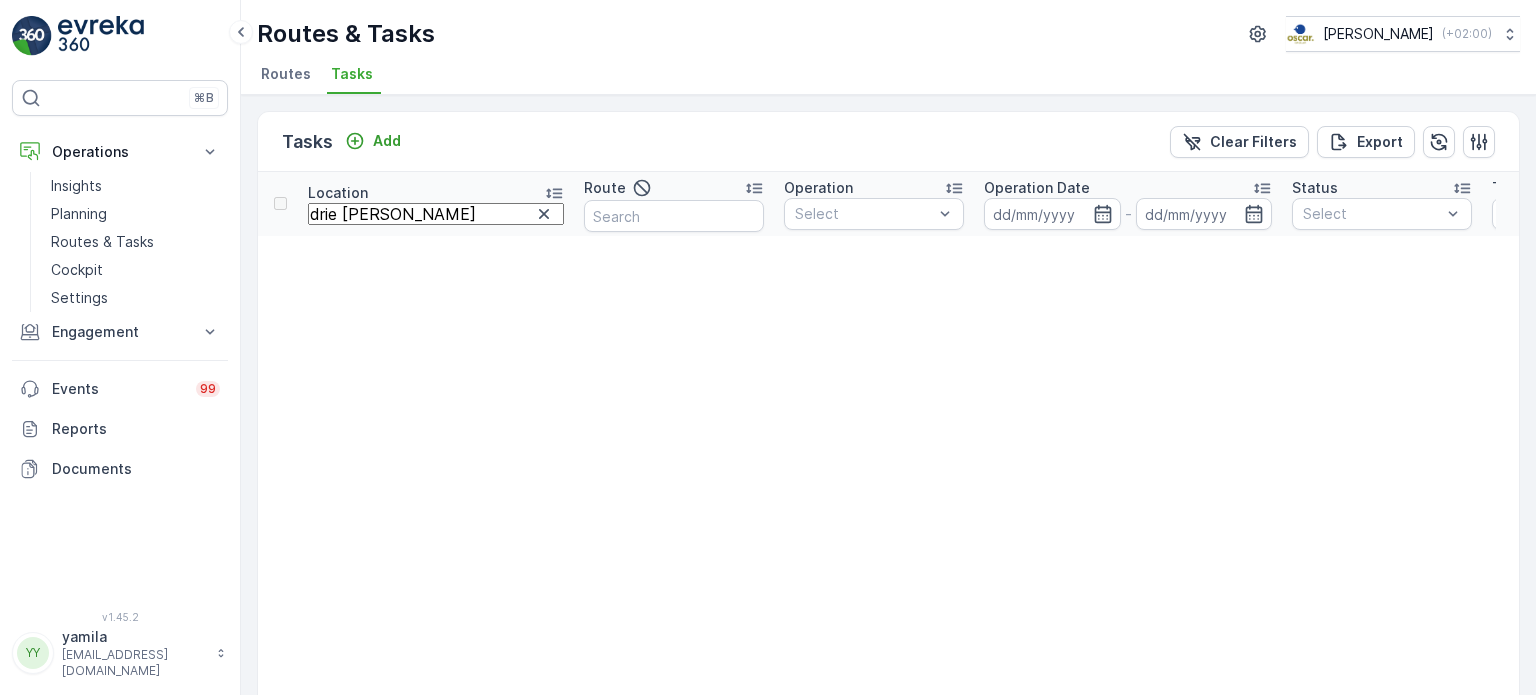 type on "drie graefj" 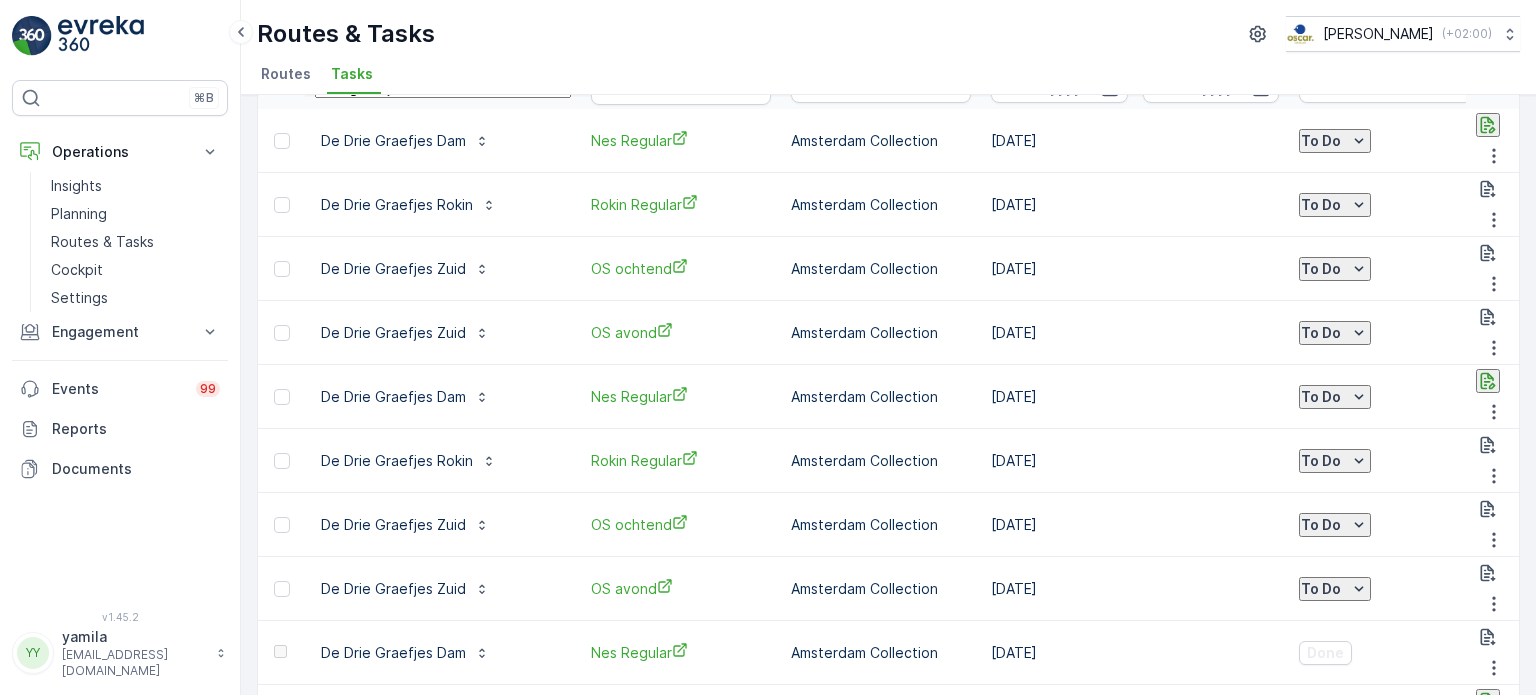 scroll, scrollTop: 0, scrollLeft: 0, axis: both 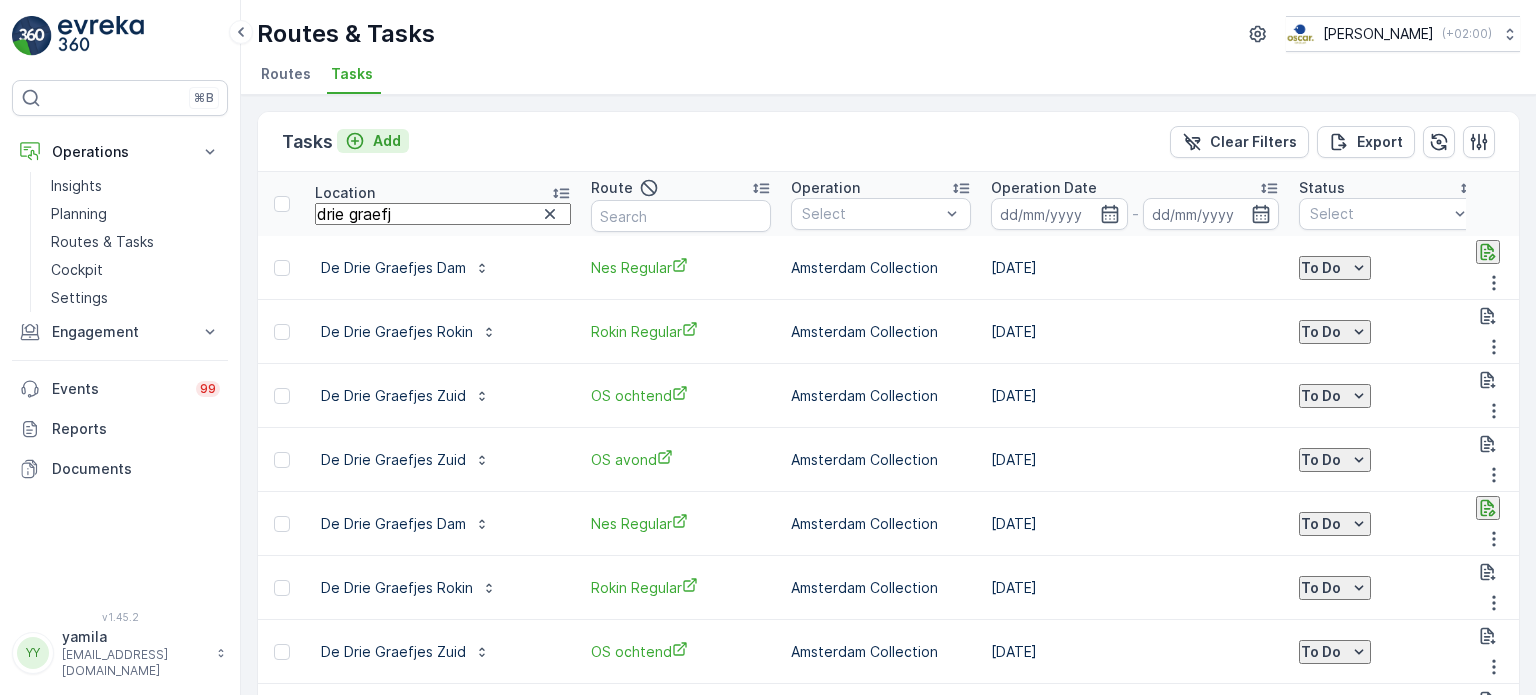 click on "Add" at bounding box center (387, 141) 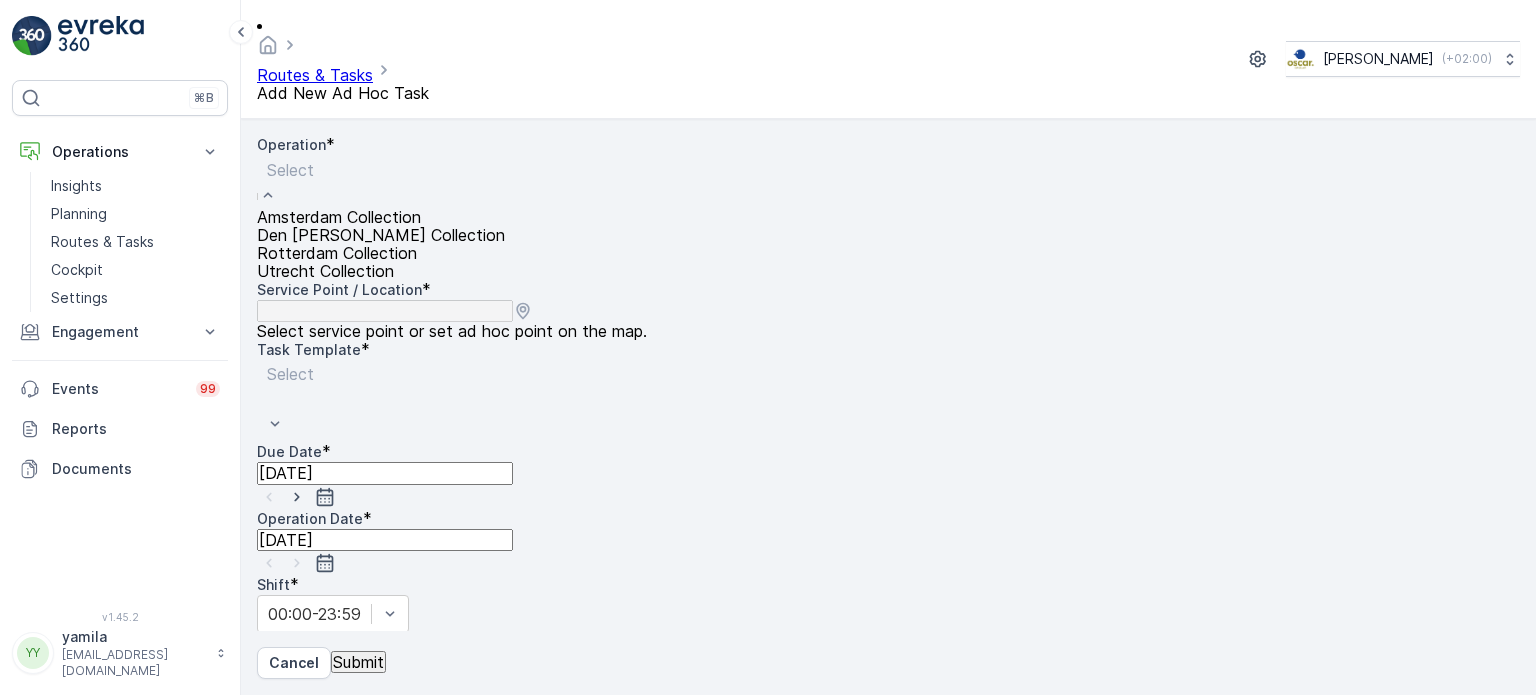 click at bounding box center (381, 170) 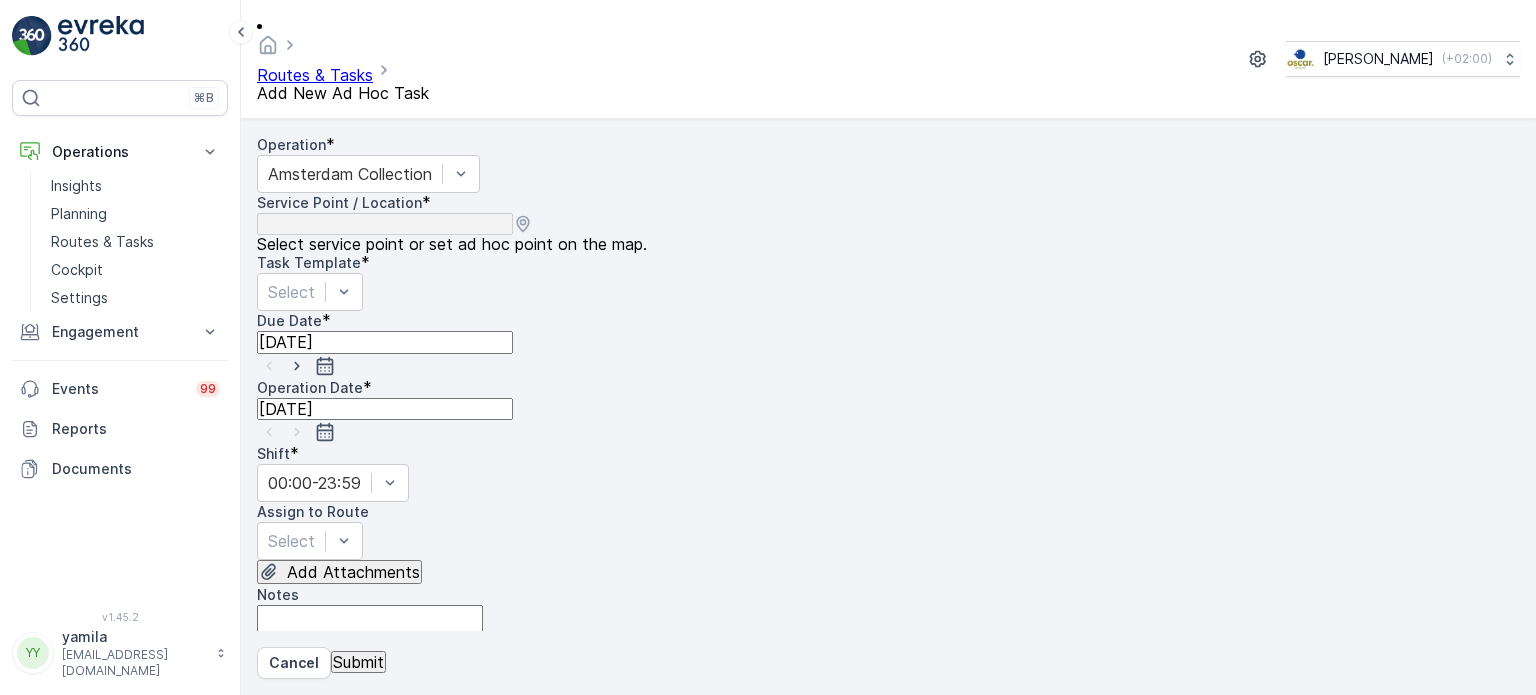 click at bounding box center (355, 692) 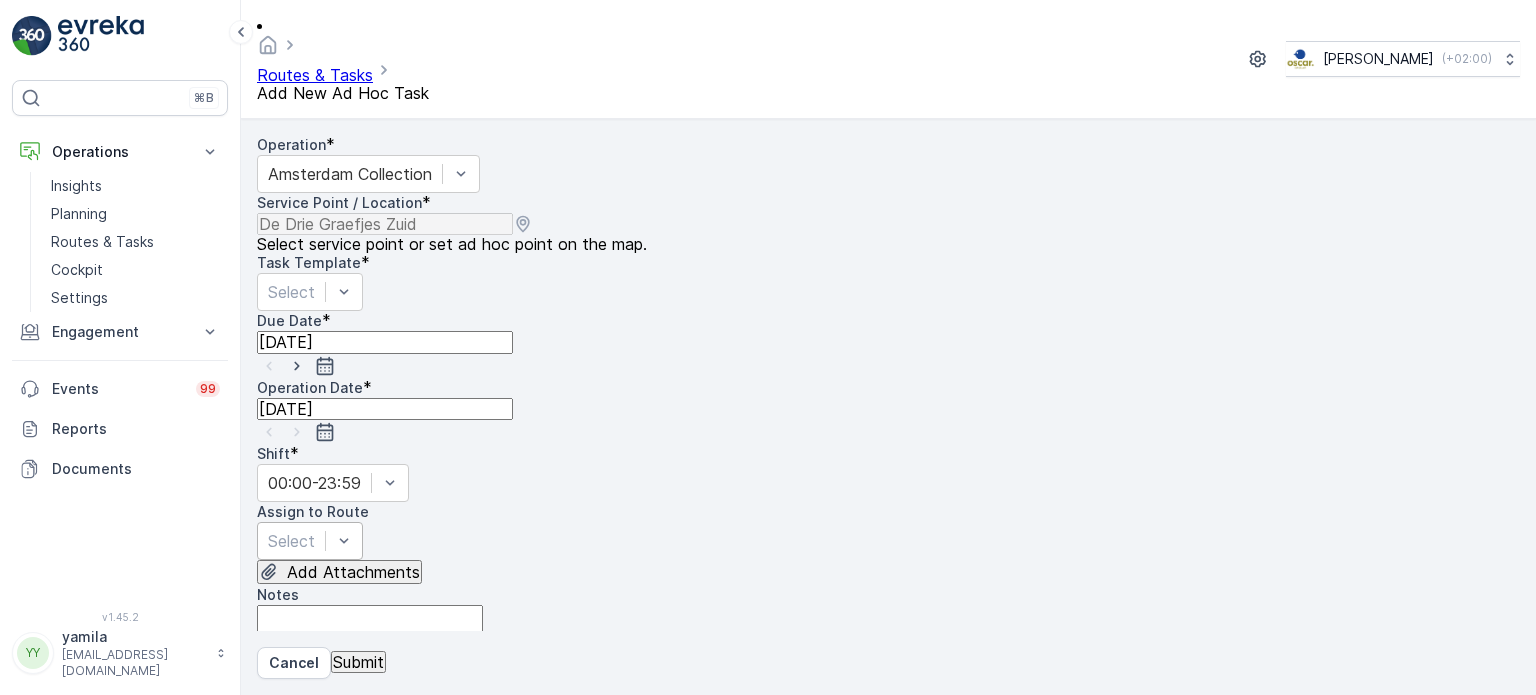 click at bounding box center [291, 541] 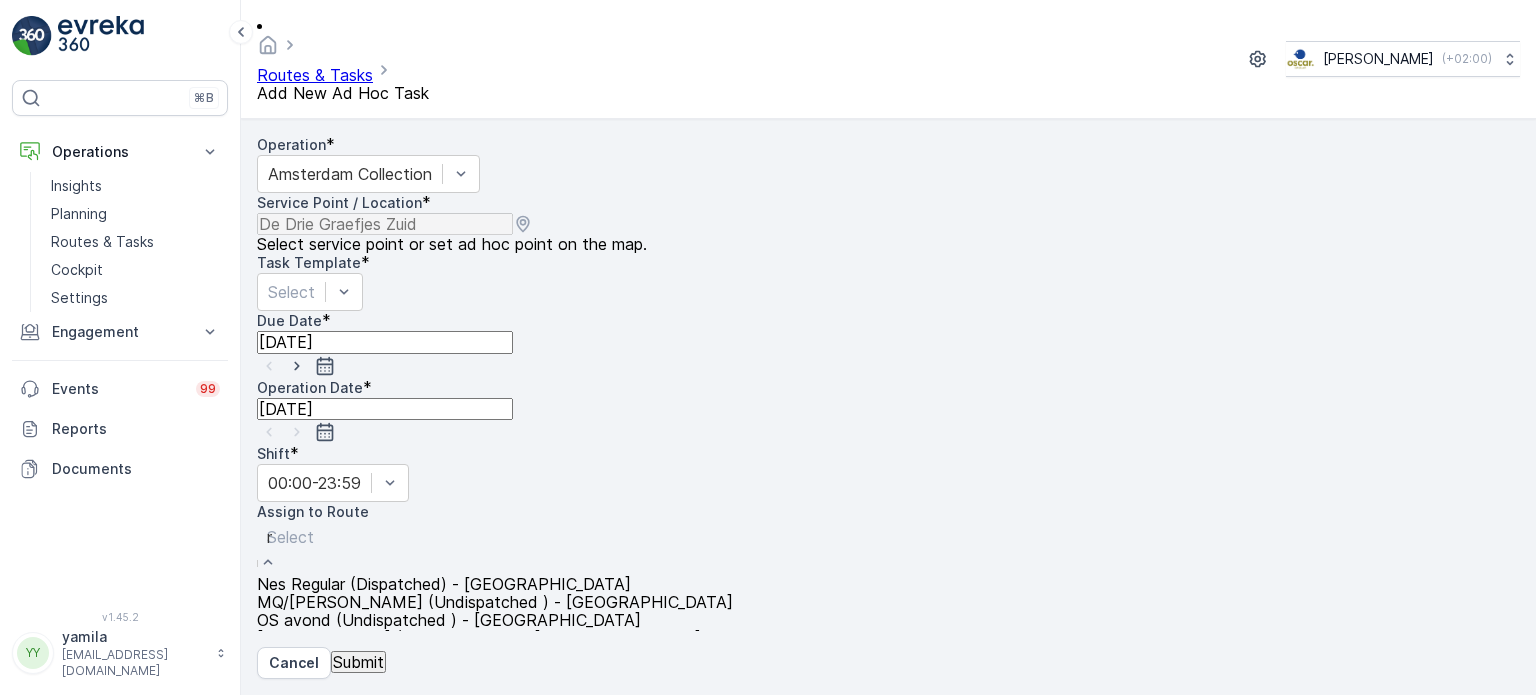 type on "mq" 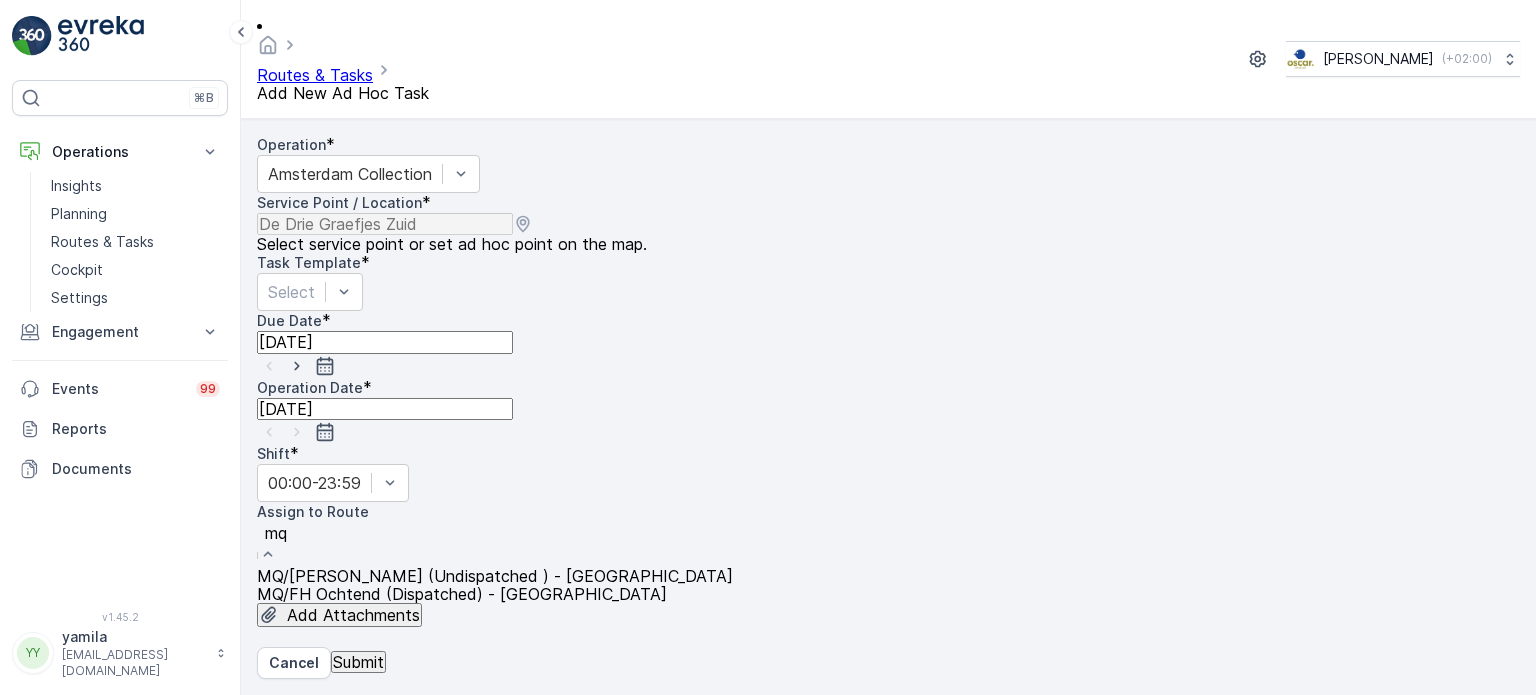 click on "MQ/[PERSON_NAME] (Undispatched ) - [GEOGRAPHIC_DATA]" at bounding box center (495, 576) 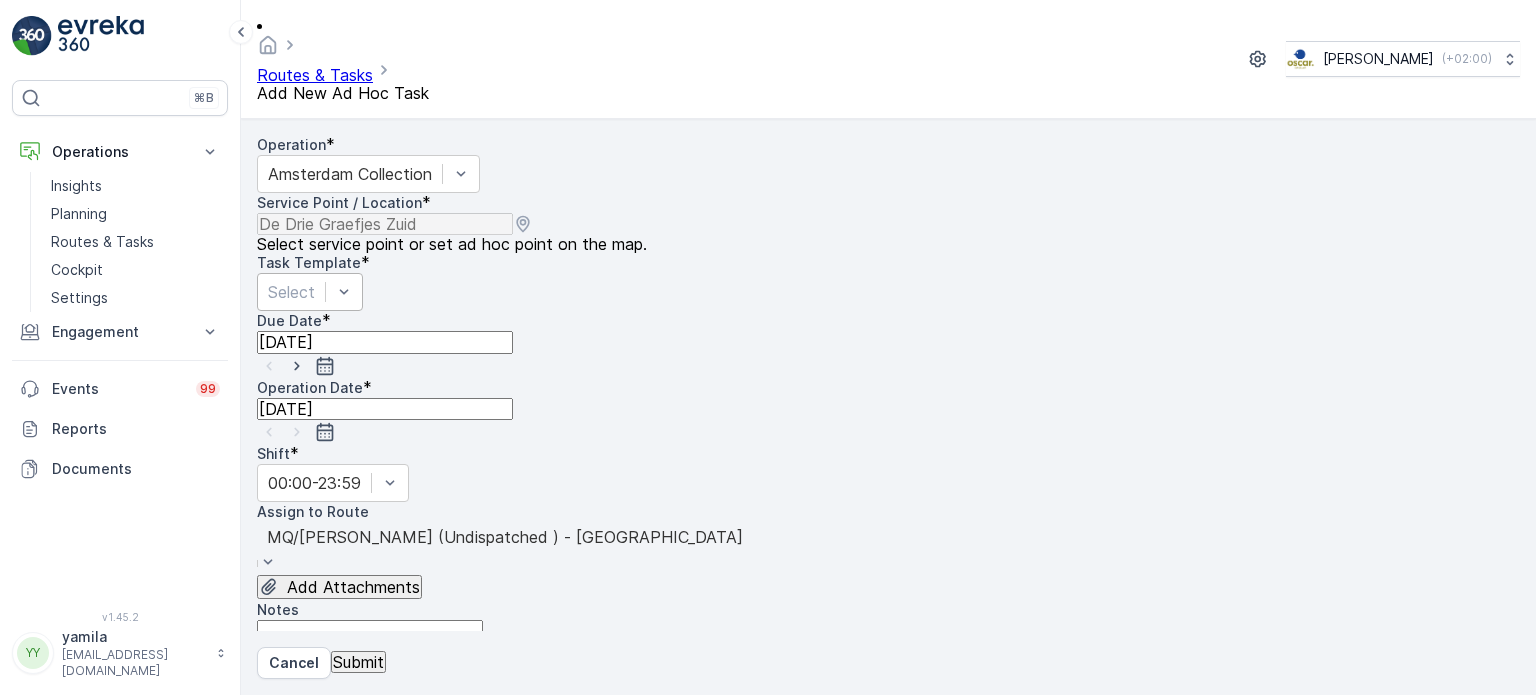 click at bounding box center [291, 292] 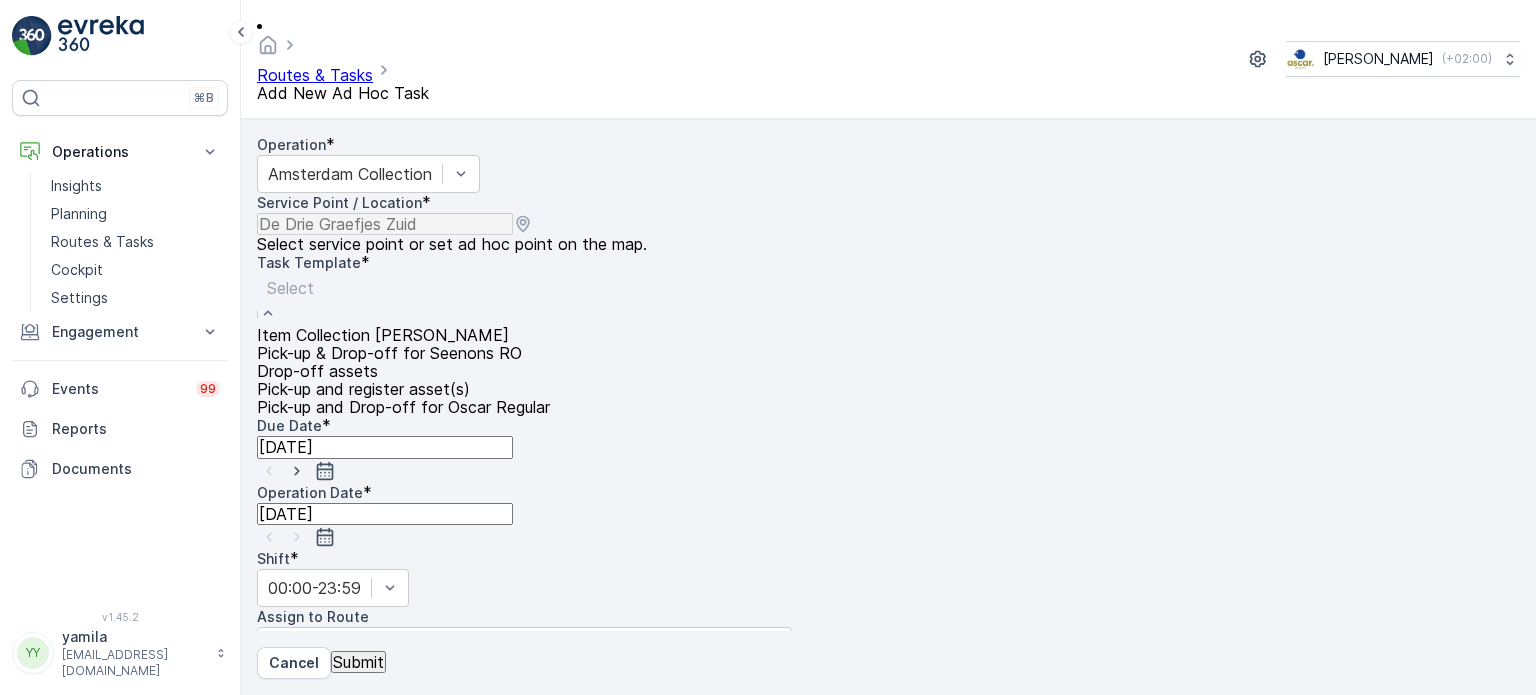 click on "Item Collection [PERSON_NAME] Pick-up & Drop-off for Seenons RO Drop-off assets Pick-up and register asset(s) Pick-up and Drop-off for Oscar Regular" at bounding box center [403, 371] 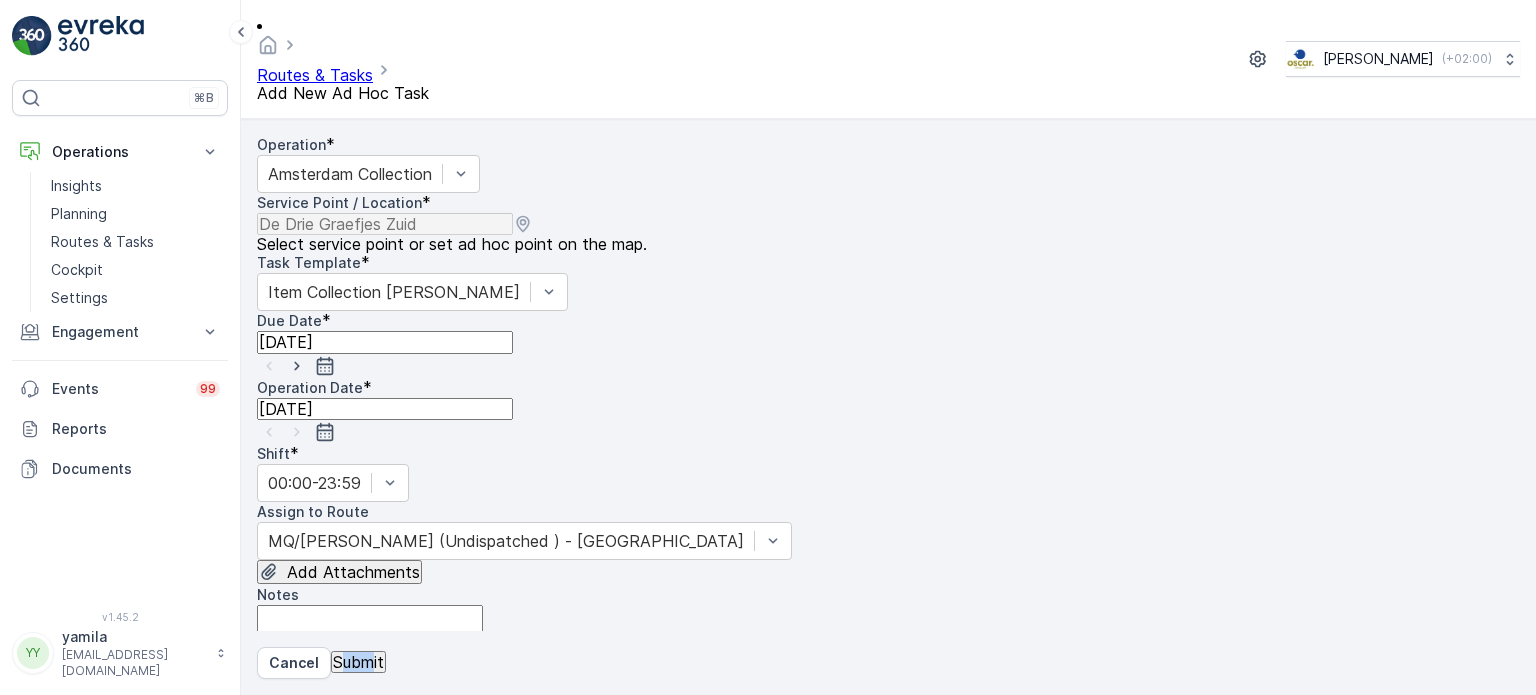 drag, startPoint x: 364, startPoint y: 689, endPoint x: 391, endPoint y: 659, distance: 40.36087 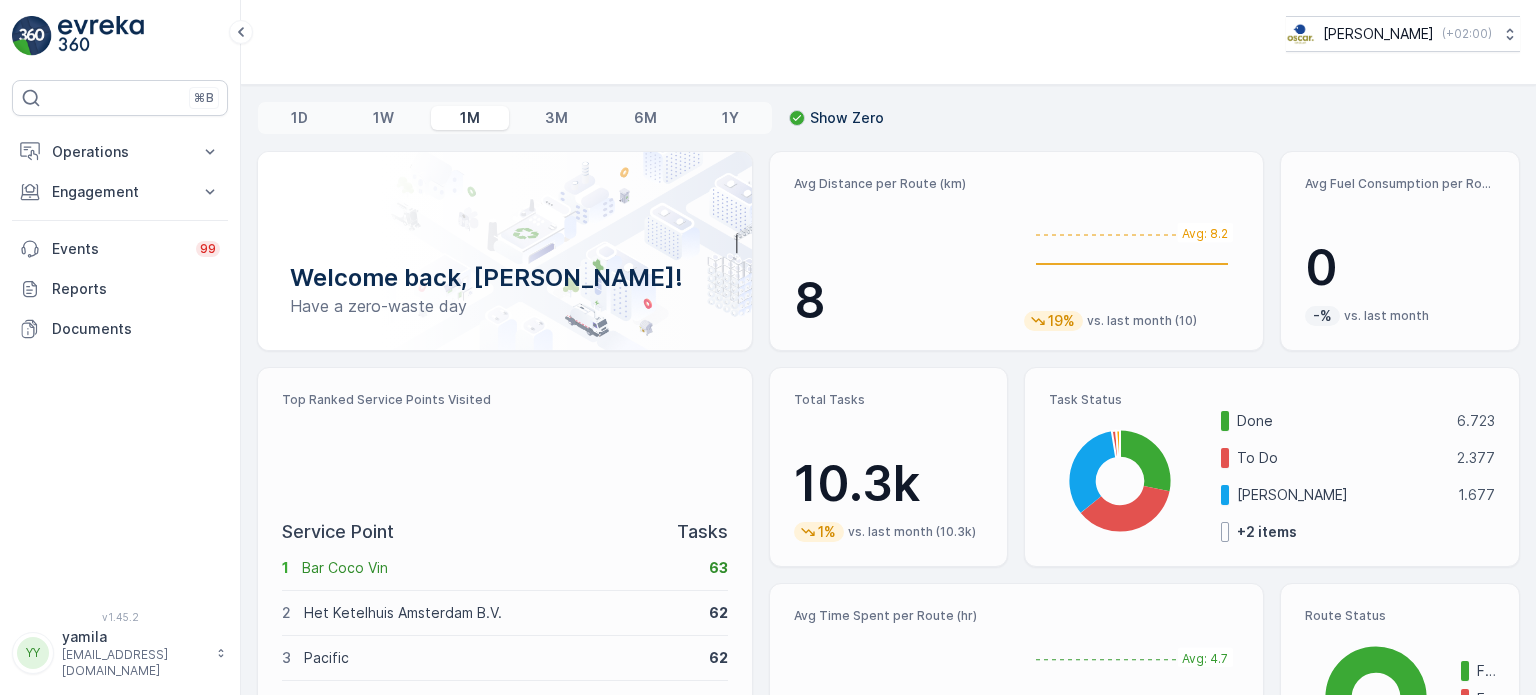 scroll, scrollTop: 0, scrollLeft: 0, axis: both 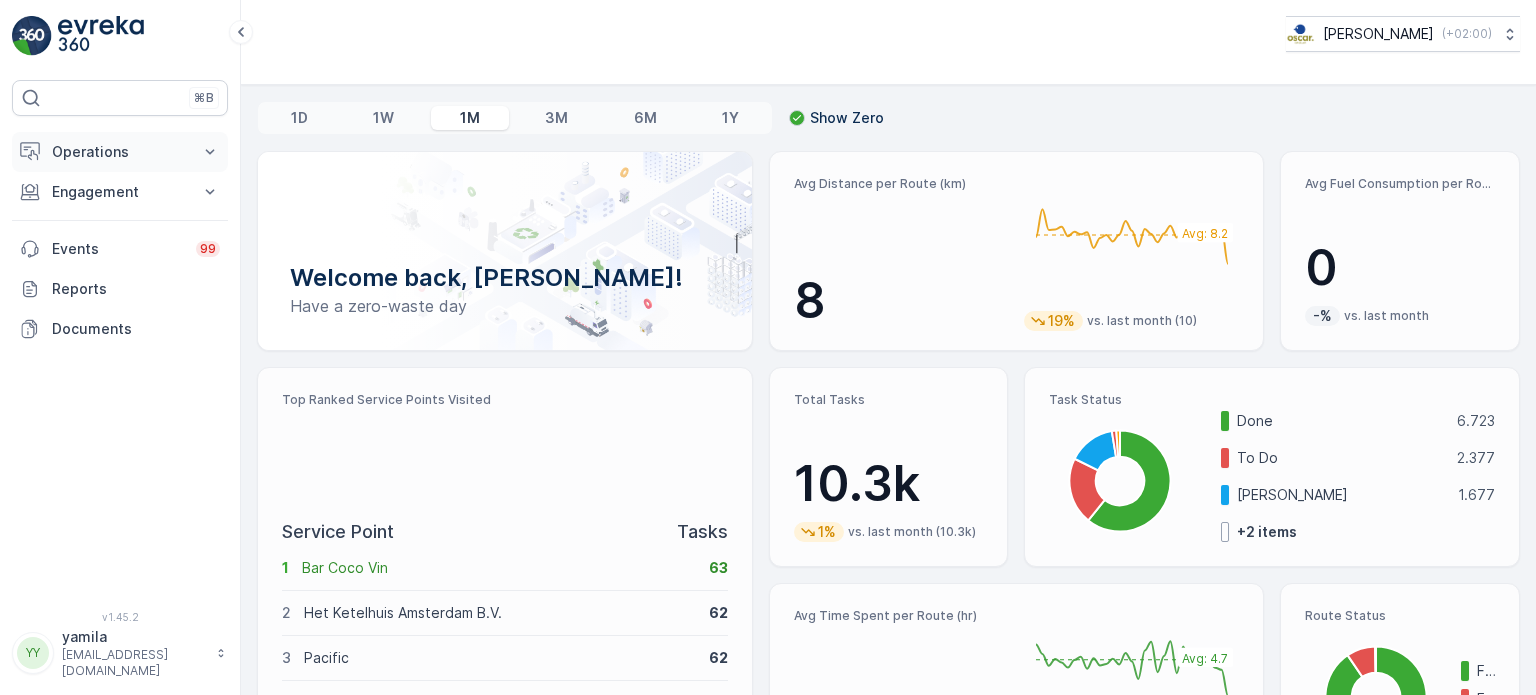 click on "Operations" at bounding box center [120, 152] 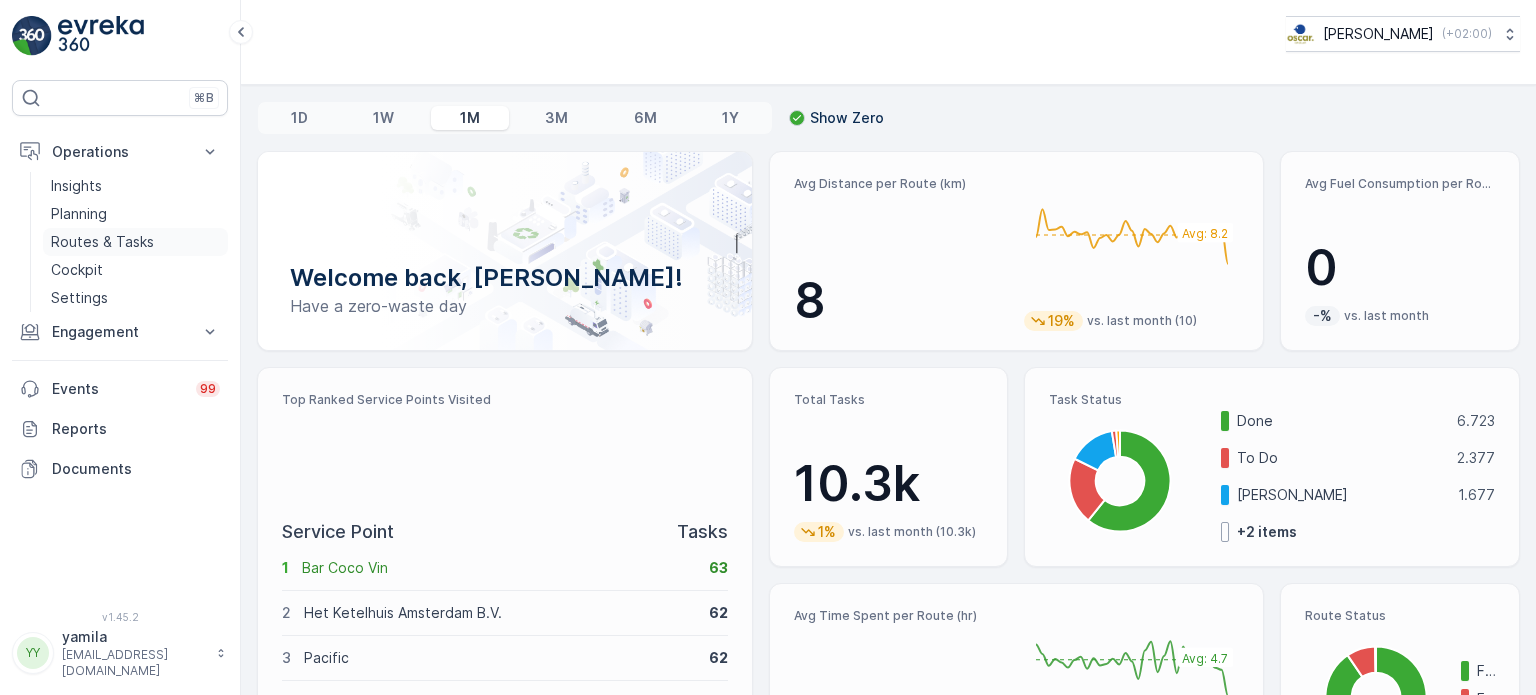 click on "Routes & Tasks" at bounding box center (102, 242) 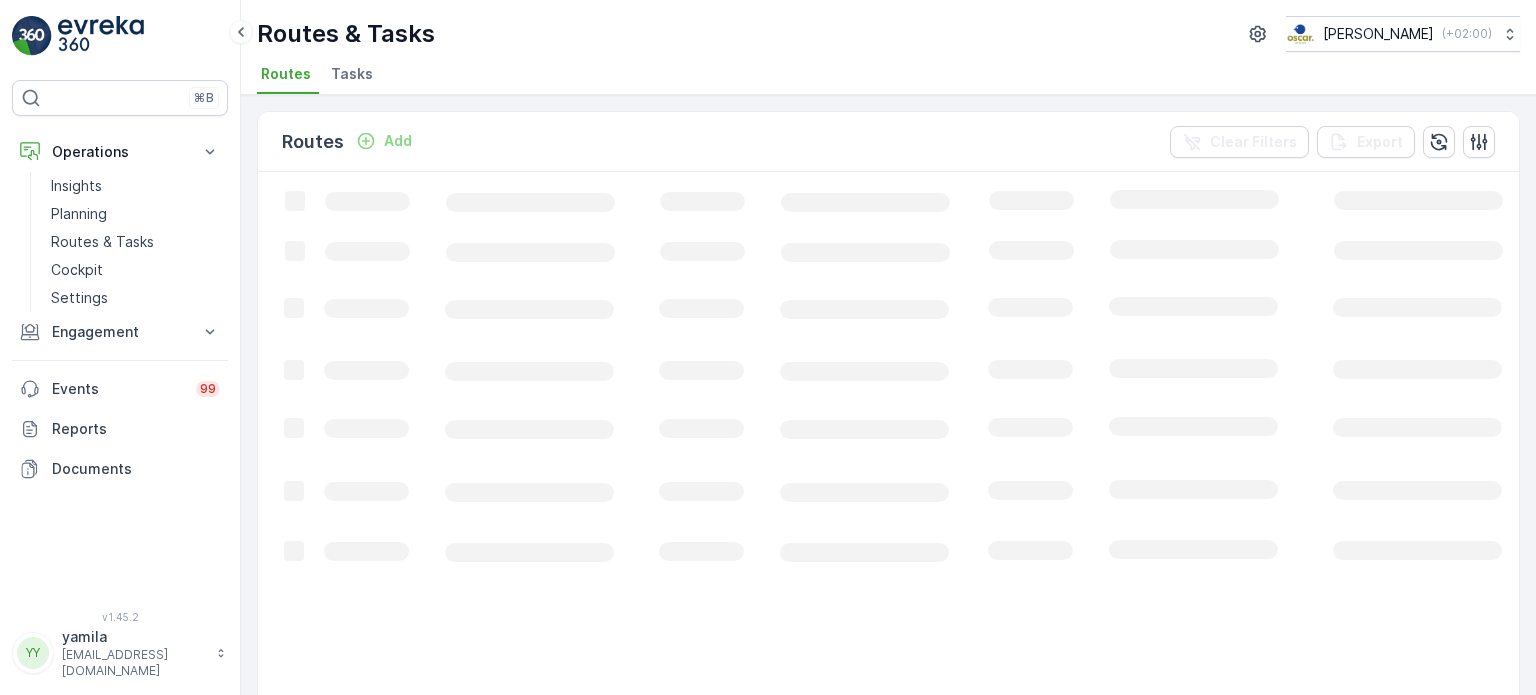 click on "Tasks" at bounding box center (354, 77) 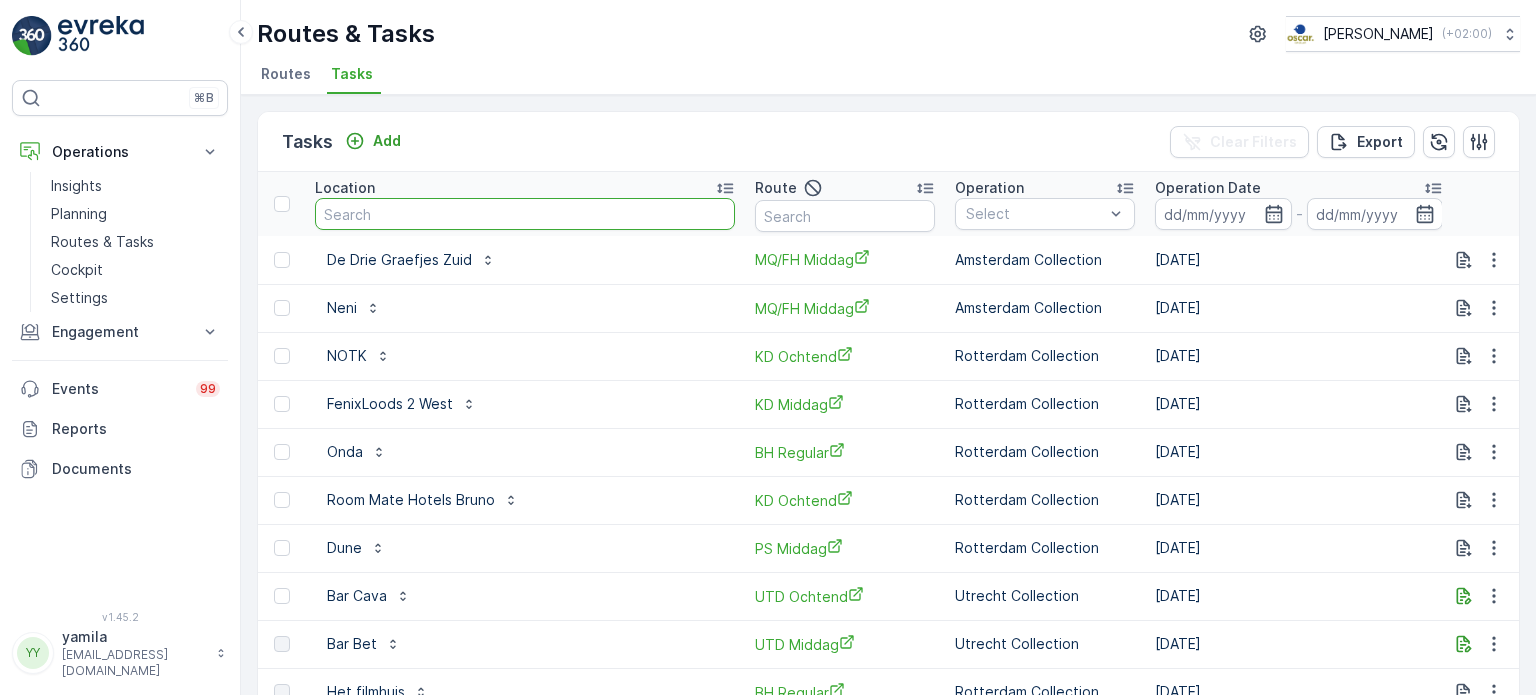 click at bounding box center [525, 214] 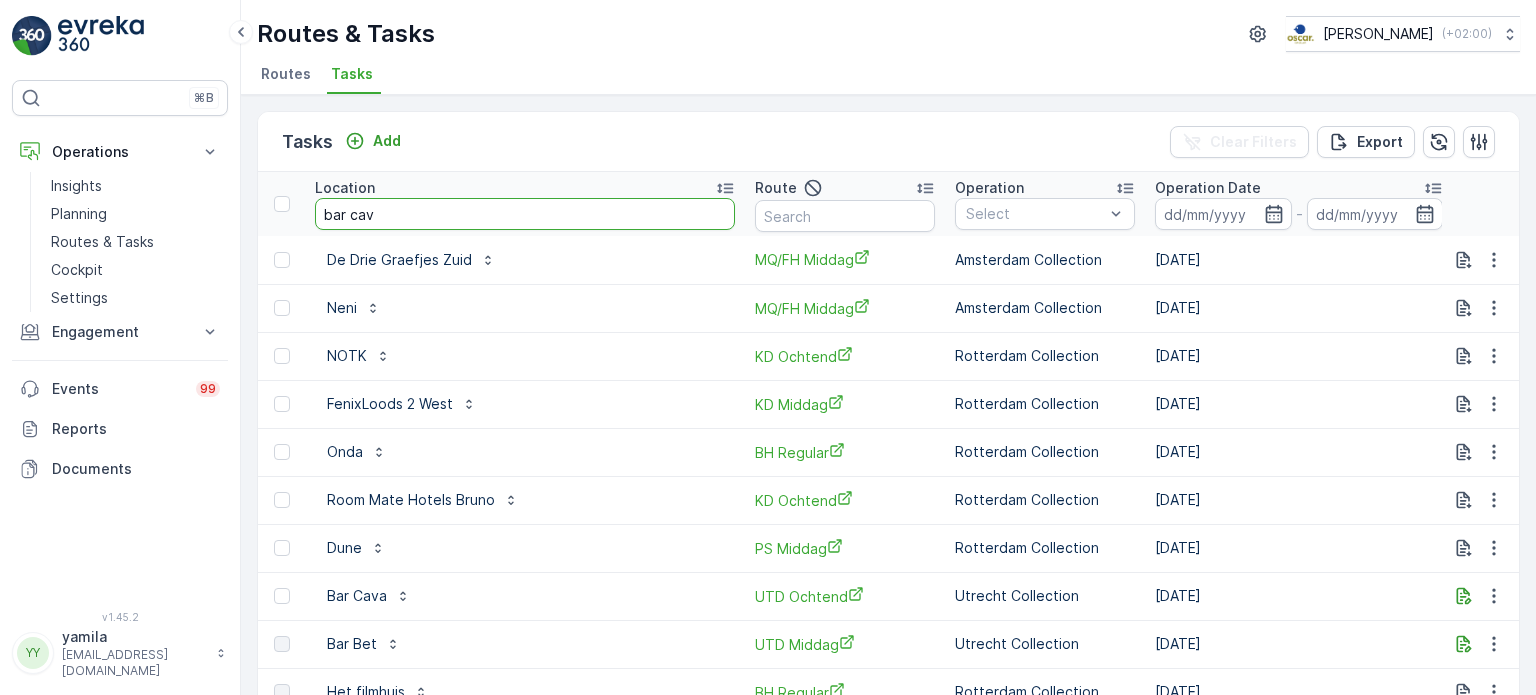 type on "bar cava" 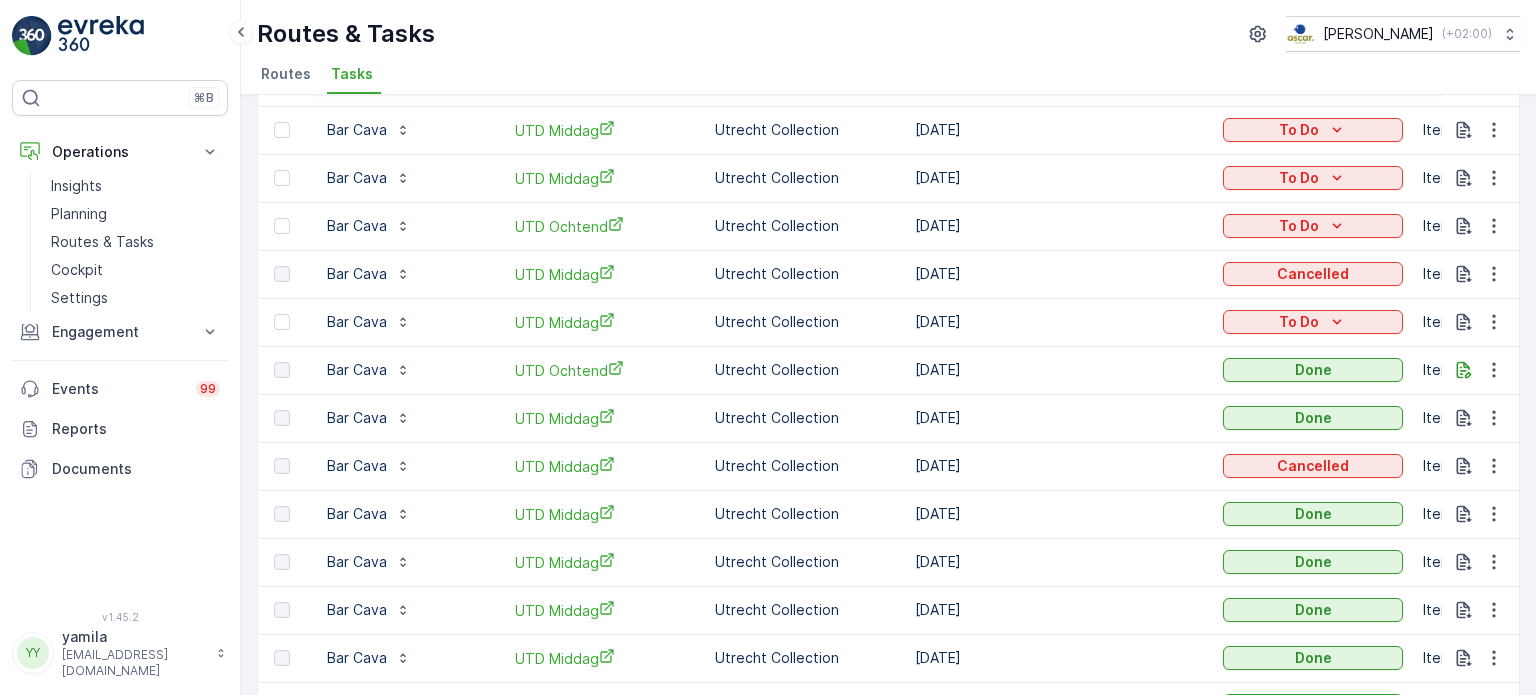 scroll, scrollTop: 312, scrollLeft: 0, axis: vertical 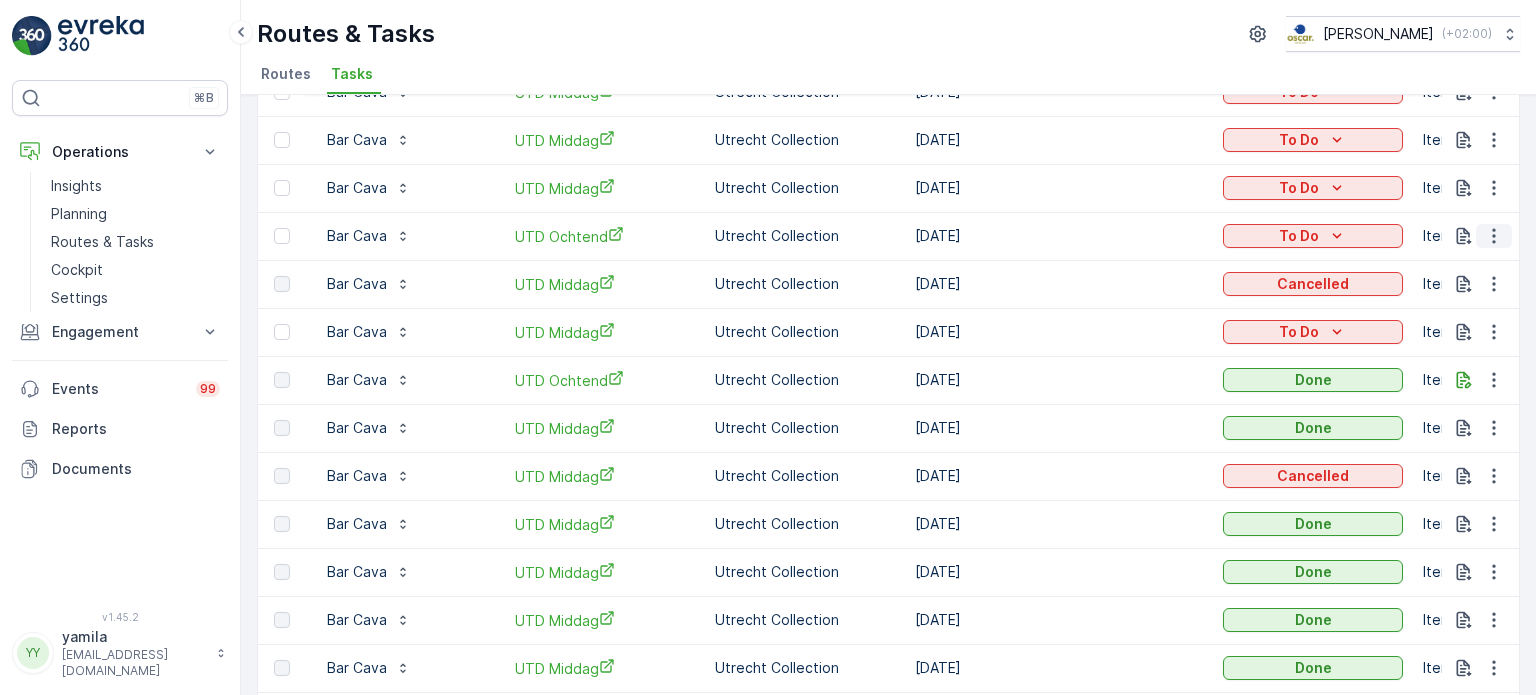 click 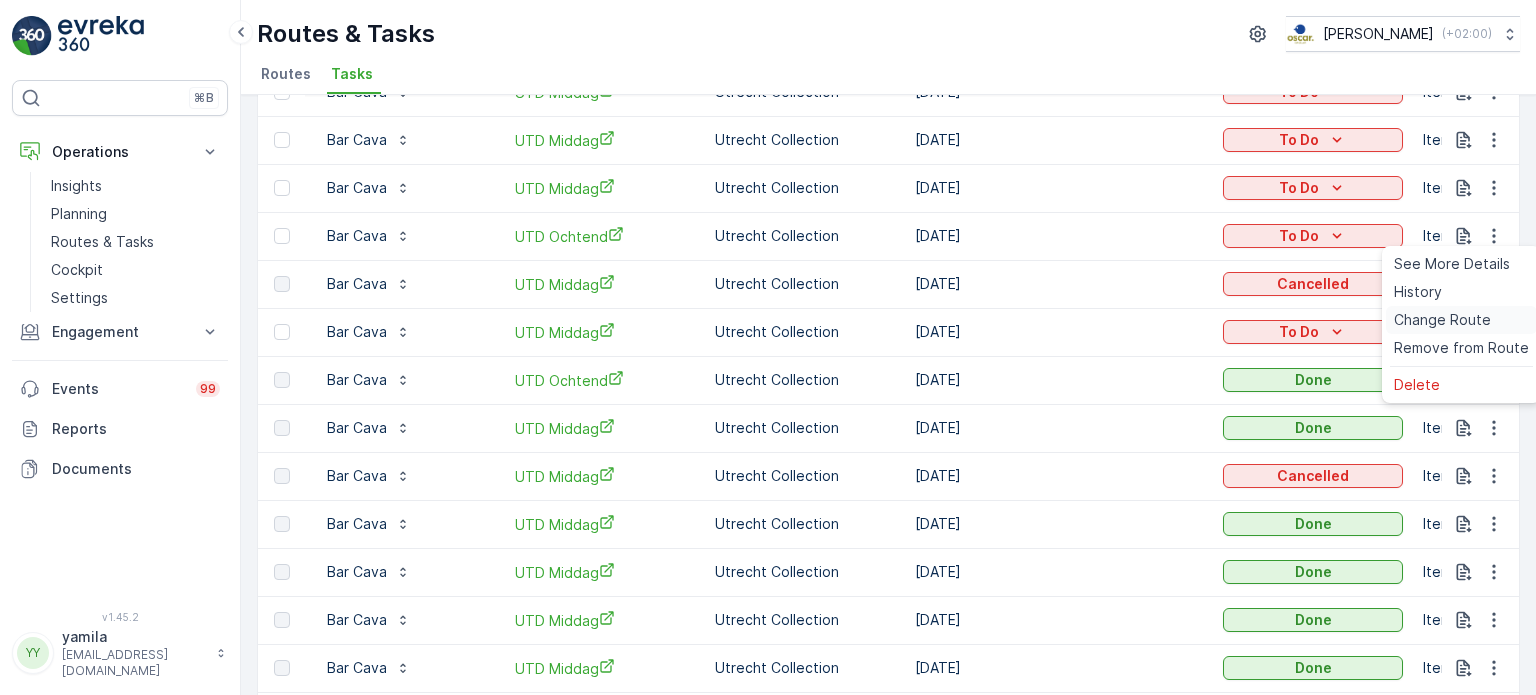 click on "Change Route" at bounding box center [1442, 320] 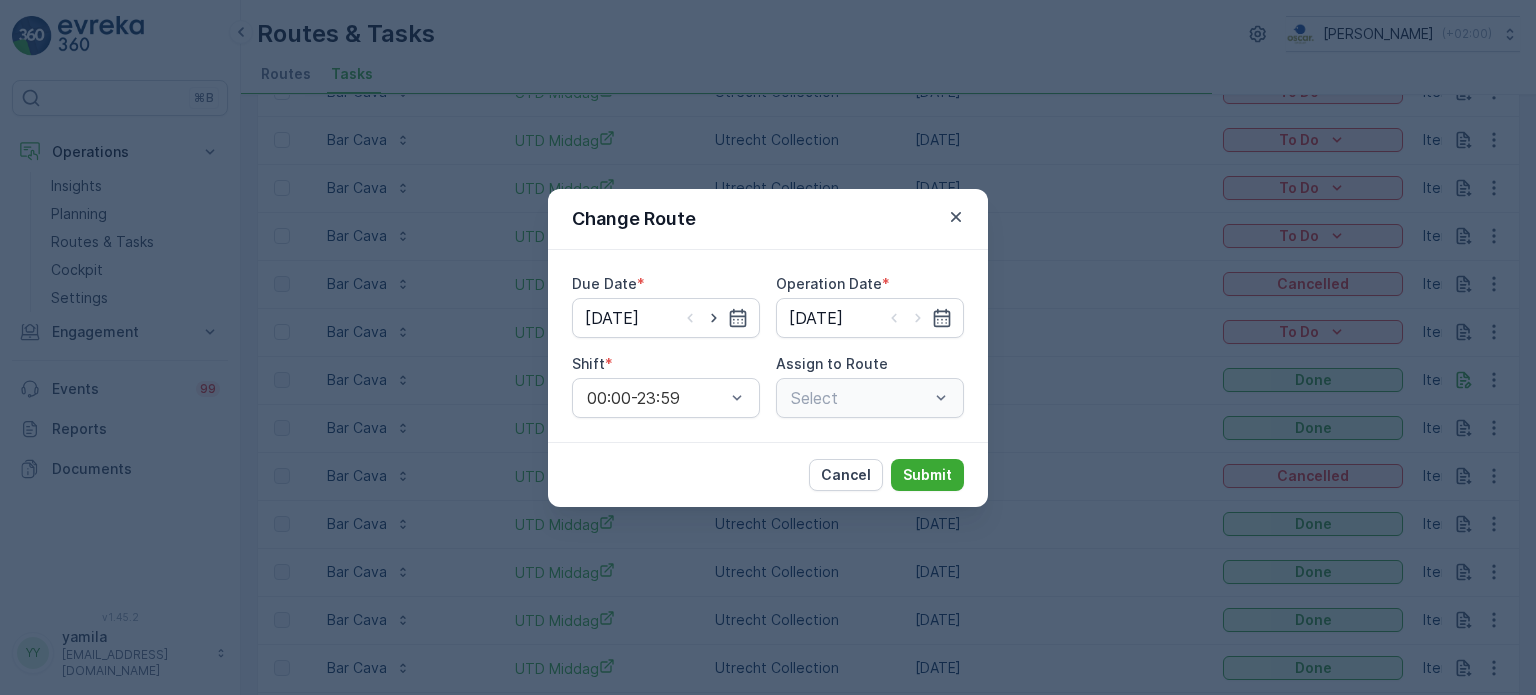 type on "[DATE]" 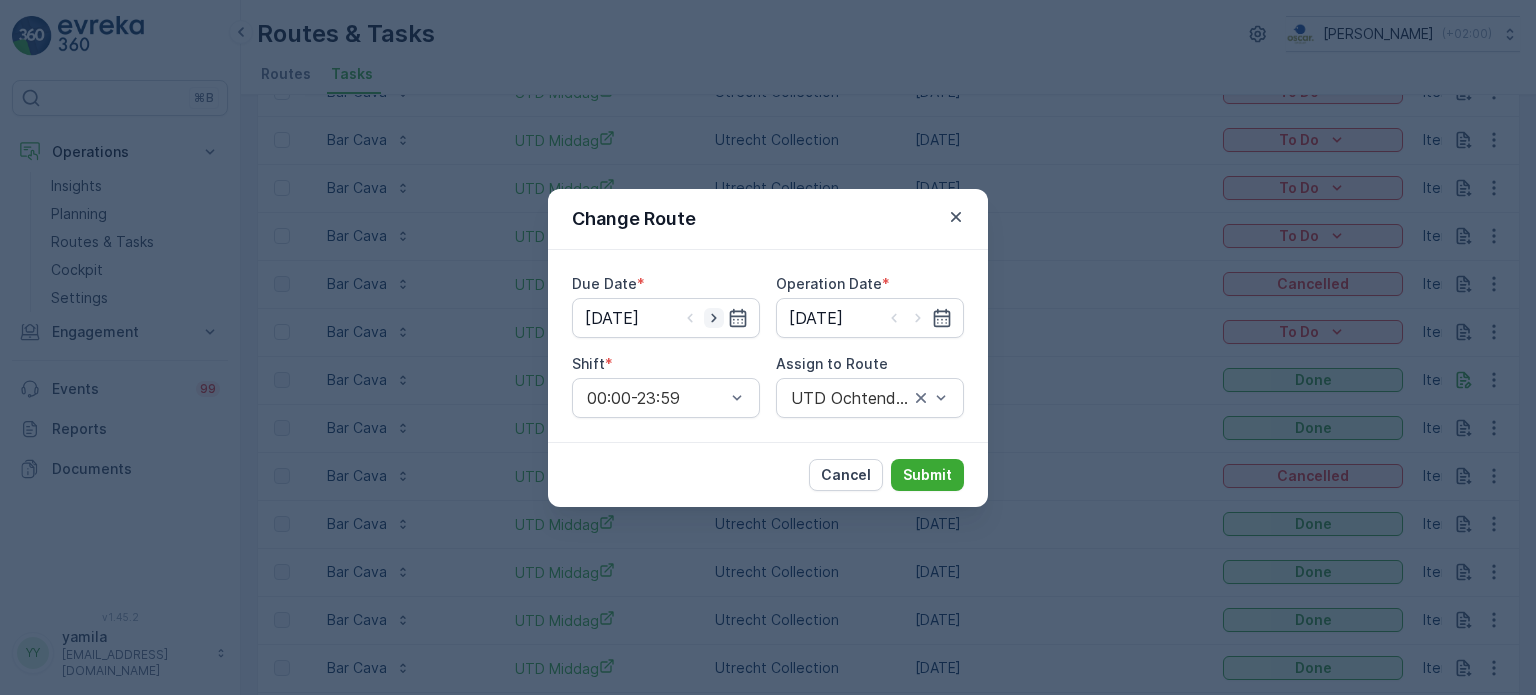 click 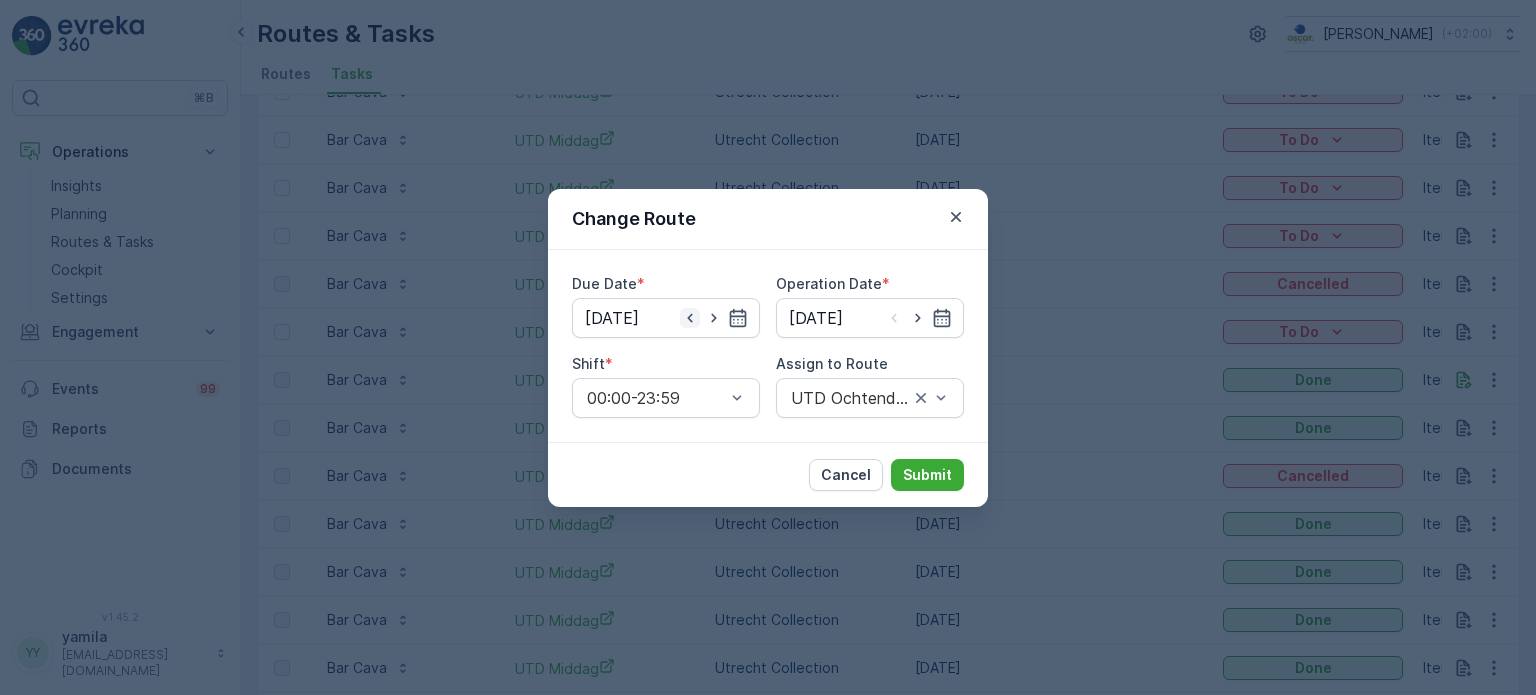 click 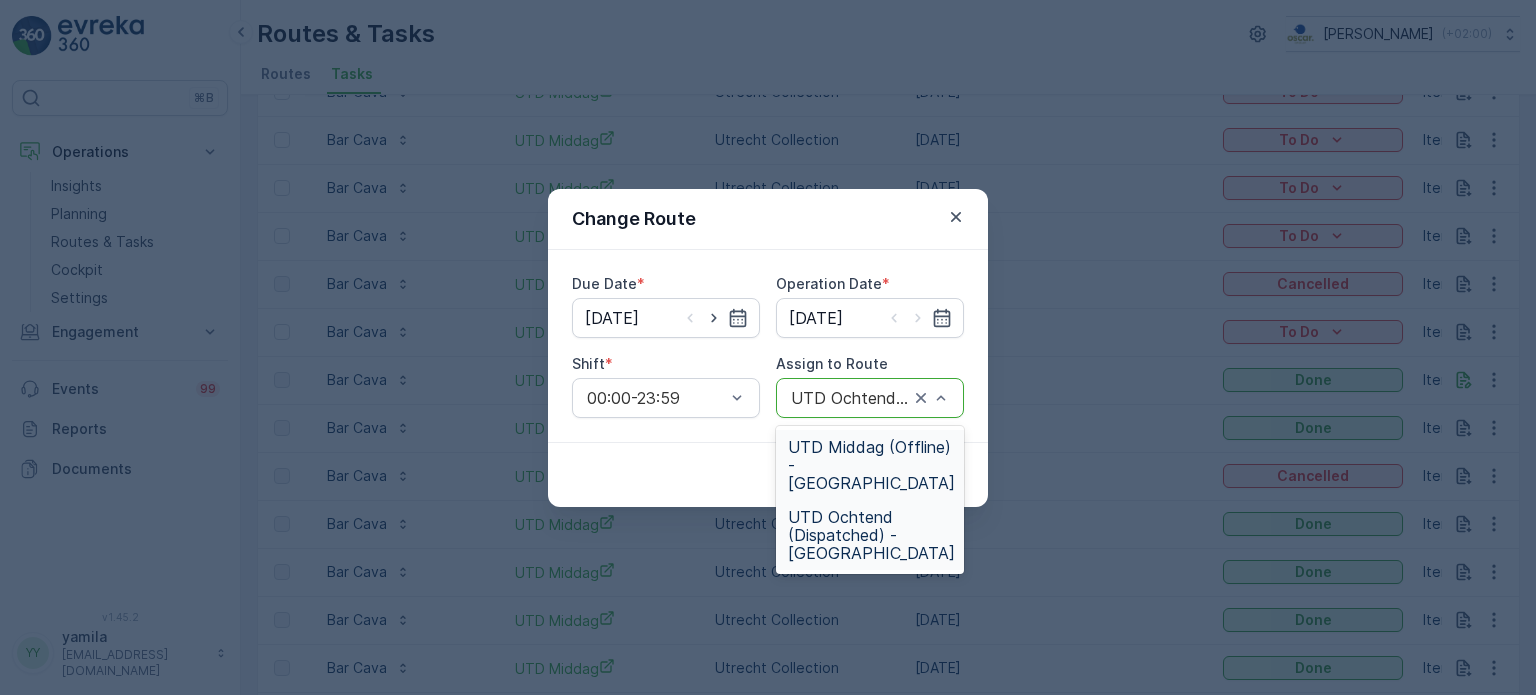 click on "UTD Ochtend (Dispatched) - Utrecht" at bounding box center (870, 398) 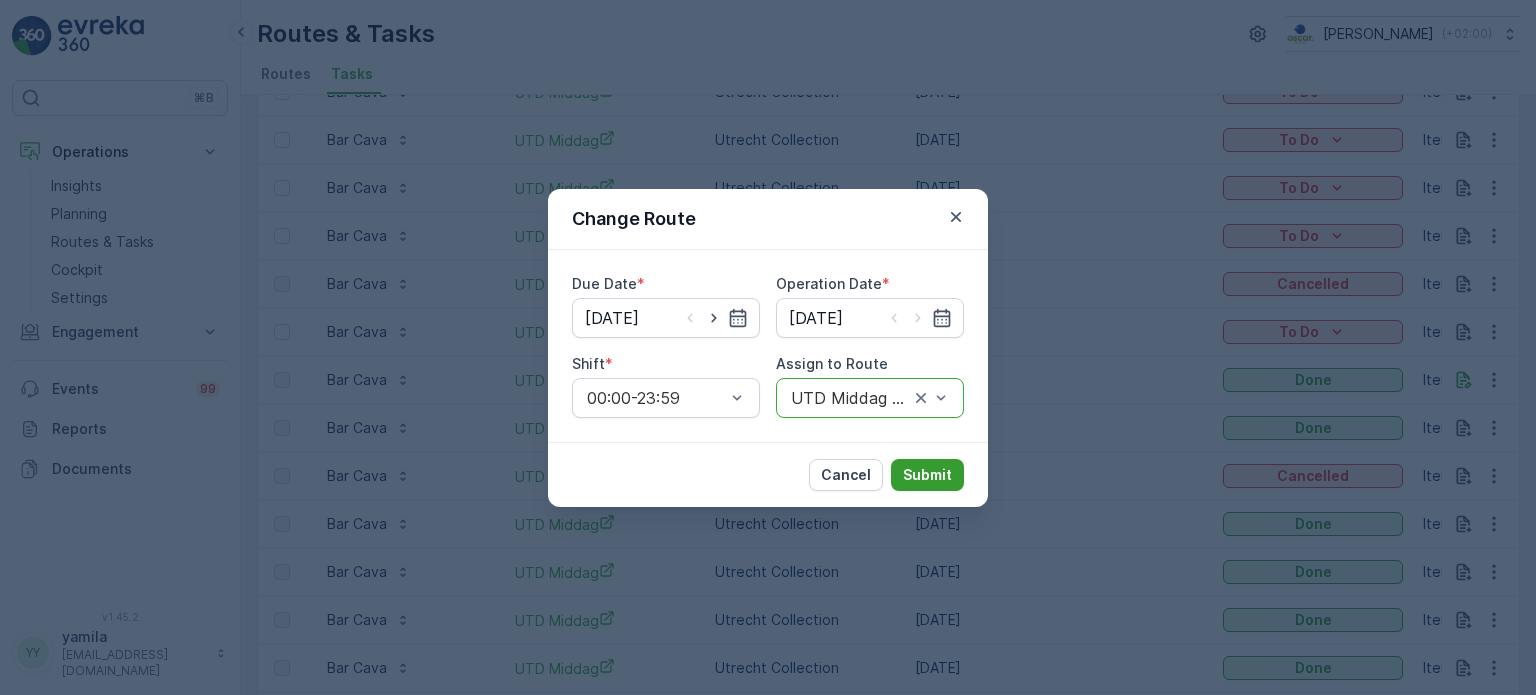 click on "Submit" at bounding box center [927, 475] 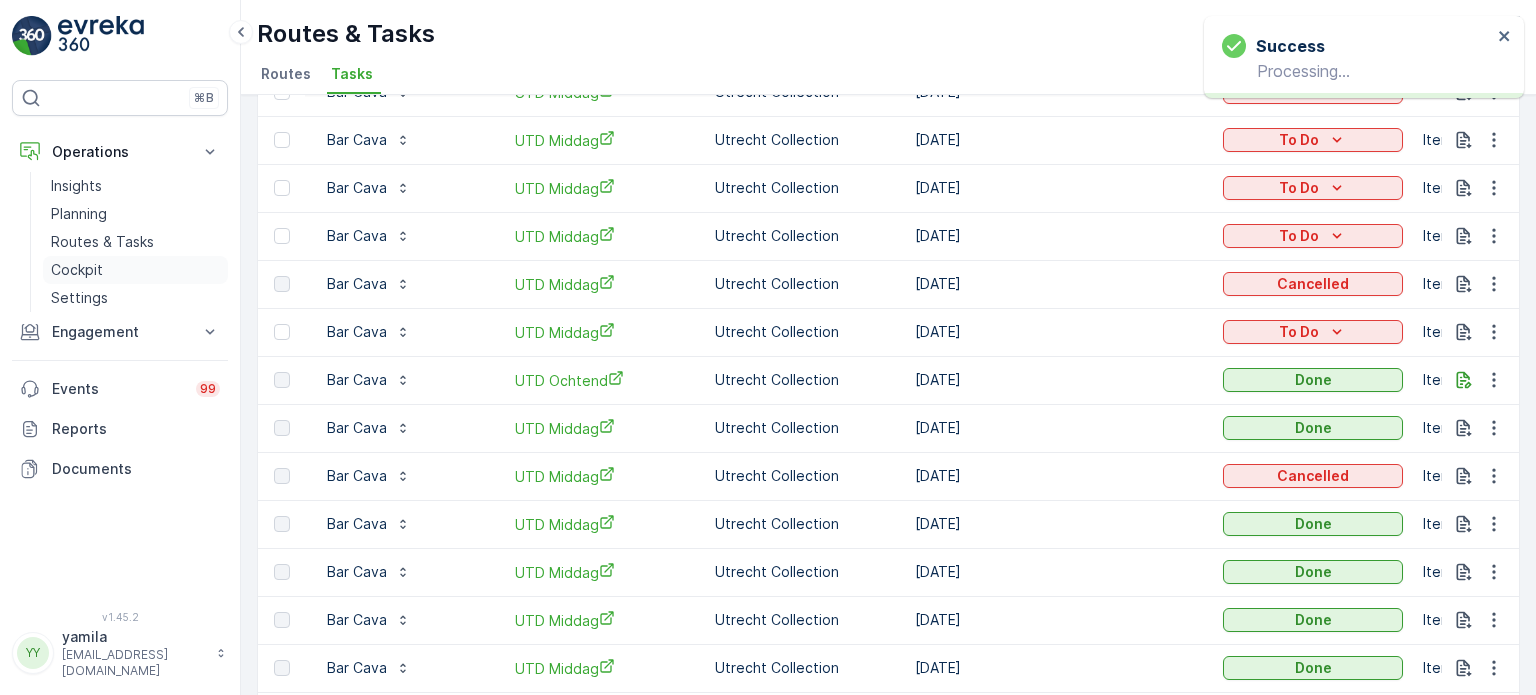 click on "Cockpit" at bounding box center (135, 270) 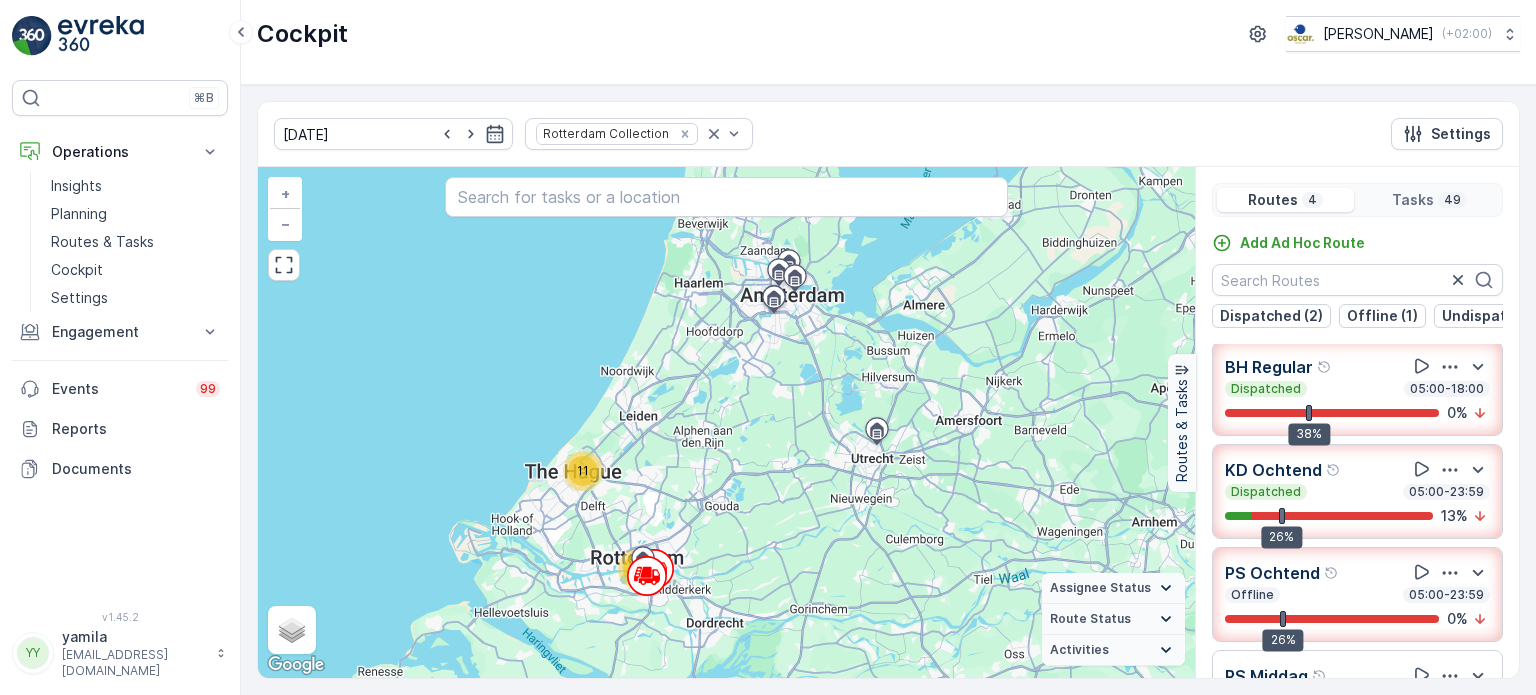 scroll, scrollTop: 46, scrollLeft: 0, axis: vertical 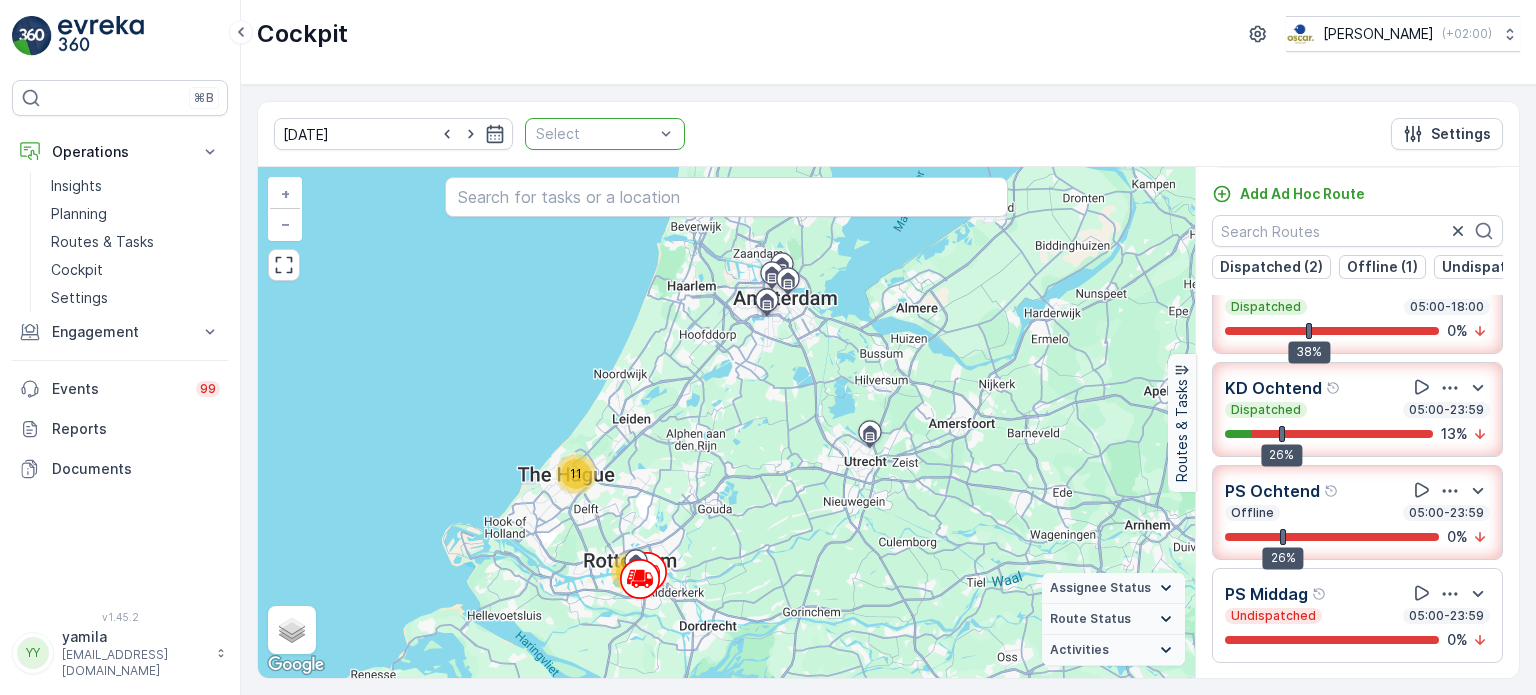 drag, startPoint x: 676, startPoint y: 129, endPoint x: 622, endPoint y: 142, distance: 55.542778 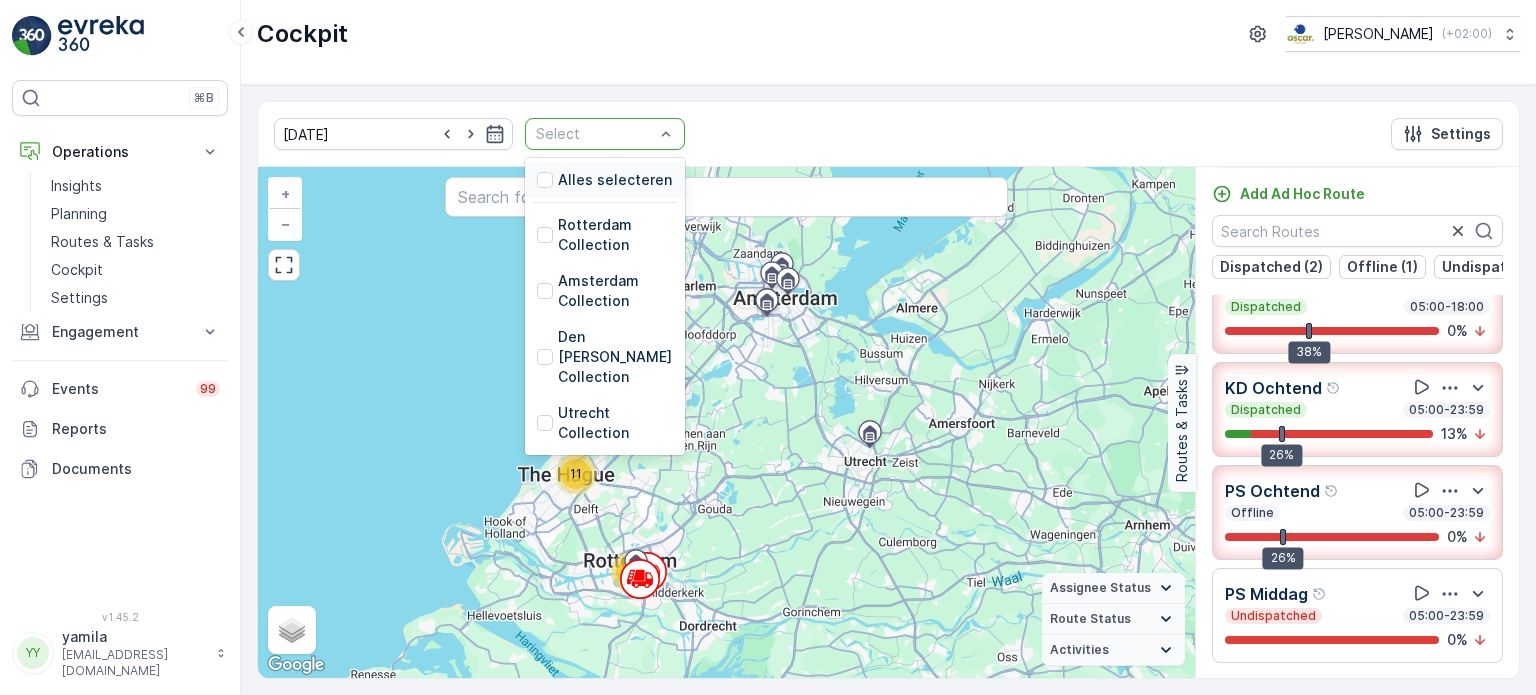 click on "Select" at bounding box center [595, 134] 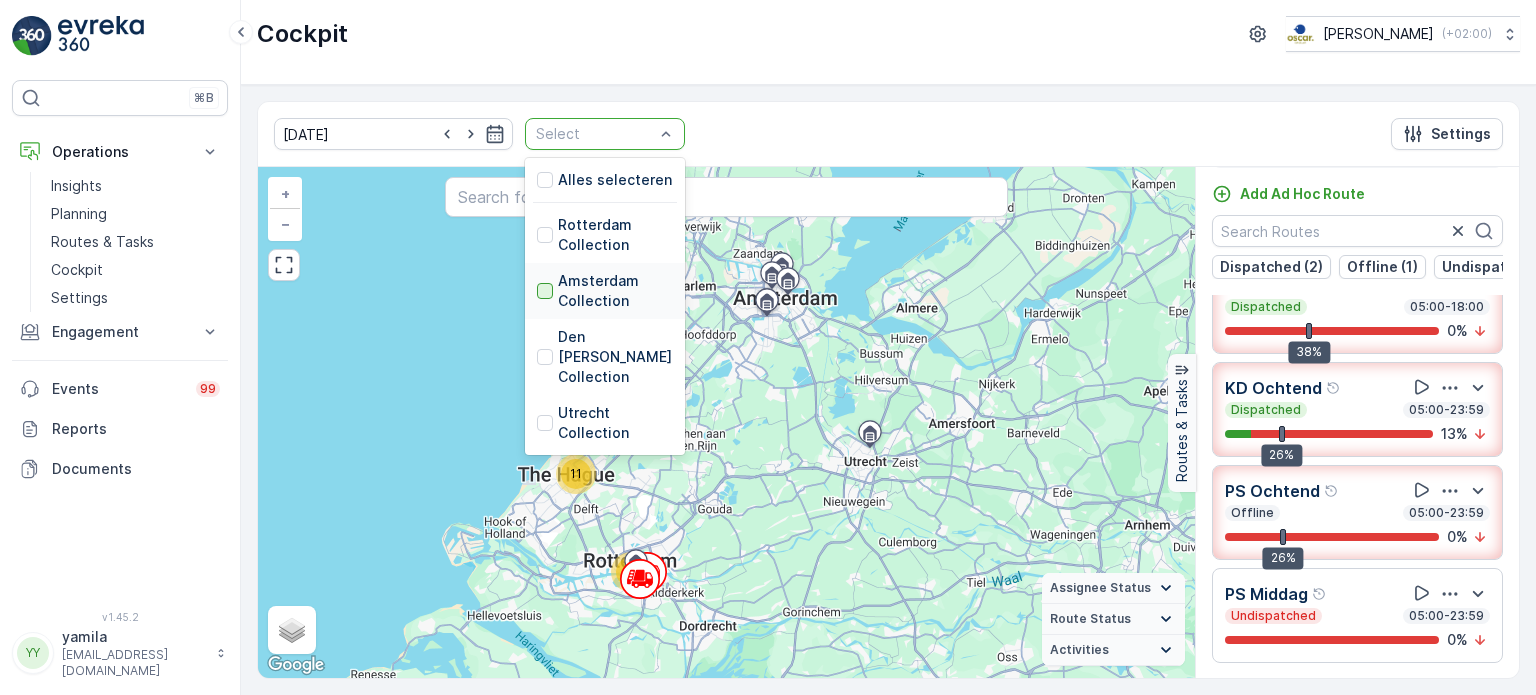 click at bounding box center [545, 291] 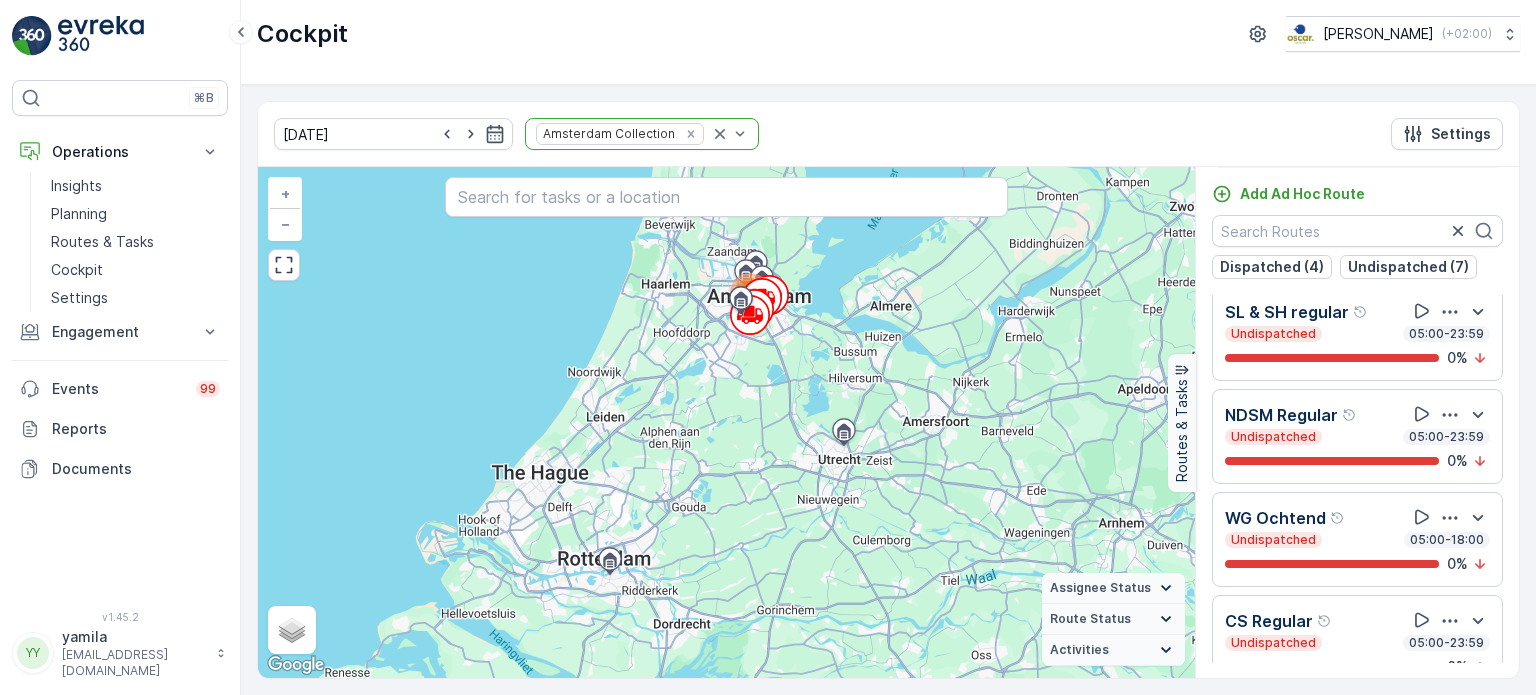 scroll, scrollTop: 758, scrollLeft: 0, axis: vertical 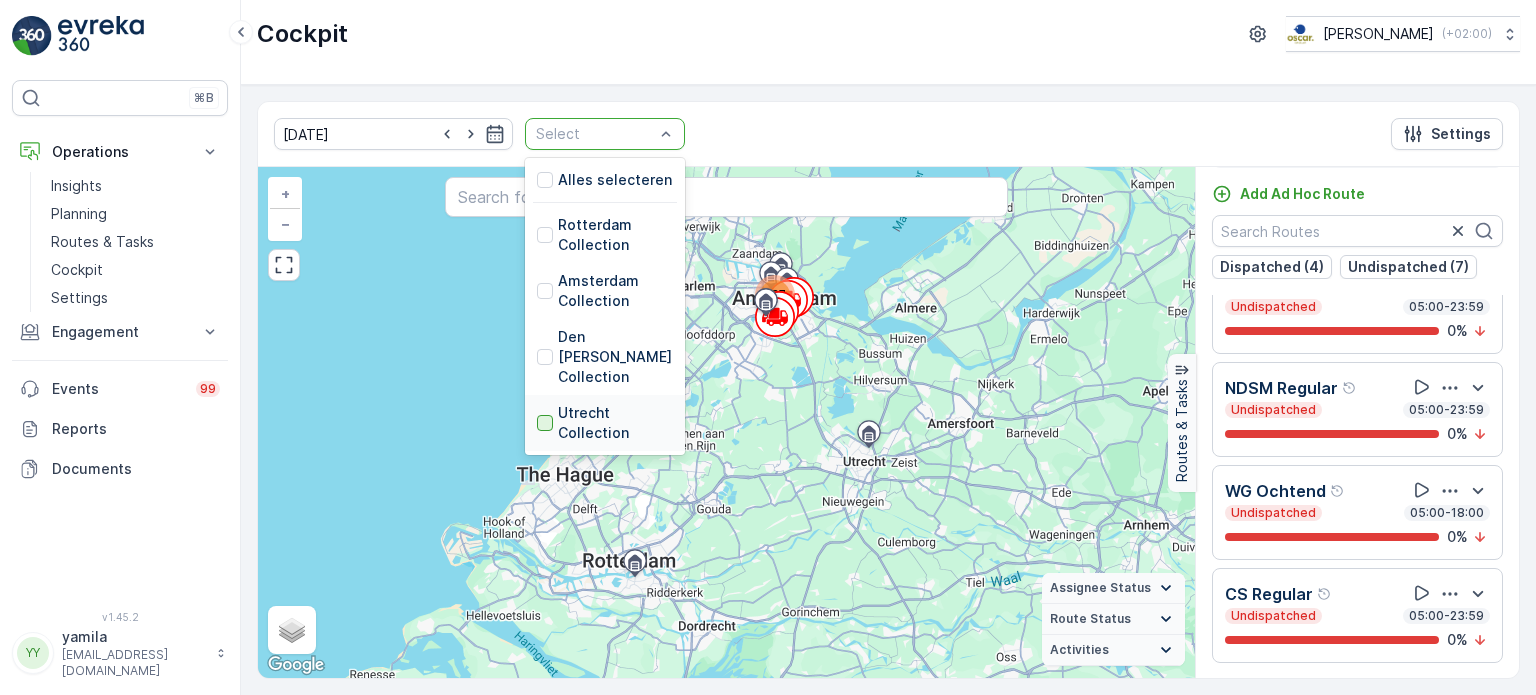 click at bounding box center [545, 423] 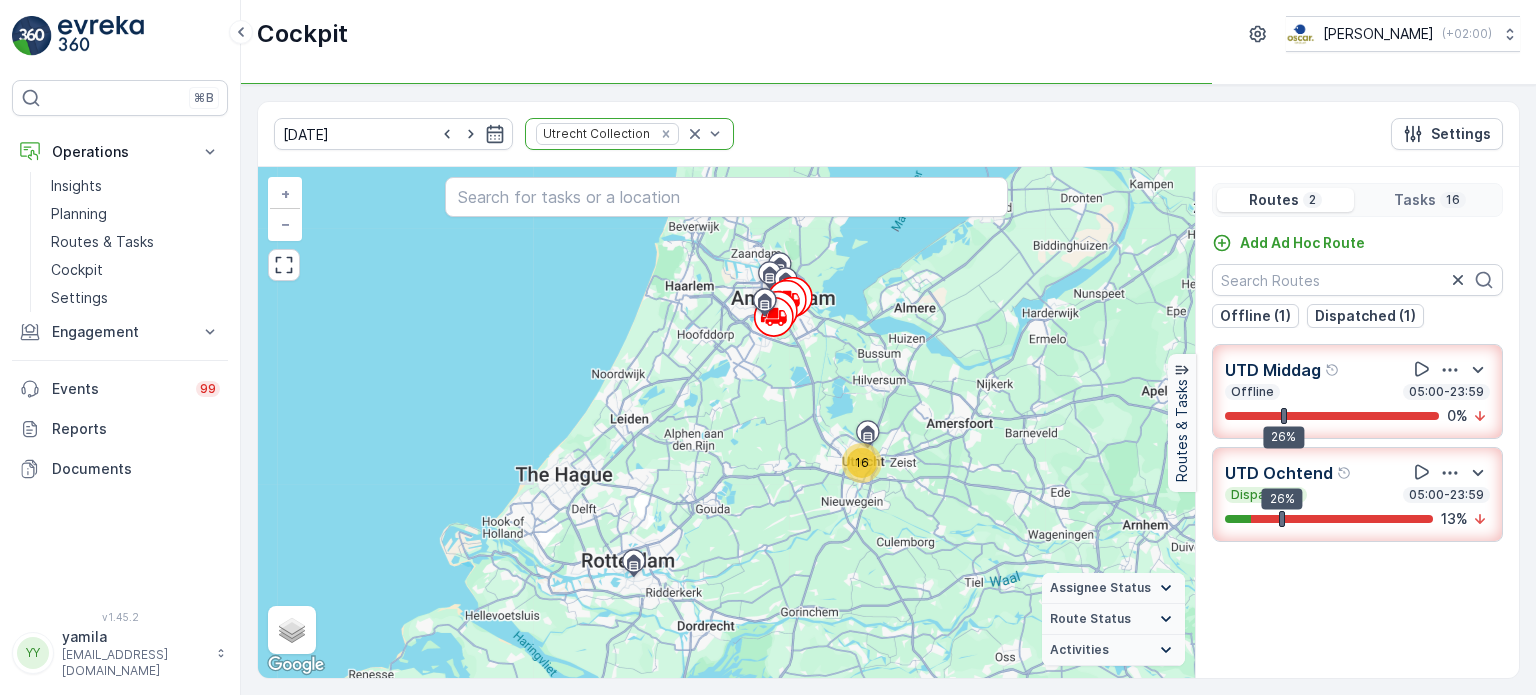 scroll, scrollTop: 0, scrollLeft: 0, axis: both 